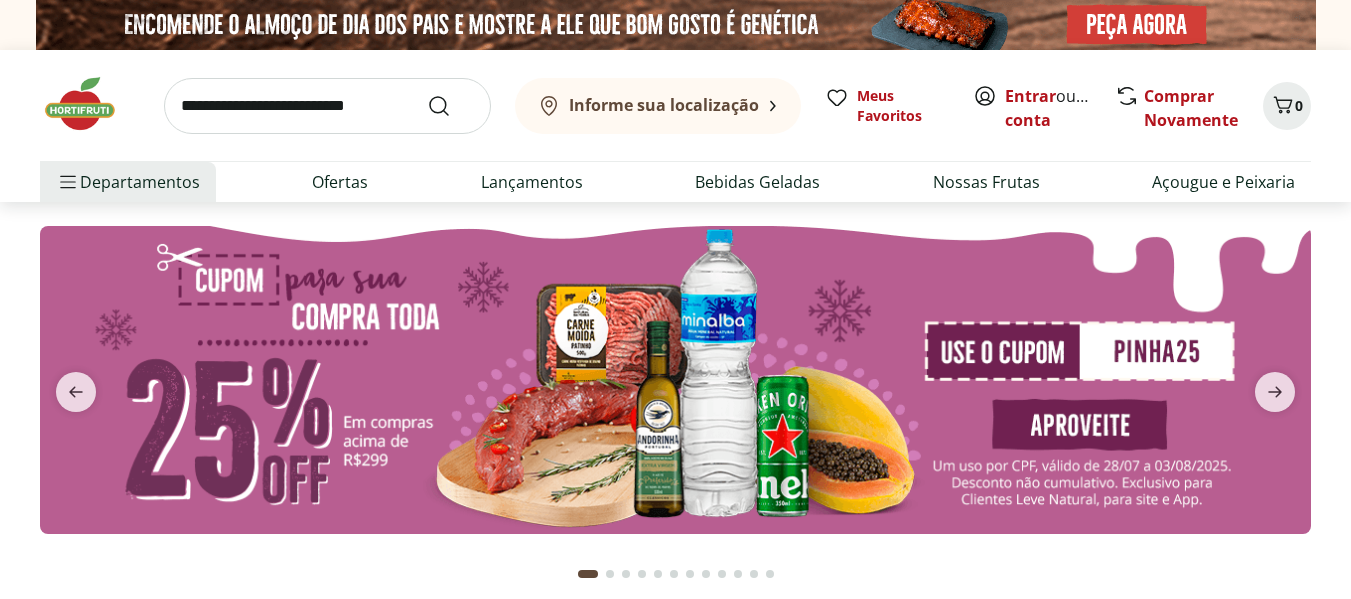 scroll, scrollTop: 0, scrollLeft: 0, axis: both 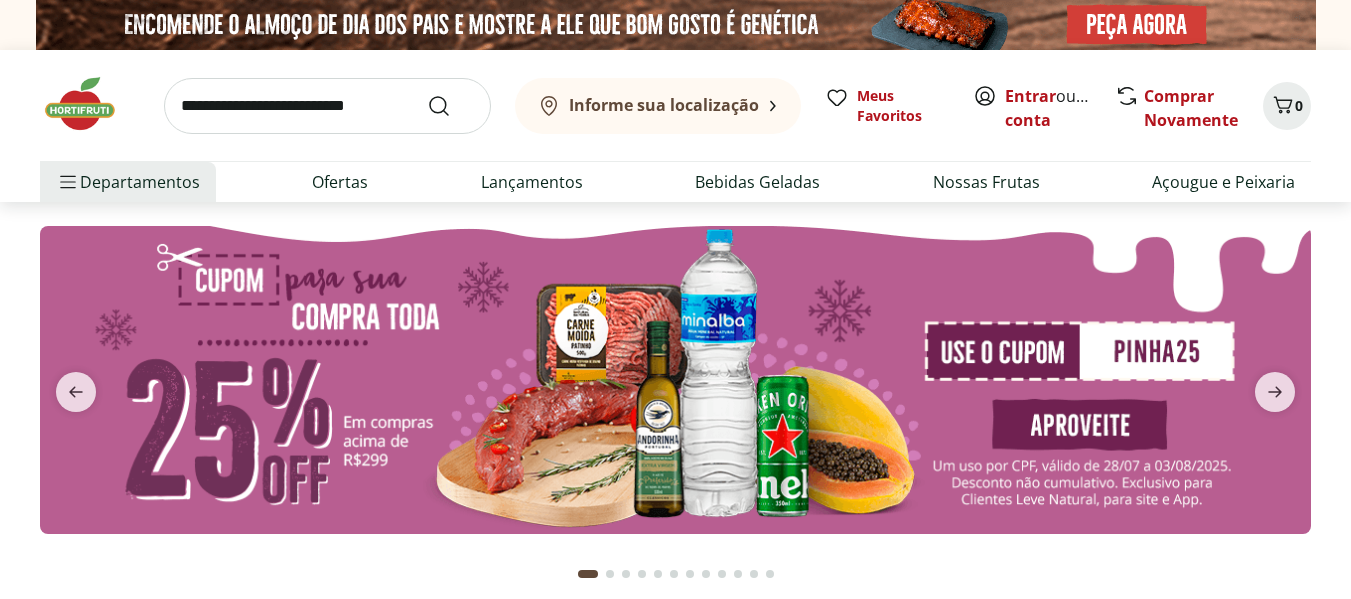 click at bounding box center [675, 380] 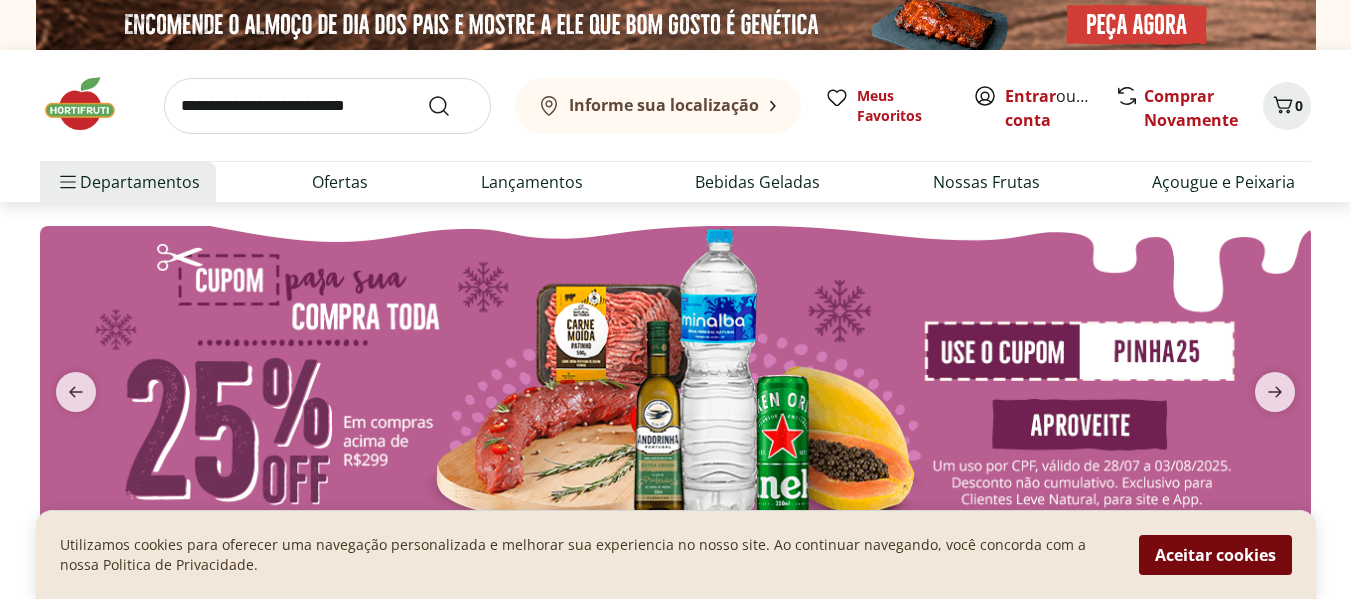 click on "Aceitar cookies" at bounding box center [1215, 555] 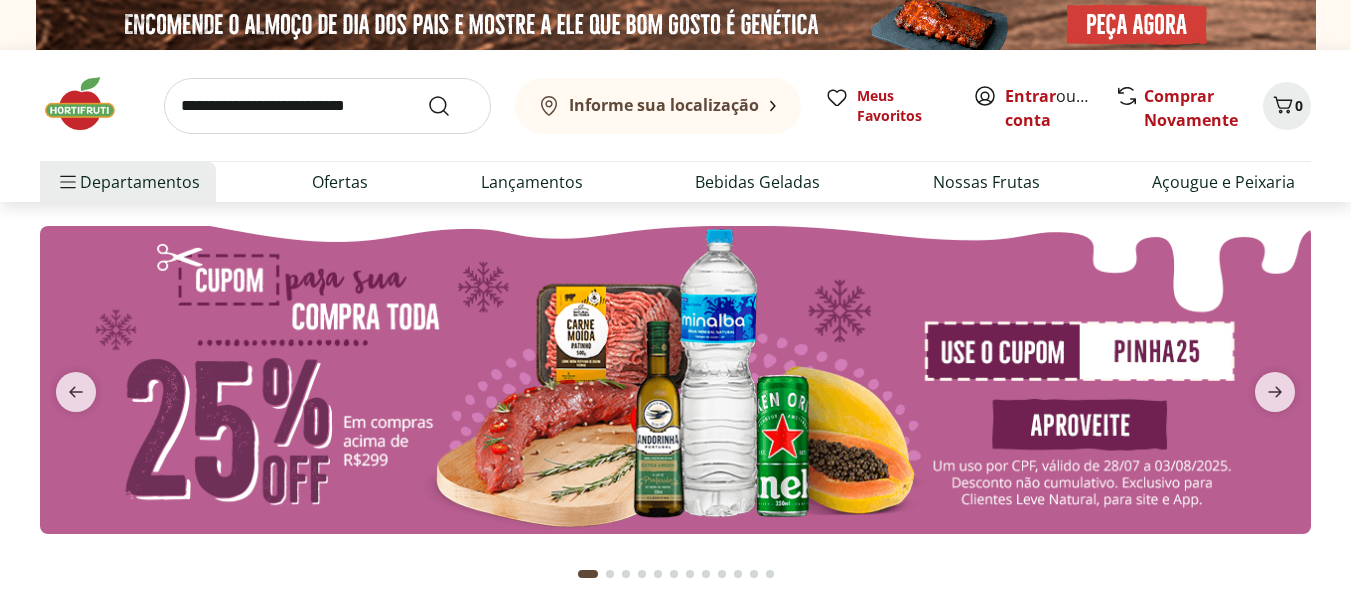 click at bounding box center (675, 380) 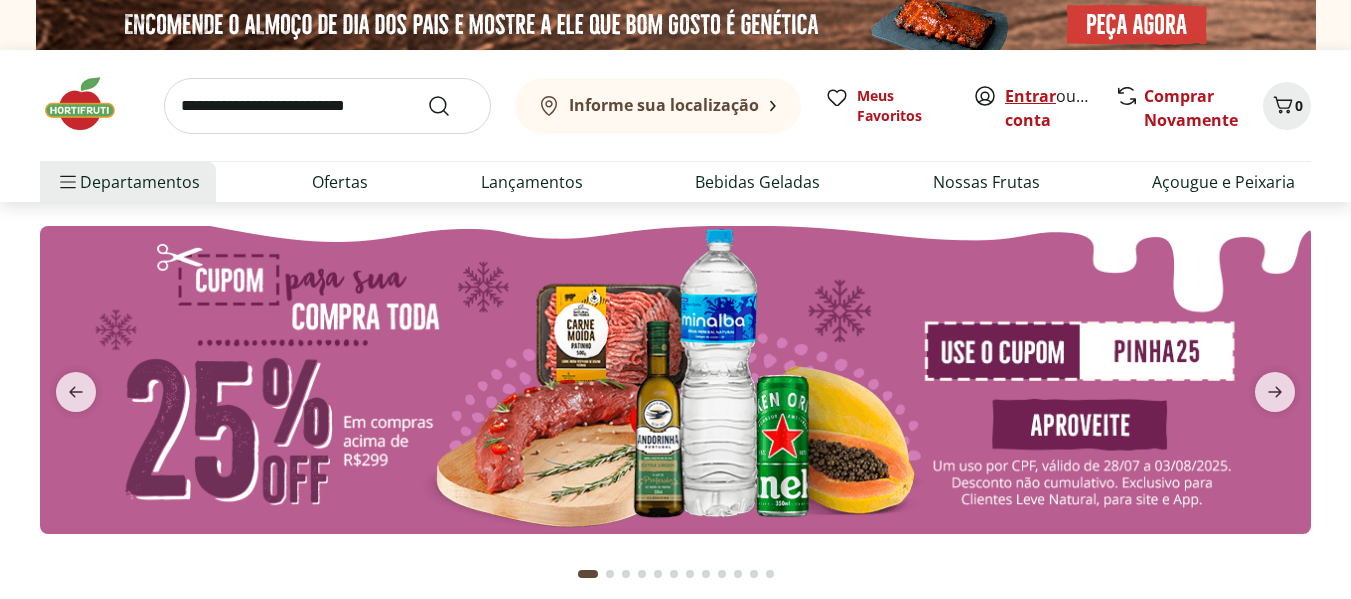 click on "Entrar" at bounding box center (1030, 96) 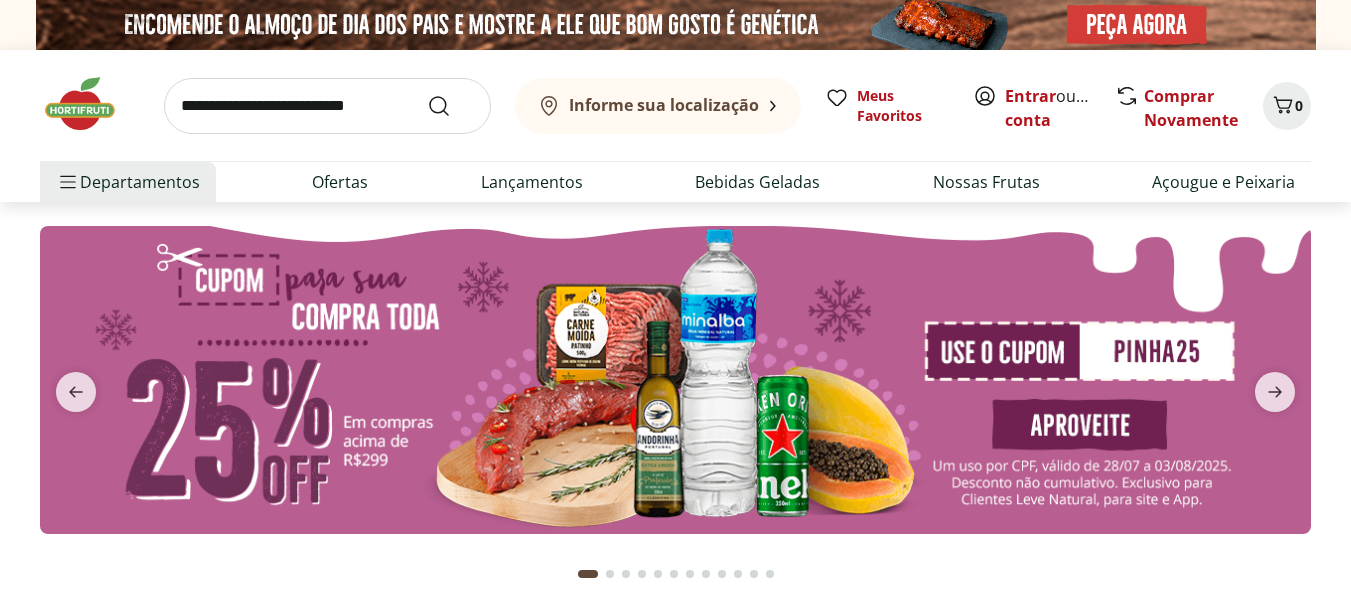 scroll, scrollTop: 0, scrollLeft: 0, axis: both 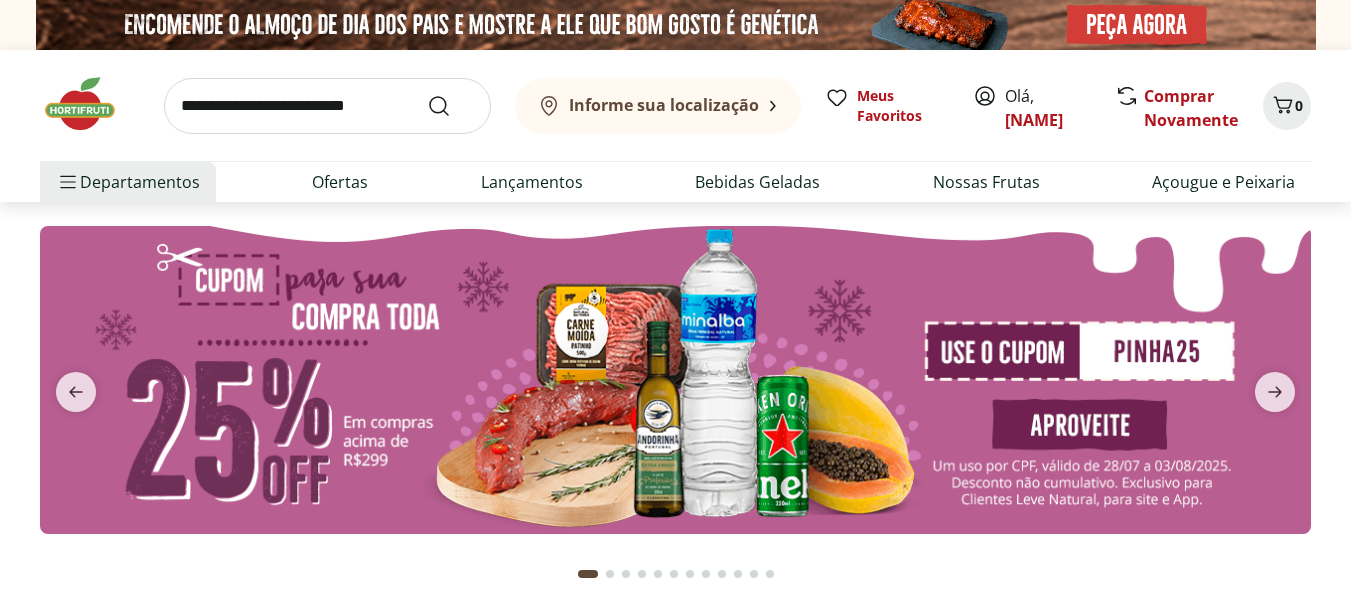 click at bounding box center (675, 380) 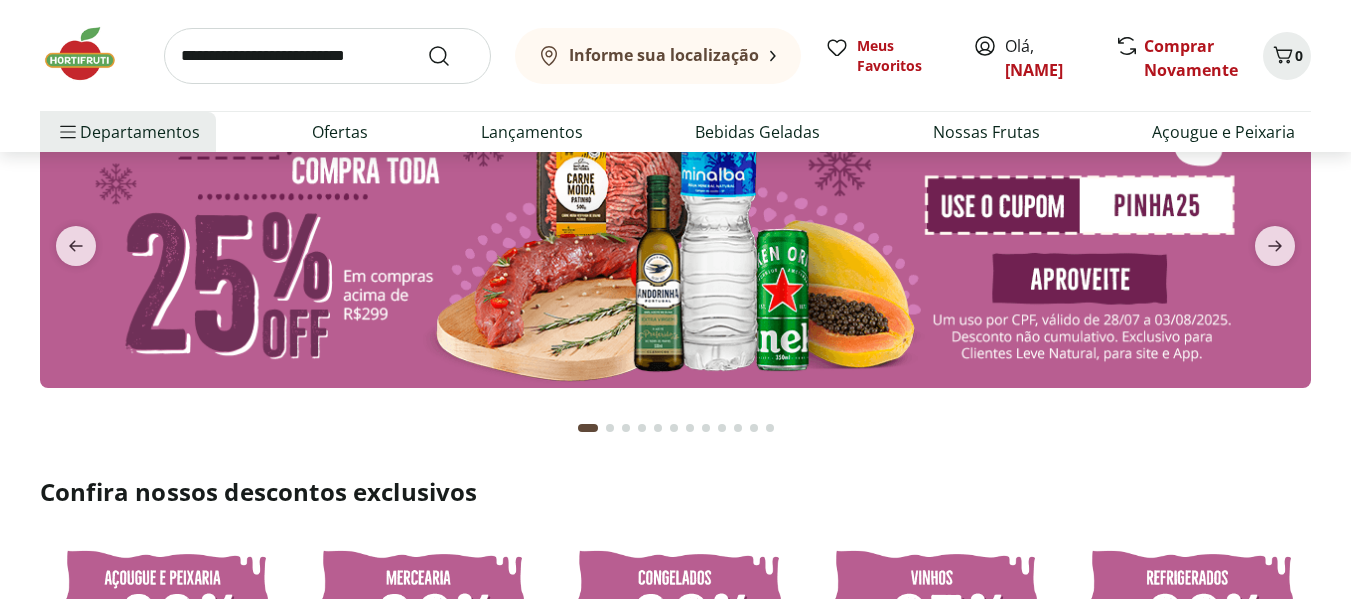 scroll, scrollTop: 148, scrollLeft: 0, axis: vertical 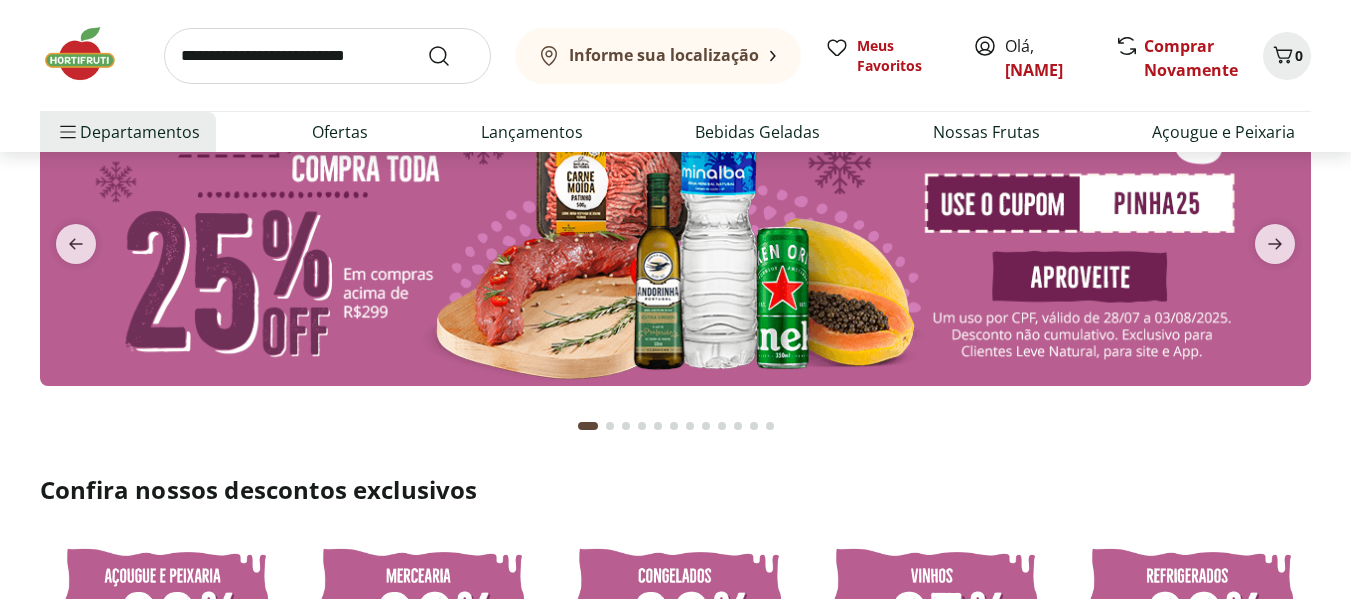 click at bounding box center (675, 232) 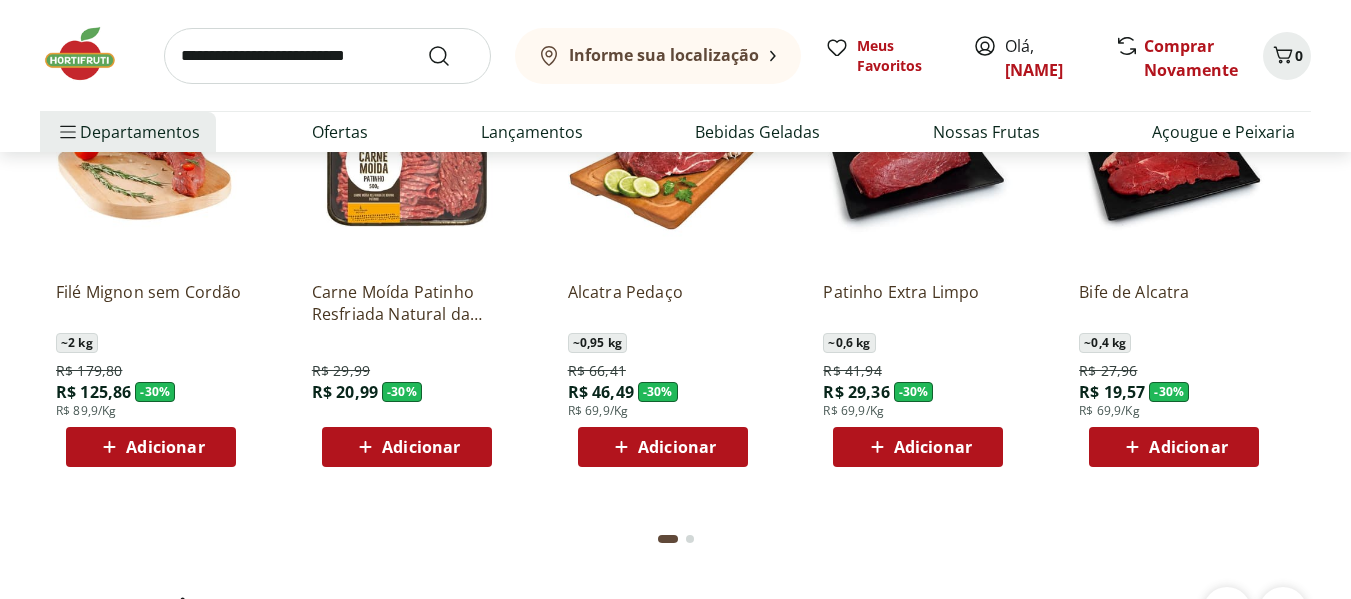 scroll, scrollTop: 1748, scrollLeft: 0, axis: vertical 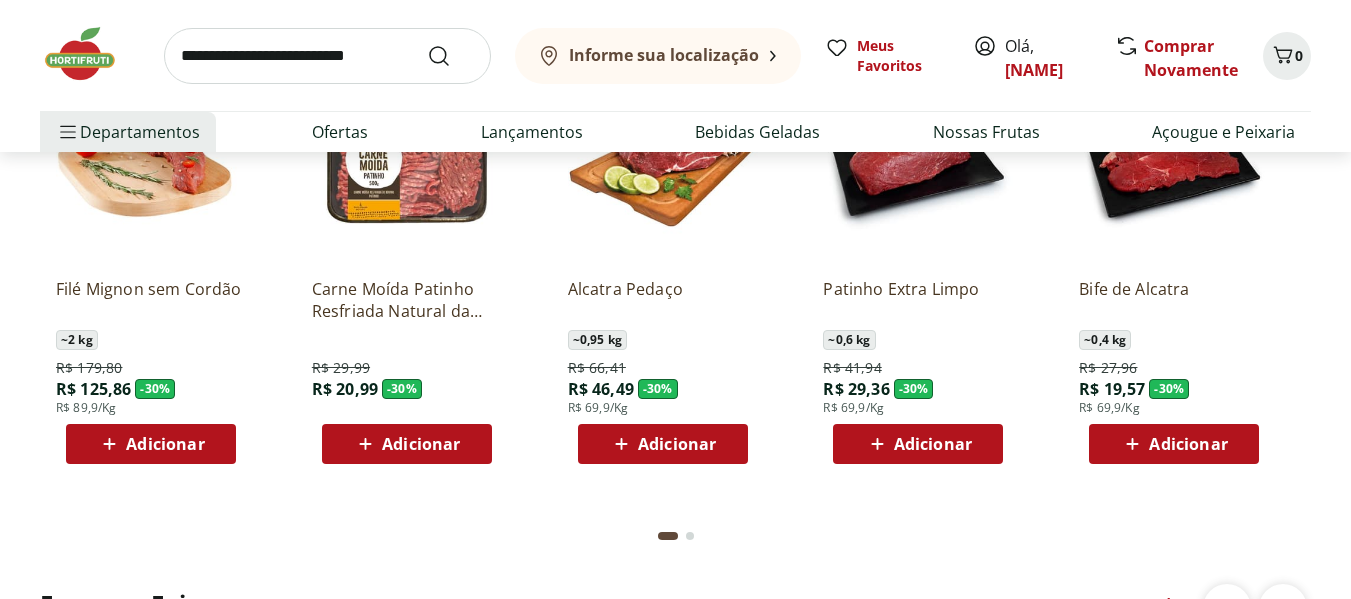 click on "Adicionar" at bounding box center (406, 444) 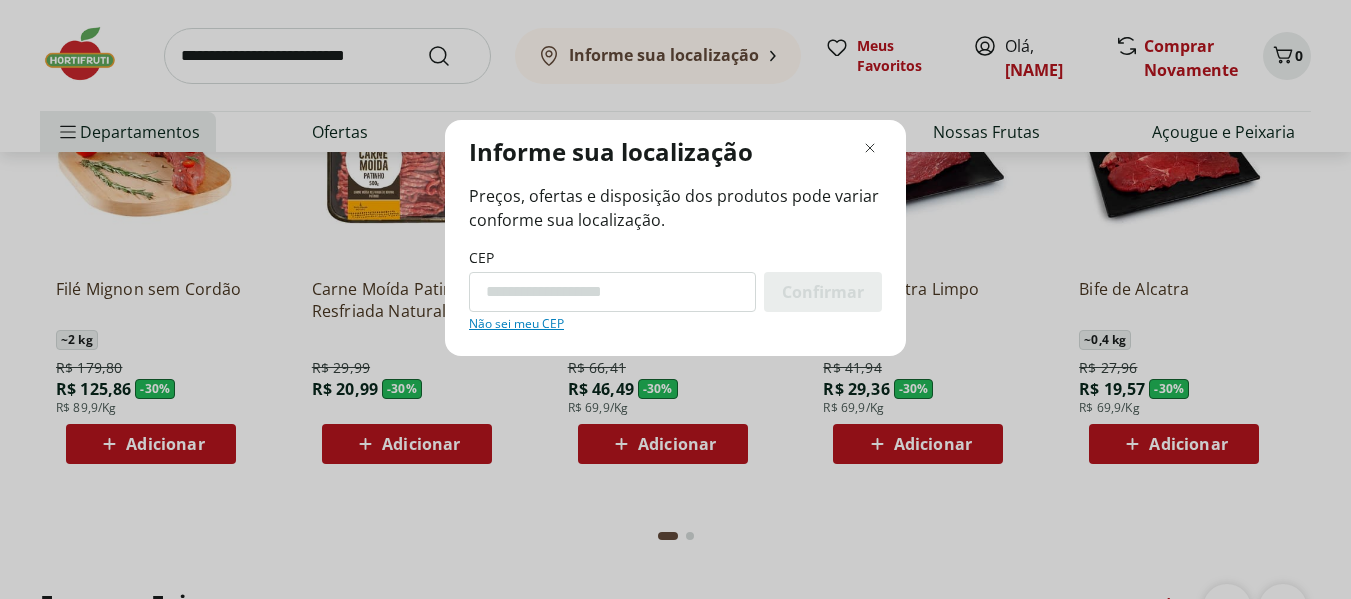 scroll, scrollTop: 1753, scrollLeft: 0, axis: vertical 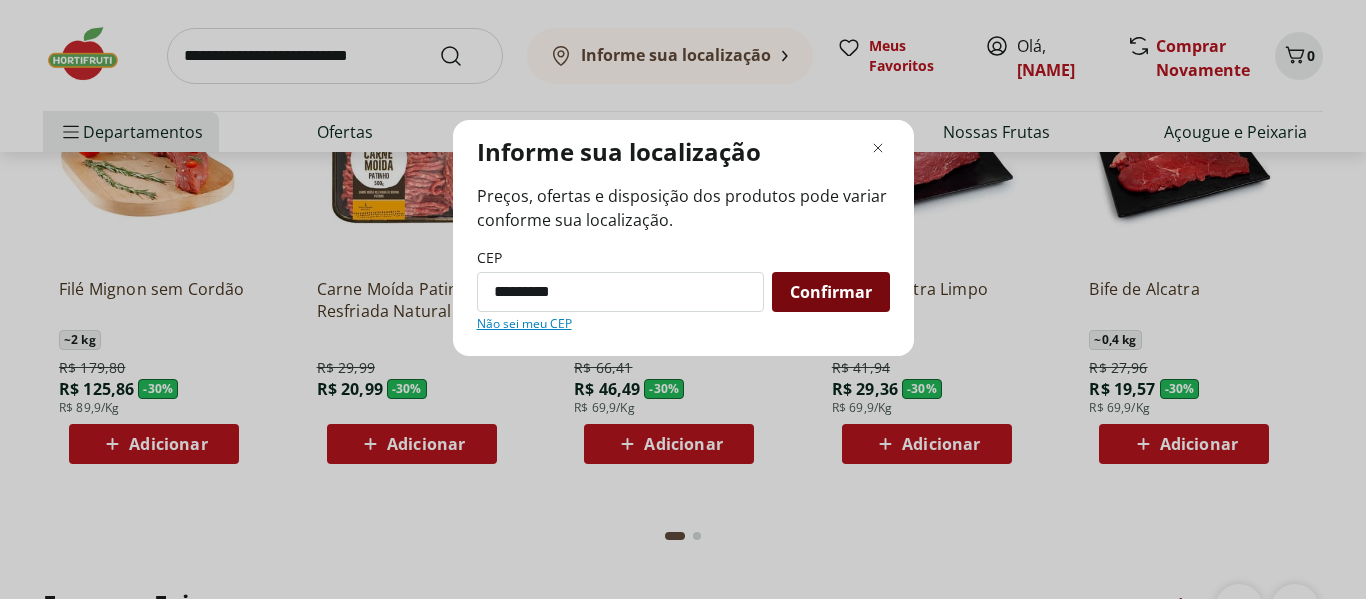 type on "*********" 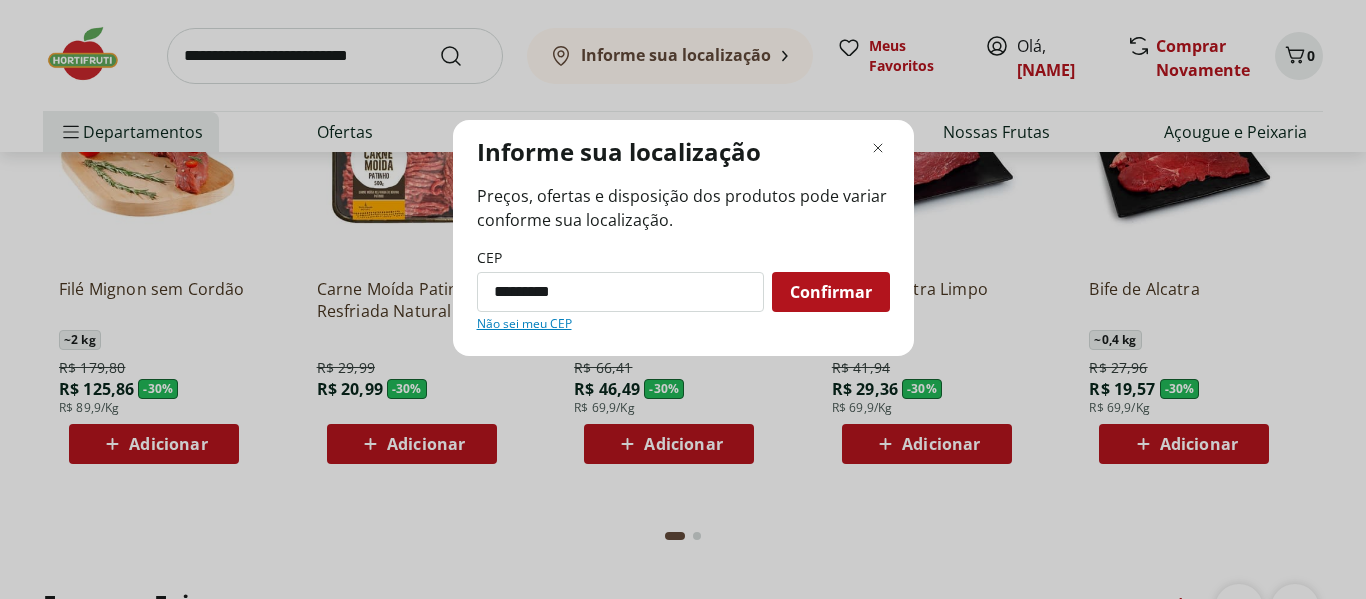 click on "Confirmar" at bounding box center (831, 292) 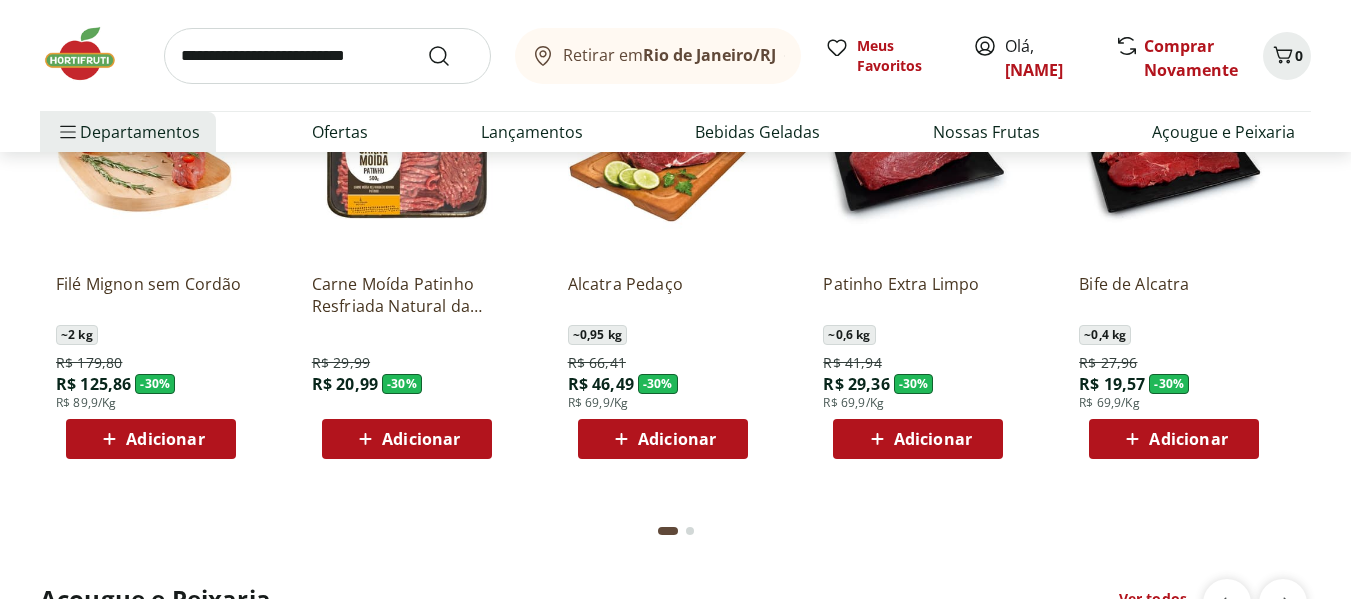 click 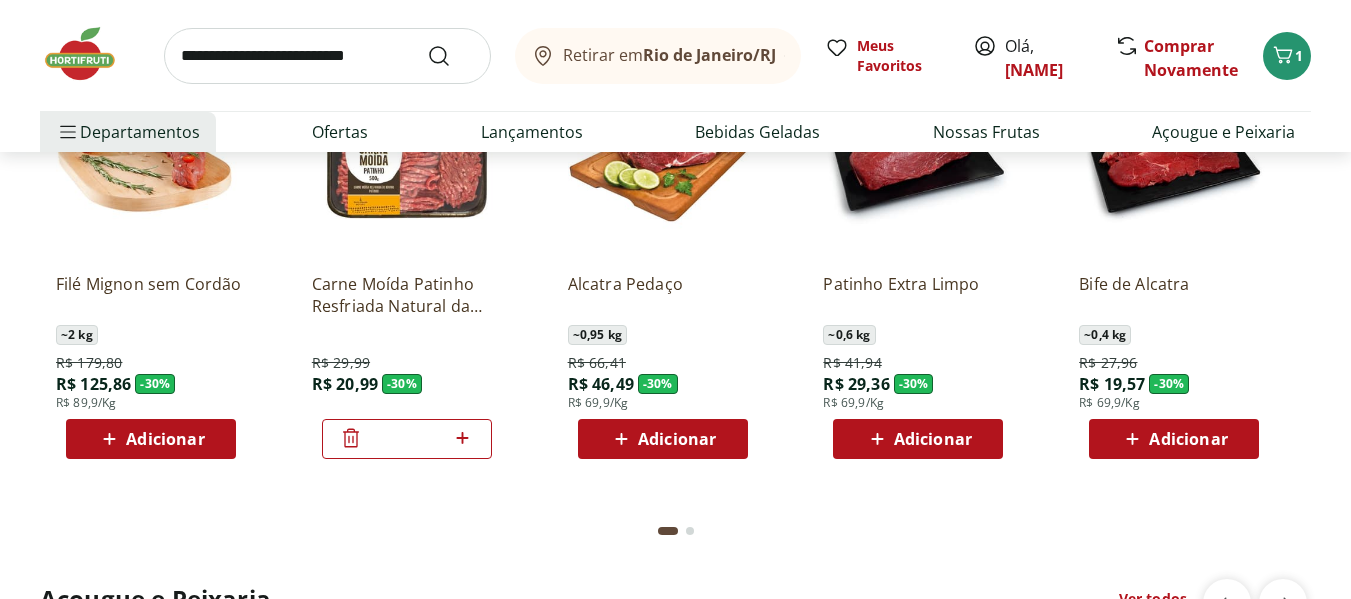 click on "Adicionar" at bounding box center [677, 439] 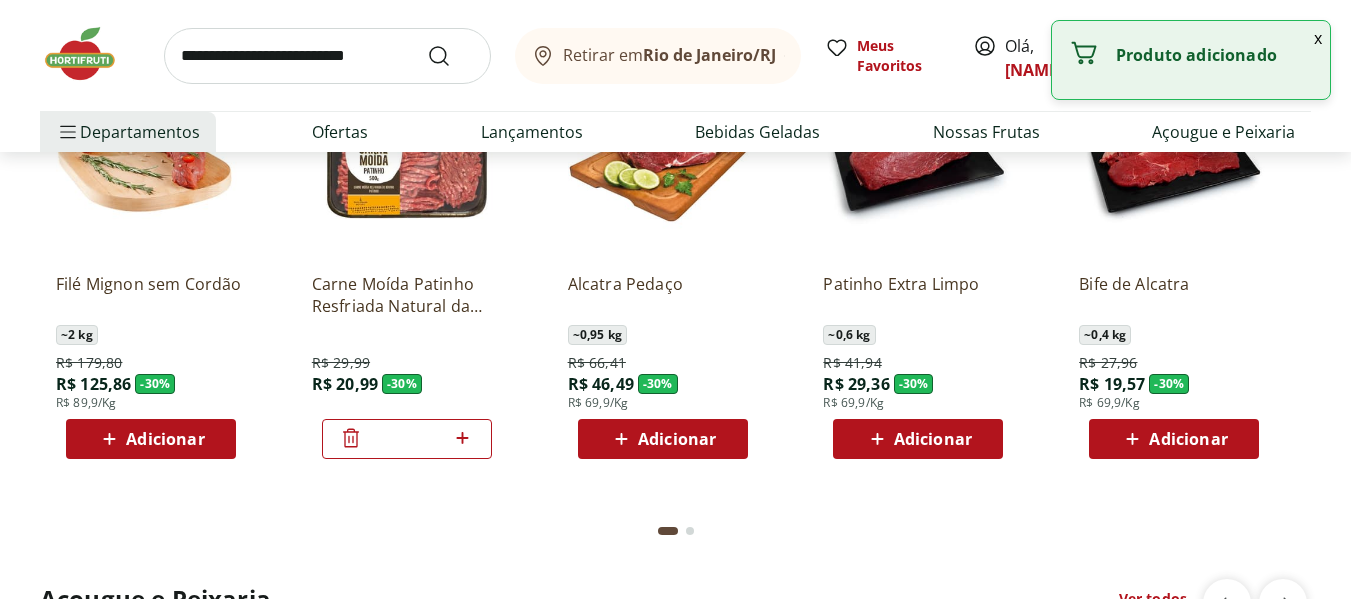 click 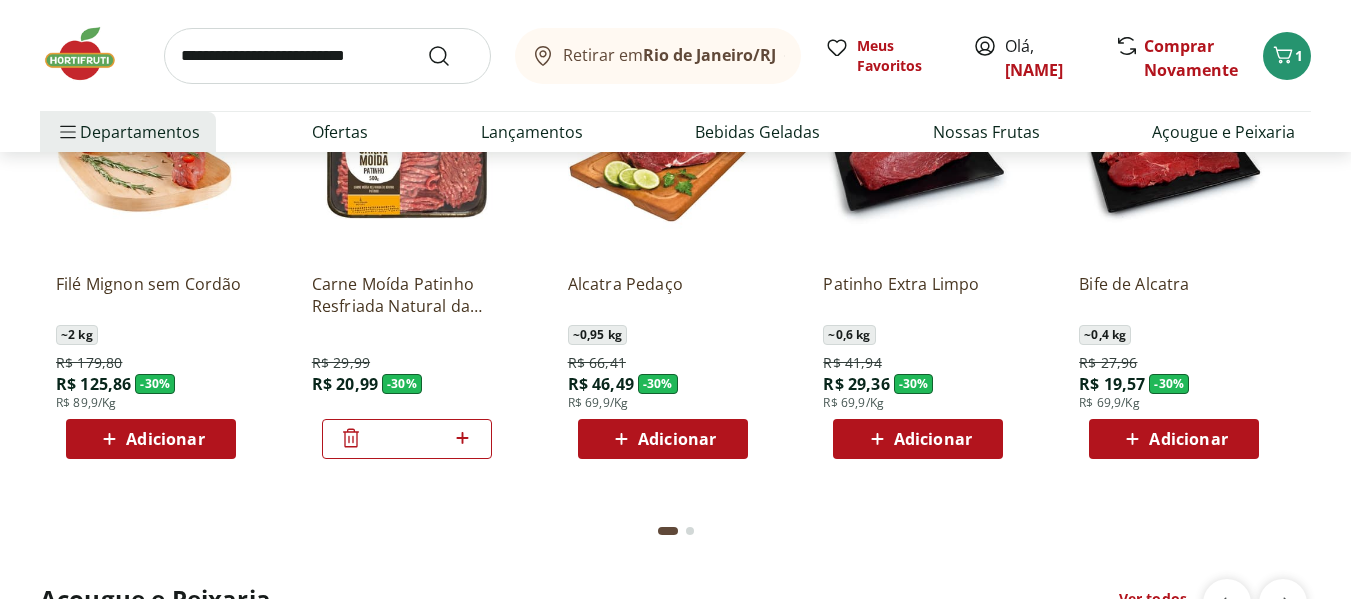 click on "Adicionar" at bounding box center (677, 439) 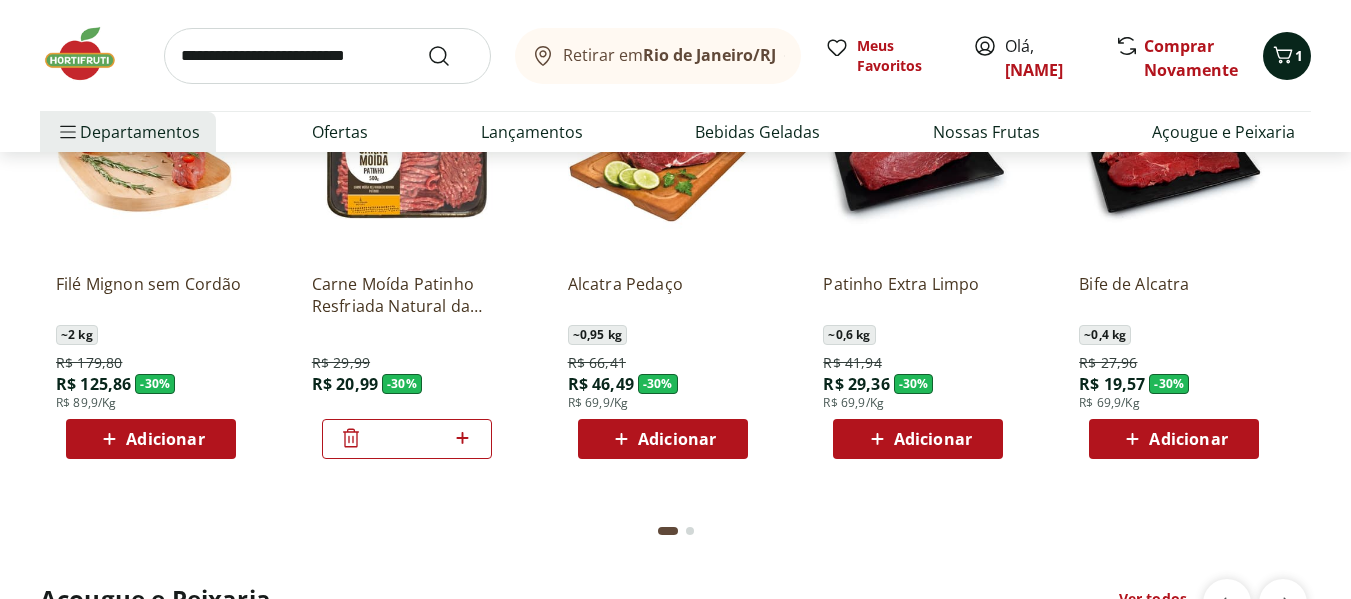 click 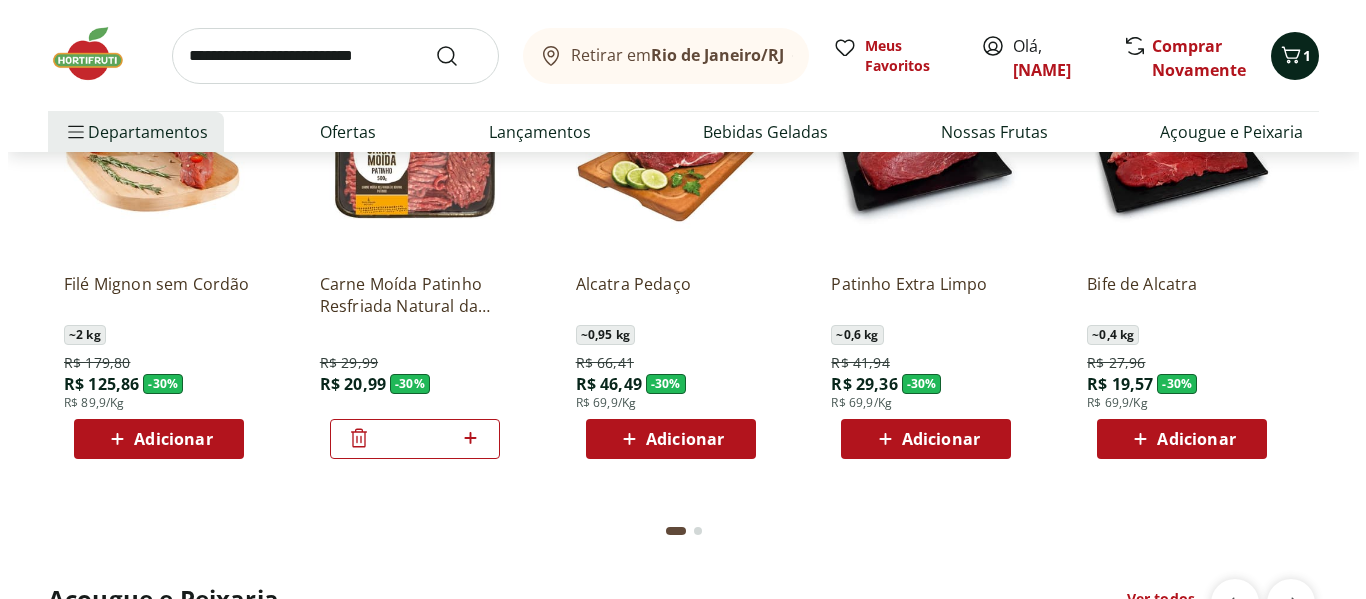 scroll, scrollTop: 1758, scrollLeft: 0, axis: vertical 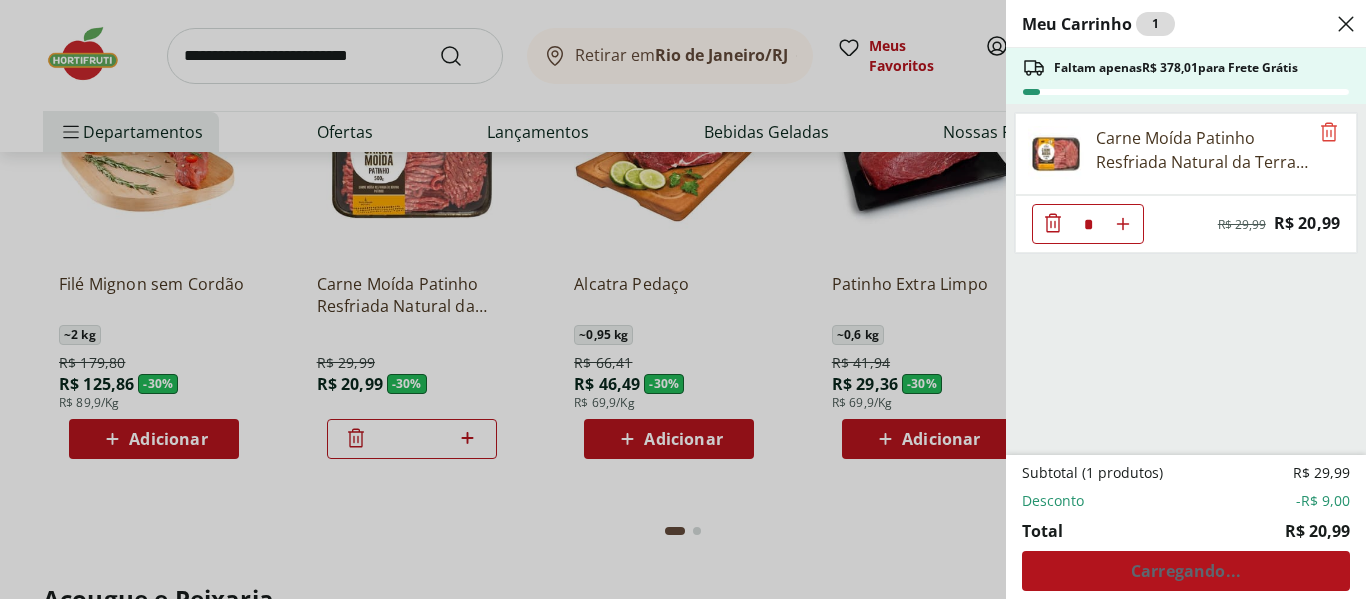 click 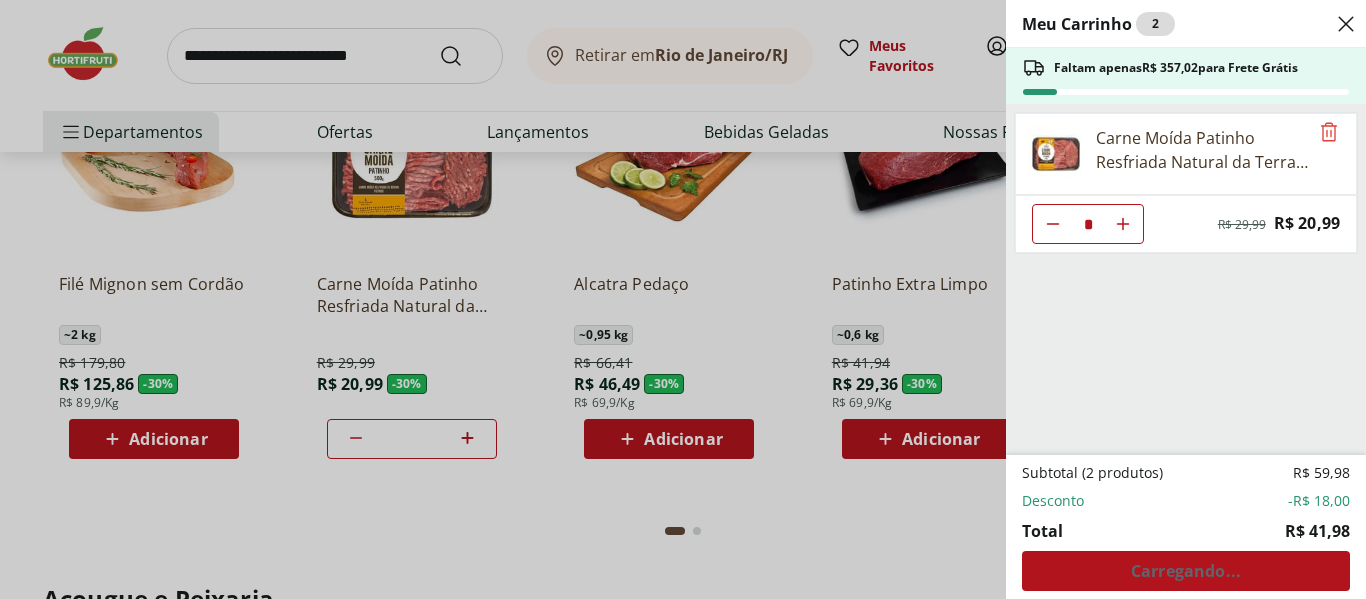 type on "*" 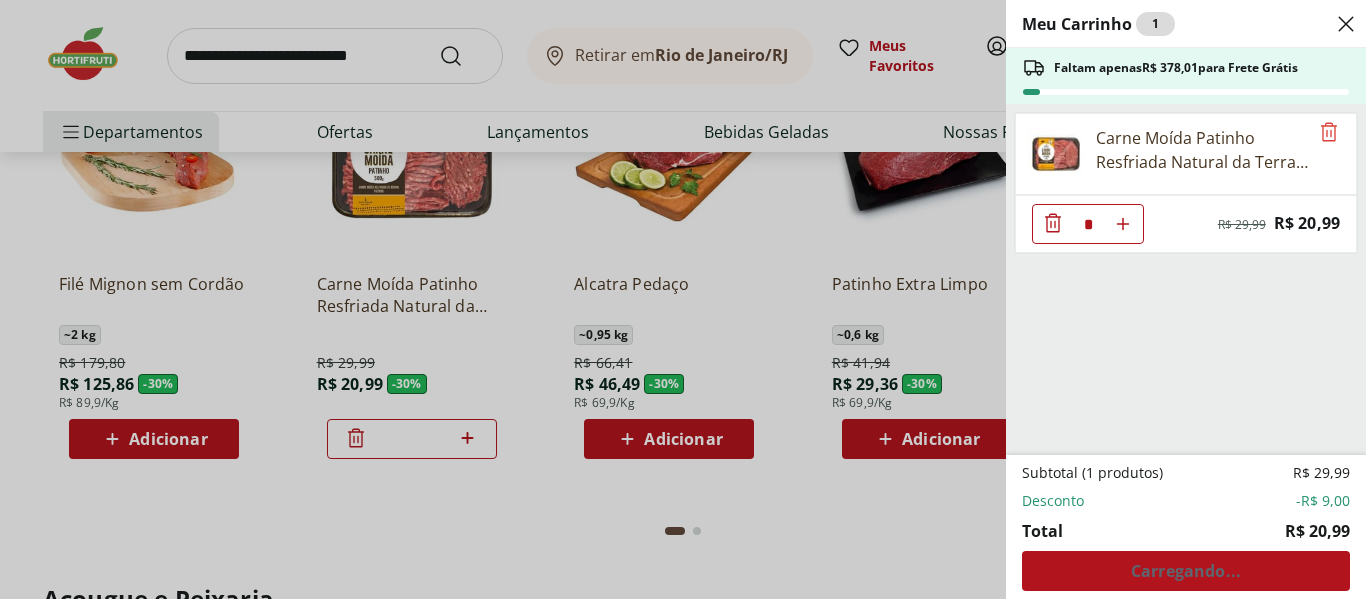 click at bounding box center (1346, 24) 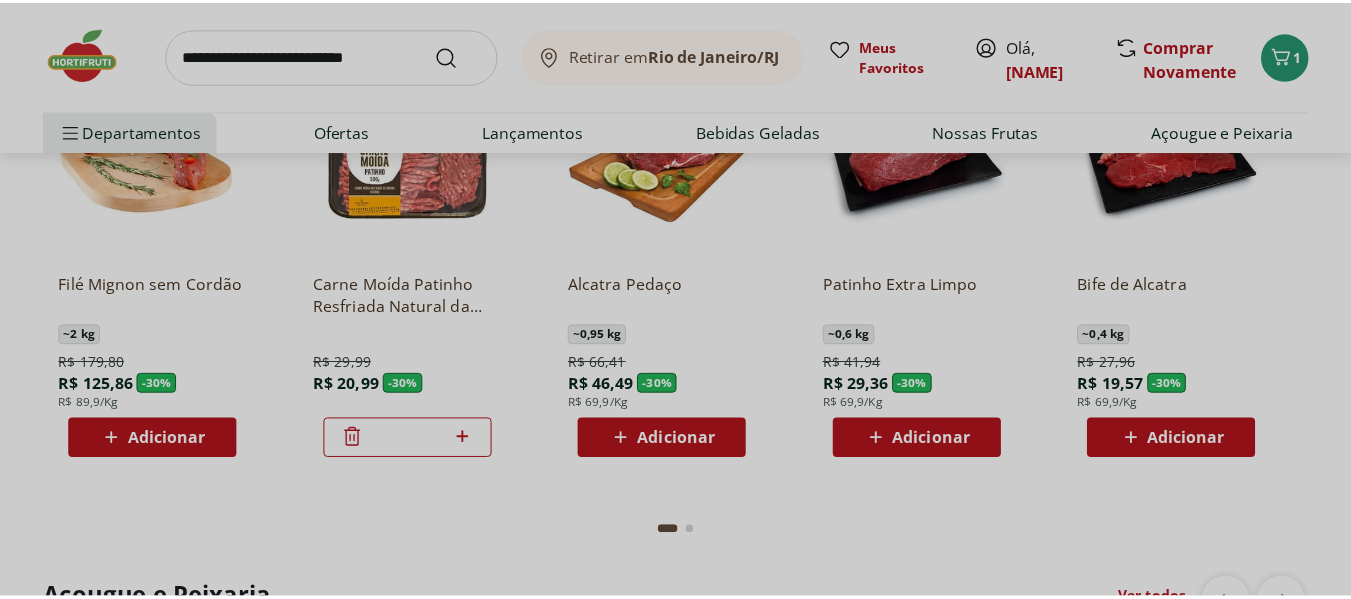 scroll, scrollTop: 1753, scrollLeft: 0, axis: vertical 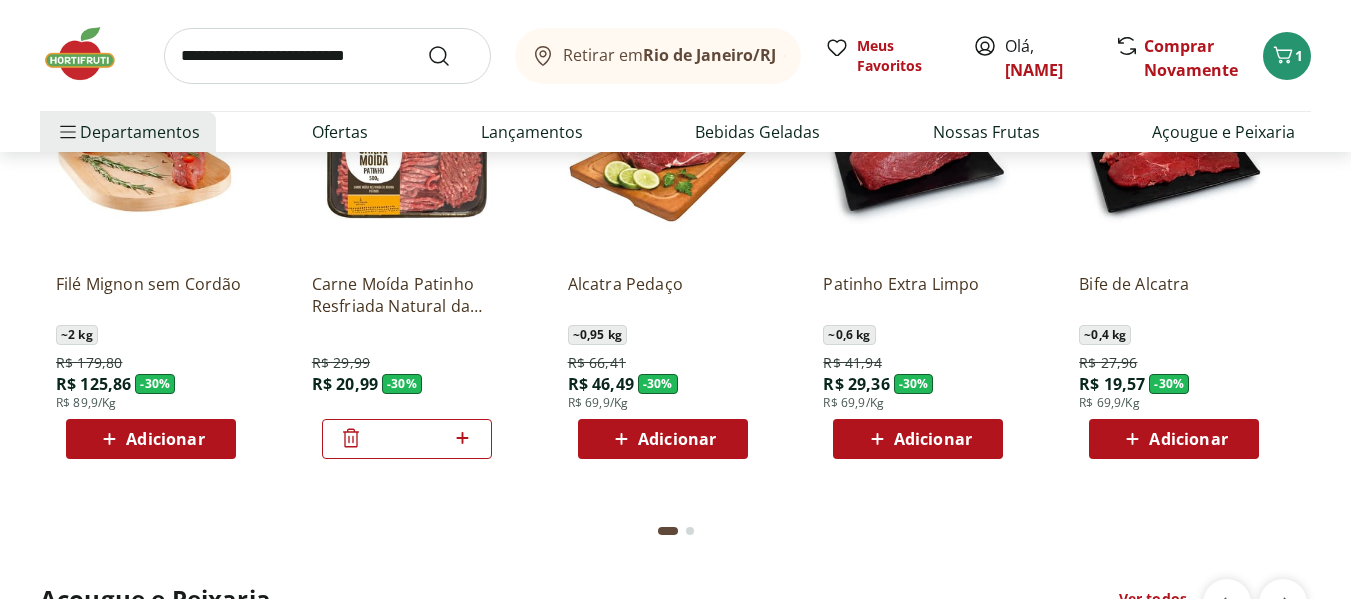 click on "Adicionar" at bounding box center [677, 439] 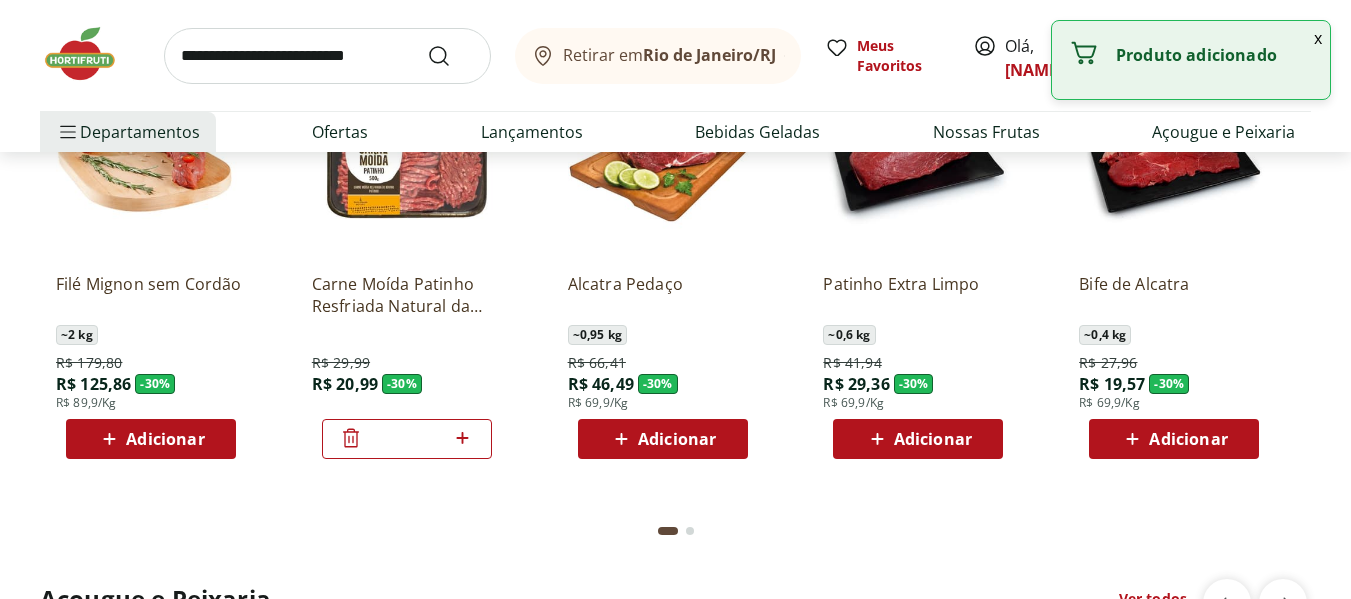 click on "Adicionar" at bounding box center [677, 439] 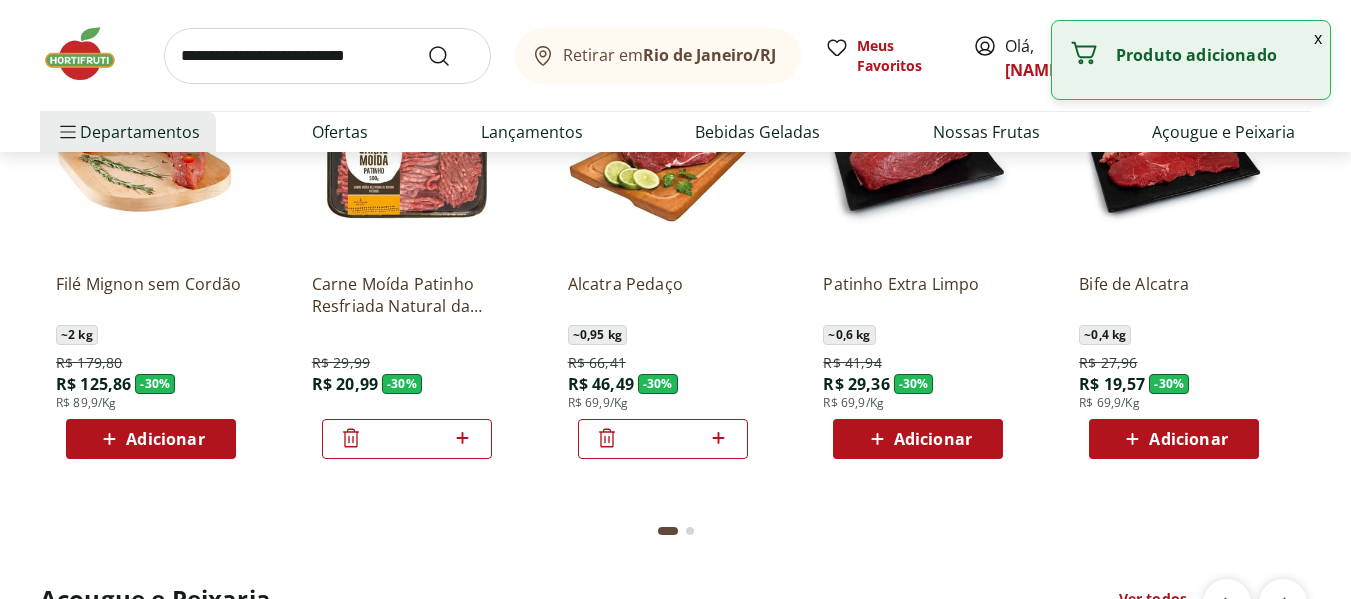 click 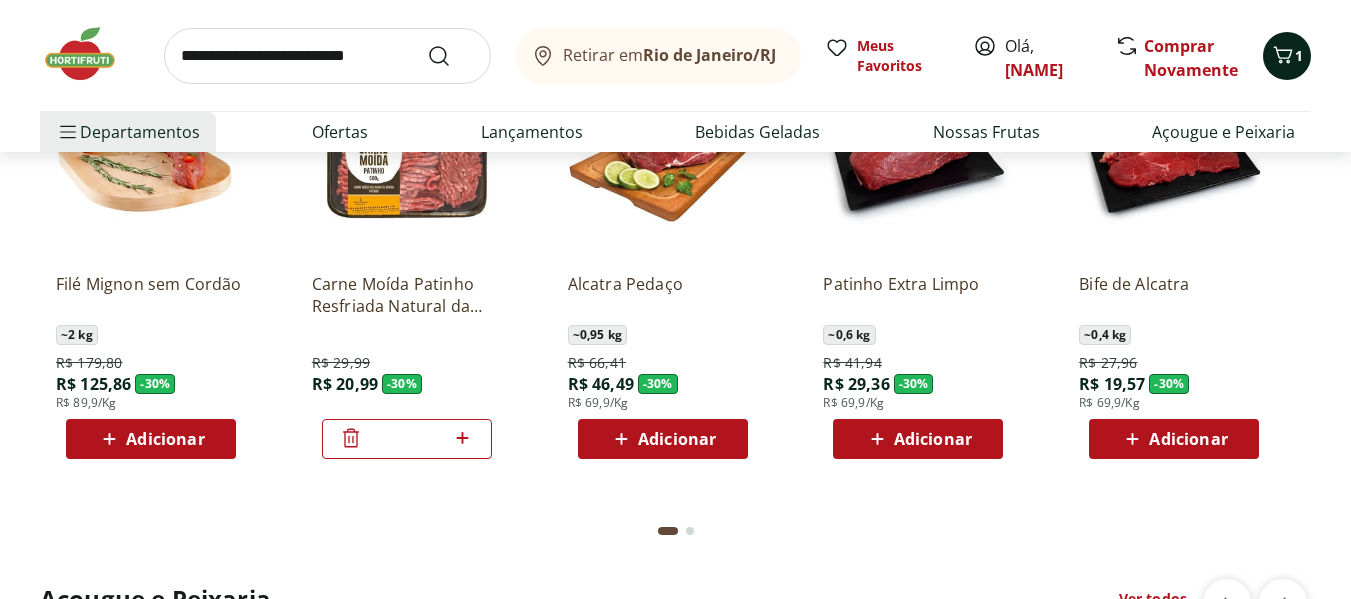 click 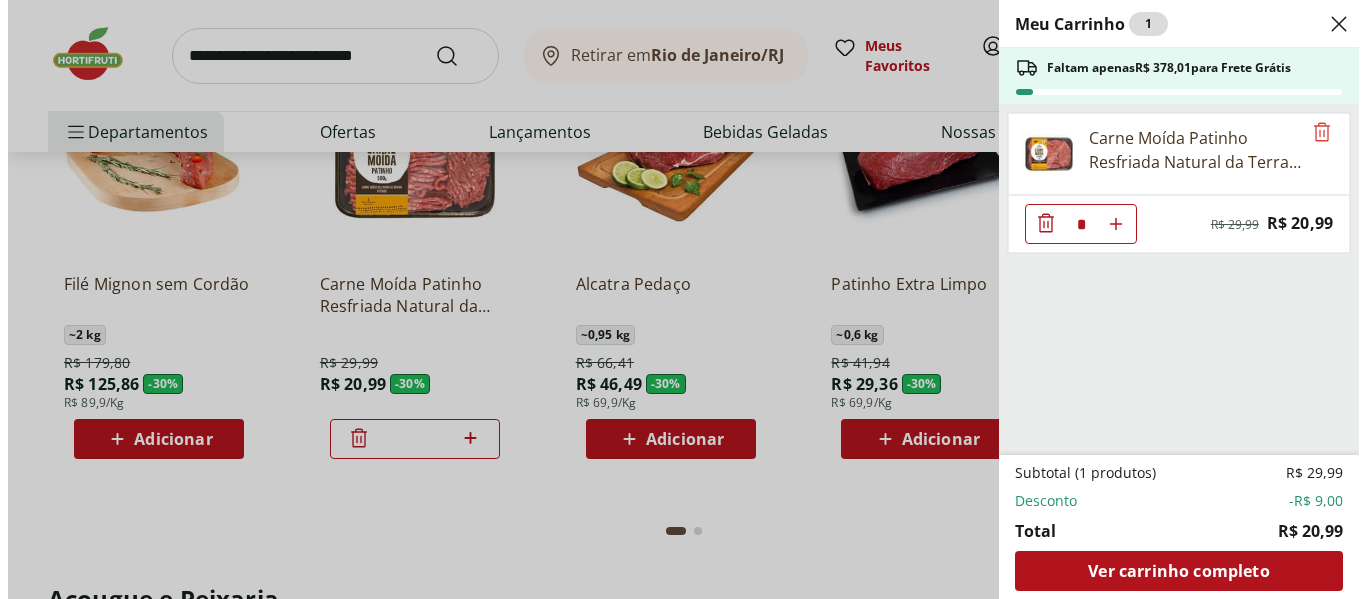 scroll, scrollTop: 1758, scrollLeft: 0, axis: vertical 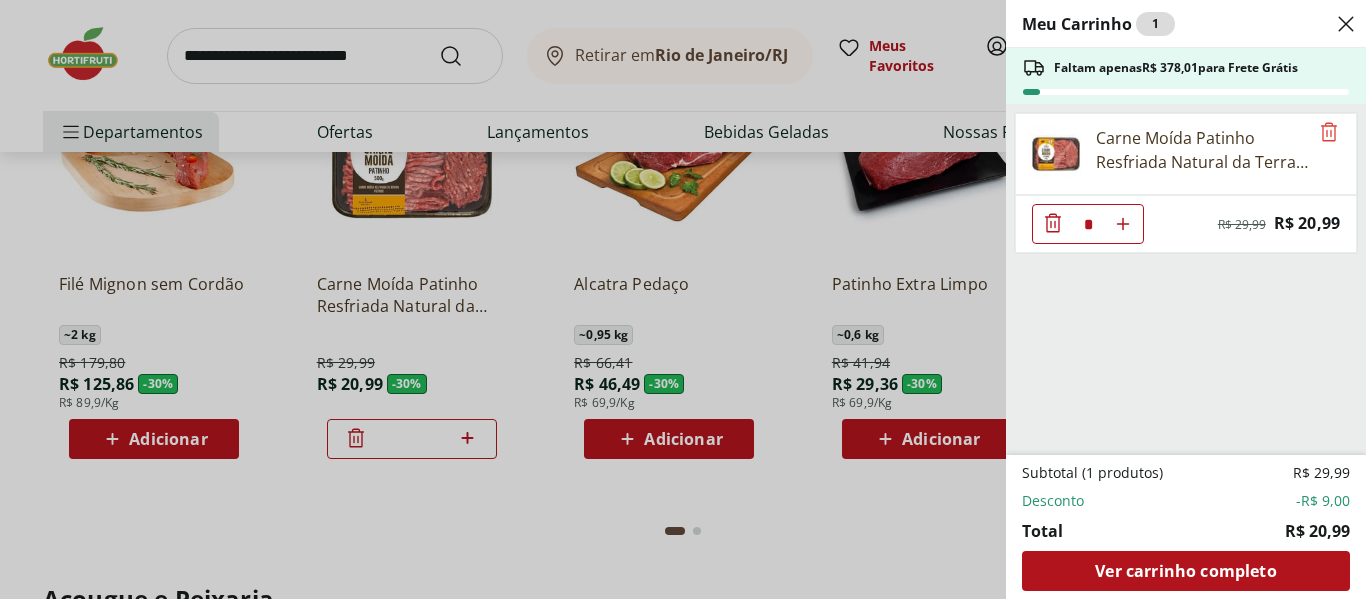 click 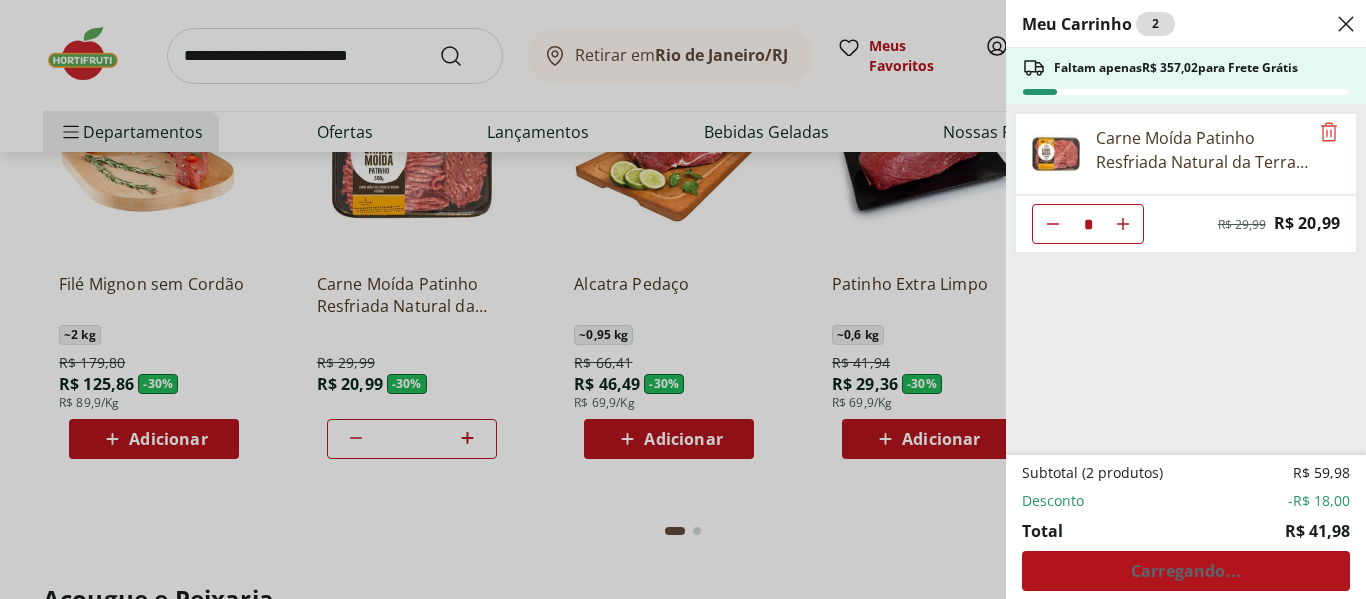 type on "*" 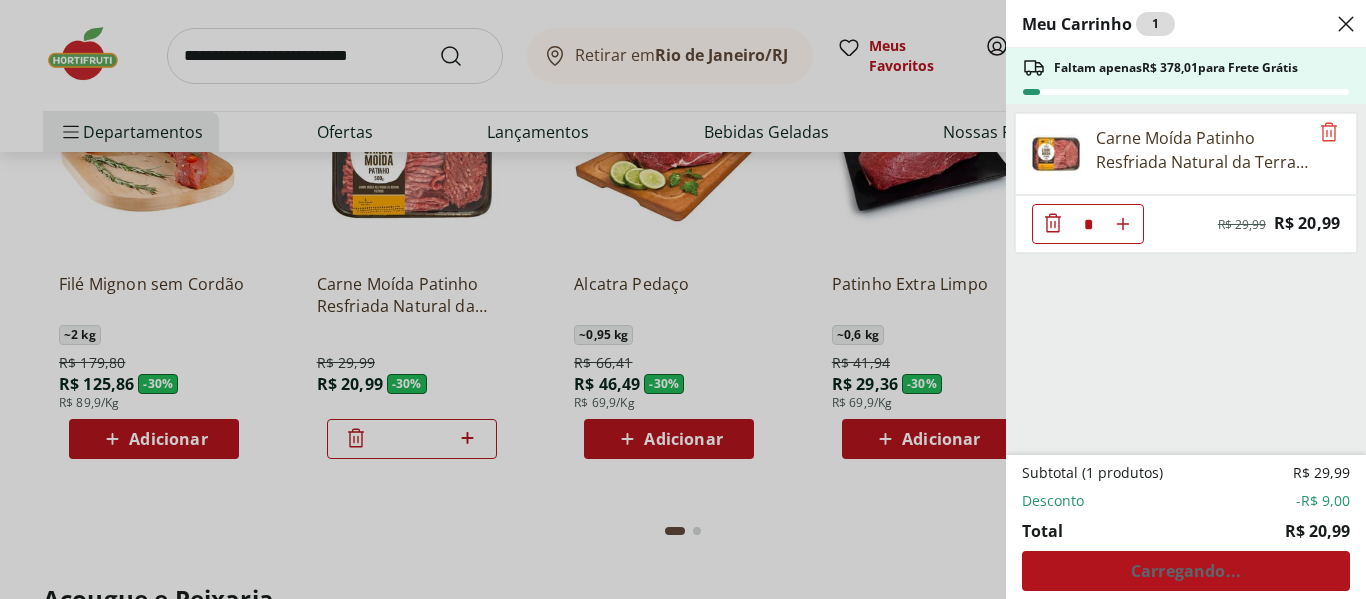 click on "Meu Carrinho 1 Faltam apenas  R$ 378,01  para Frete Grátis Carne Moída Patinho Resfriada Natural da Terra 500g * Original price: R$ 29,99 Price: R$ 20,99 Subtotal (1 produtos) R$ 29,99 Desconto -R$ 9,00 Total R$ 20,99 Carregando..." at bounding box center [683, 299] 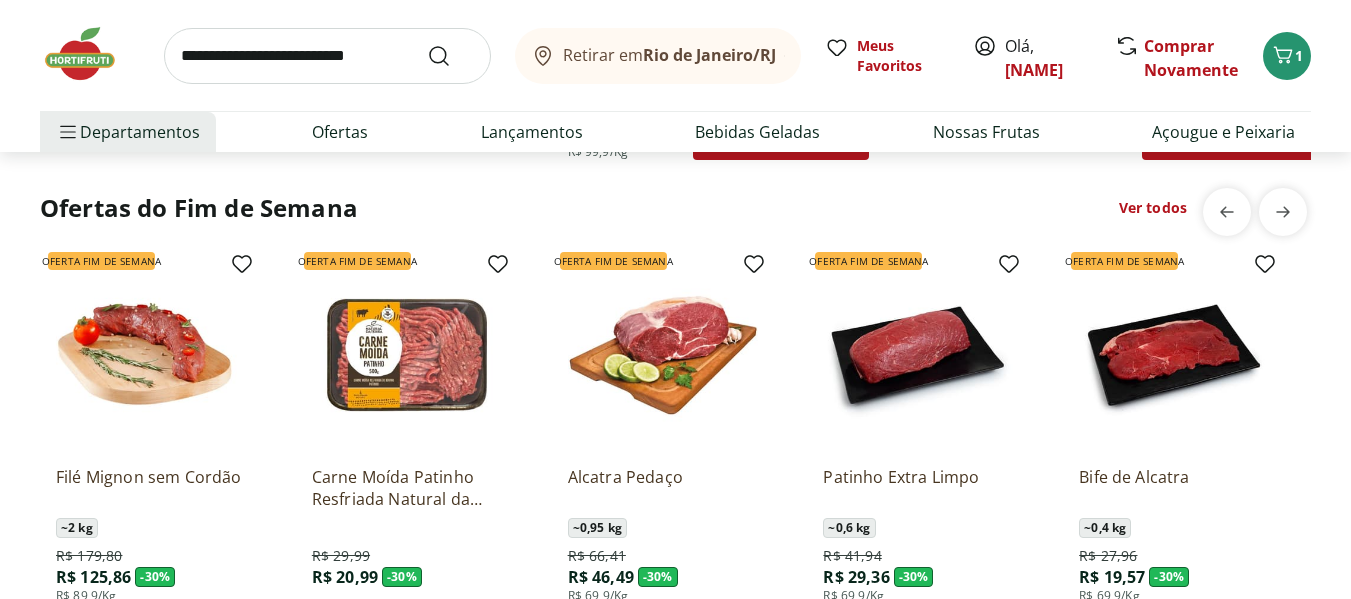 scroll, scrollTop: 1559, scrollLeft: 0, axis: vertical 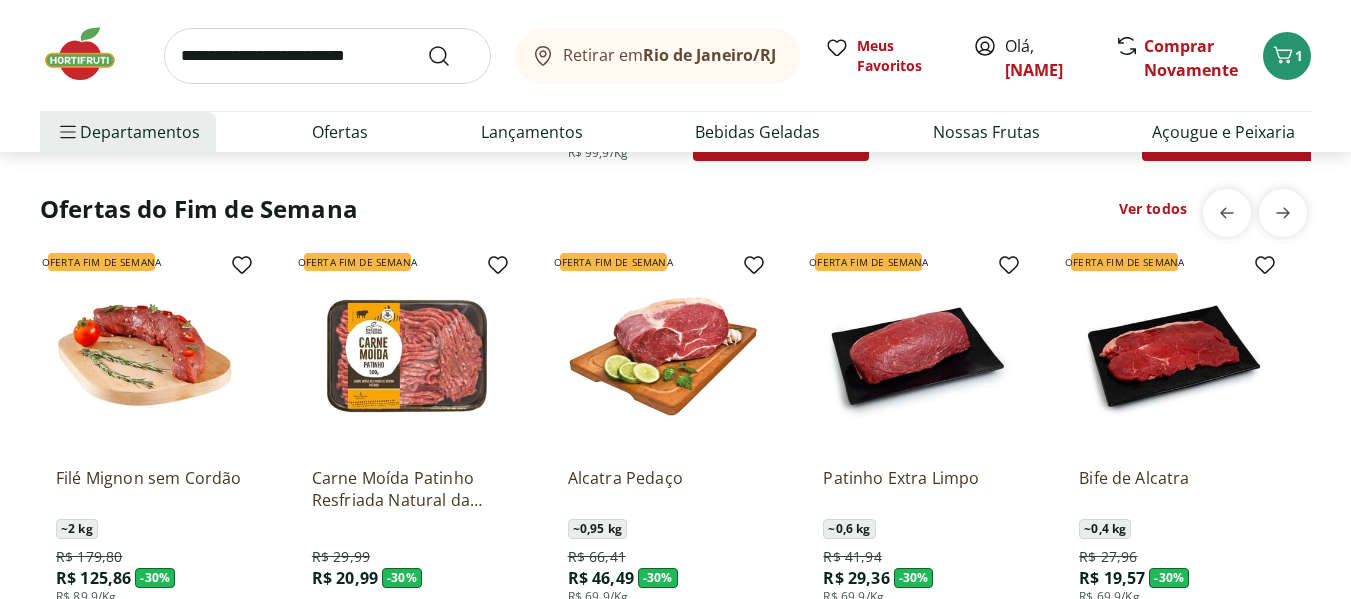 click on "Ver todos" at bounding box center (1153, 209) 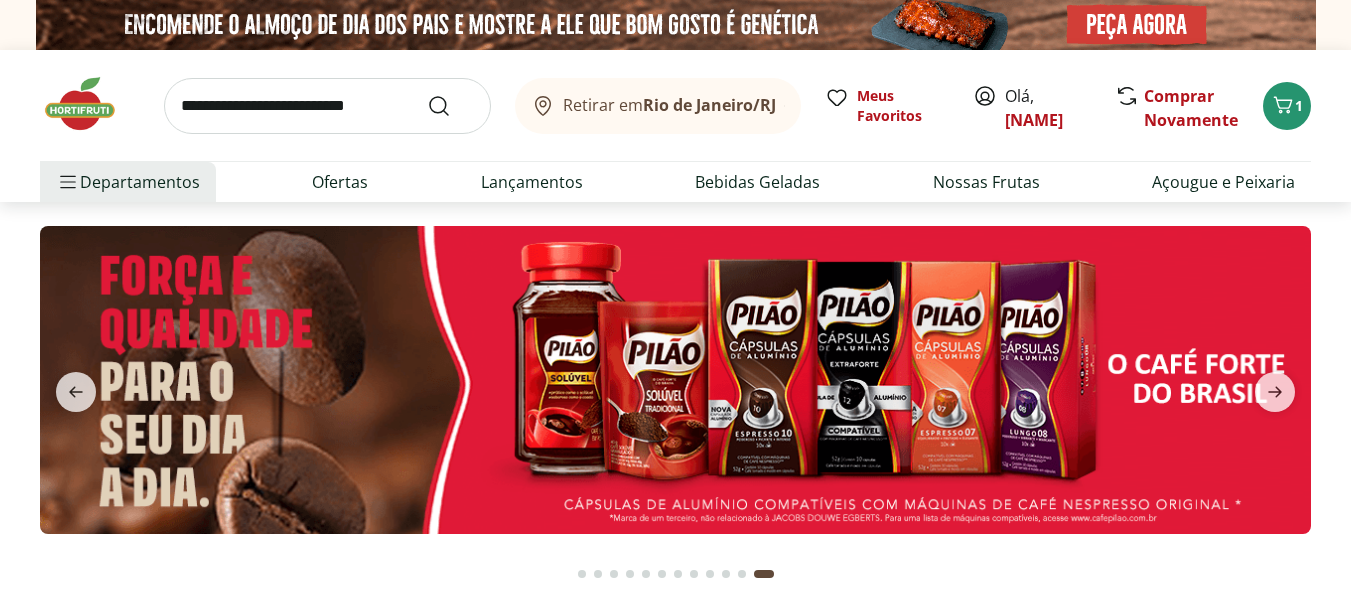 select on "**********" 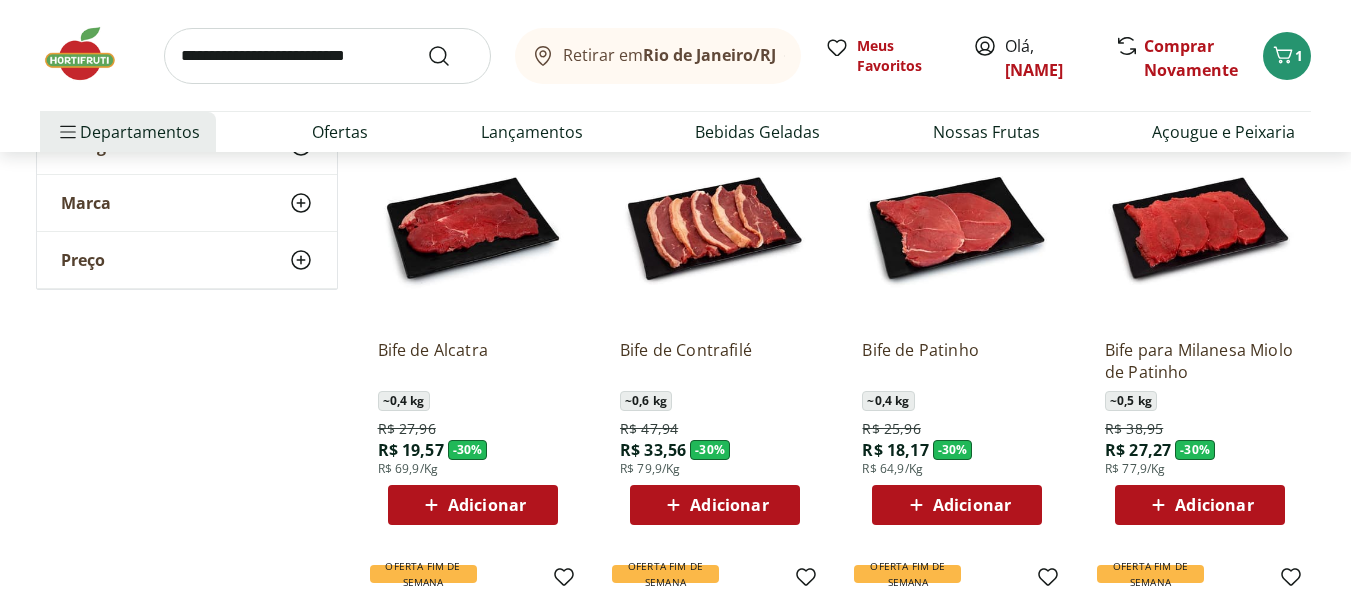 scroll, scrollTop: 658, scrollLeft: 0, axis: vertical 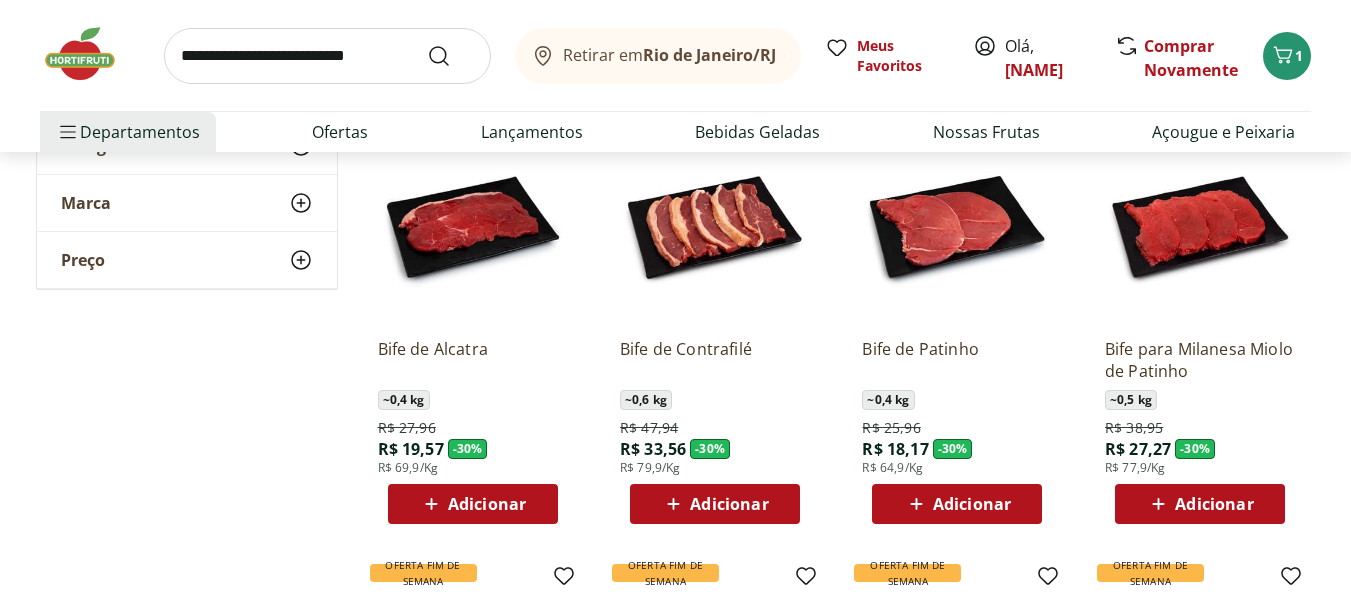 click on "Adicionar" at bounding box center (487, 504) 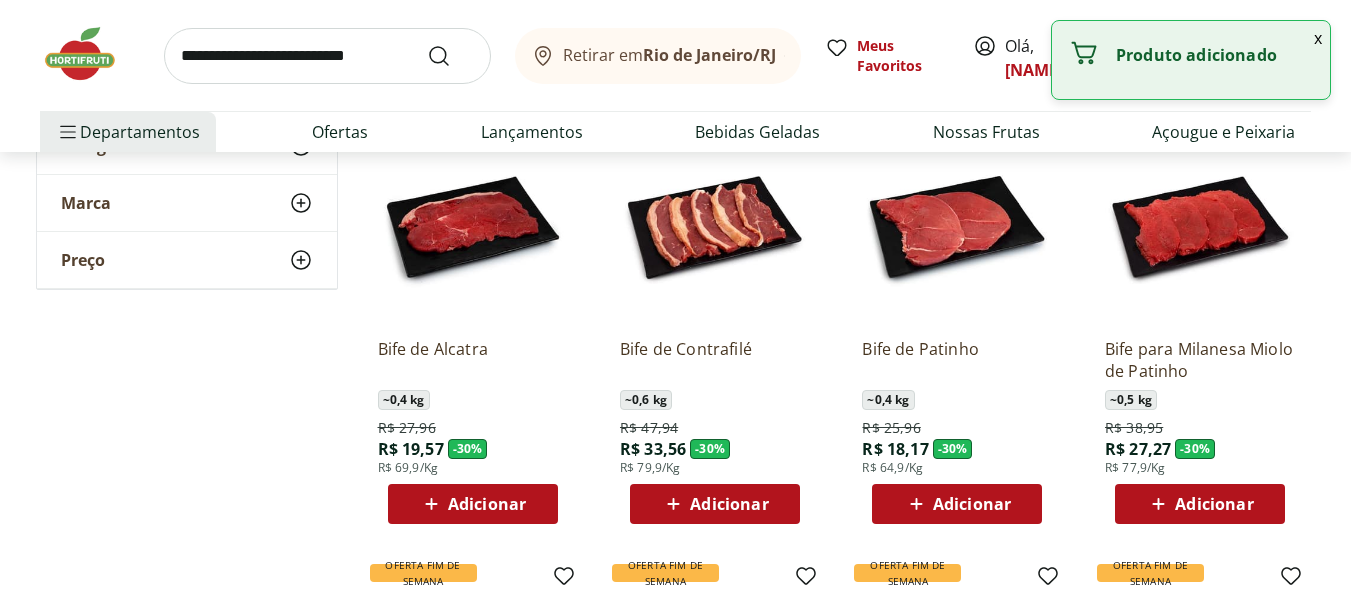 click on "Adicionar" at bounding box center (473, 504) 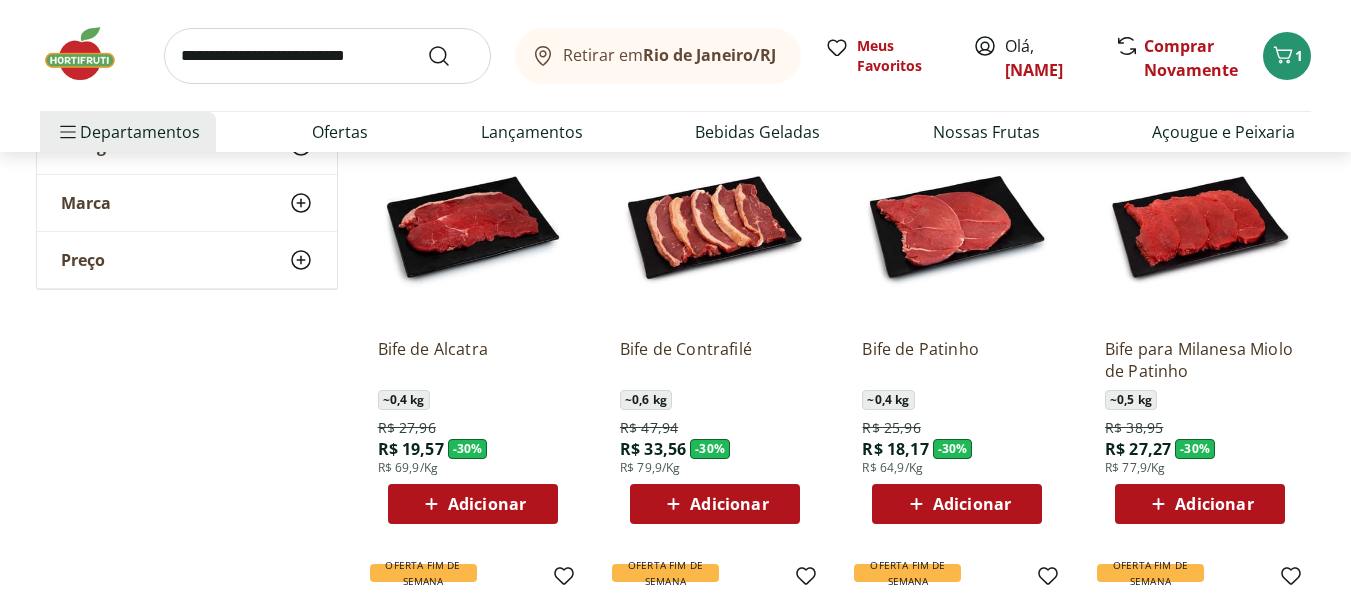 click on "Adicionar" at bounding box center (473, 504) 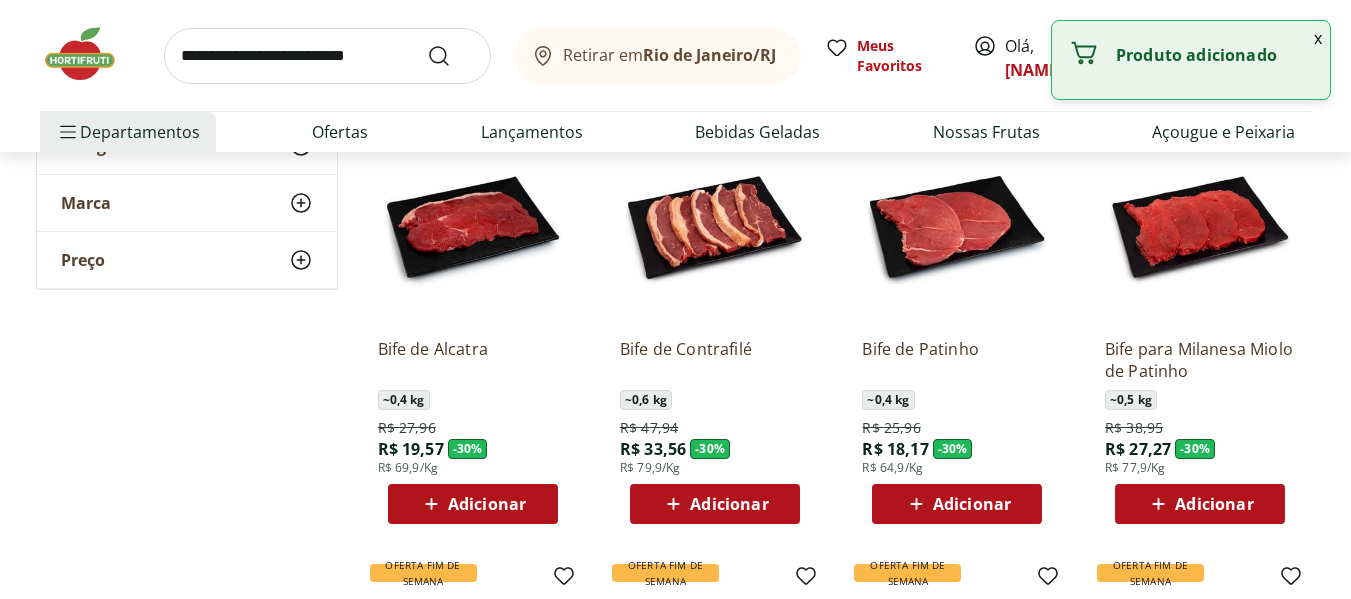 click on "Adicionar" at bounding box center (473, 504) 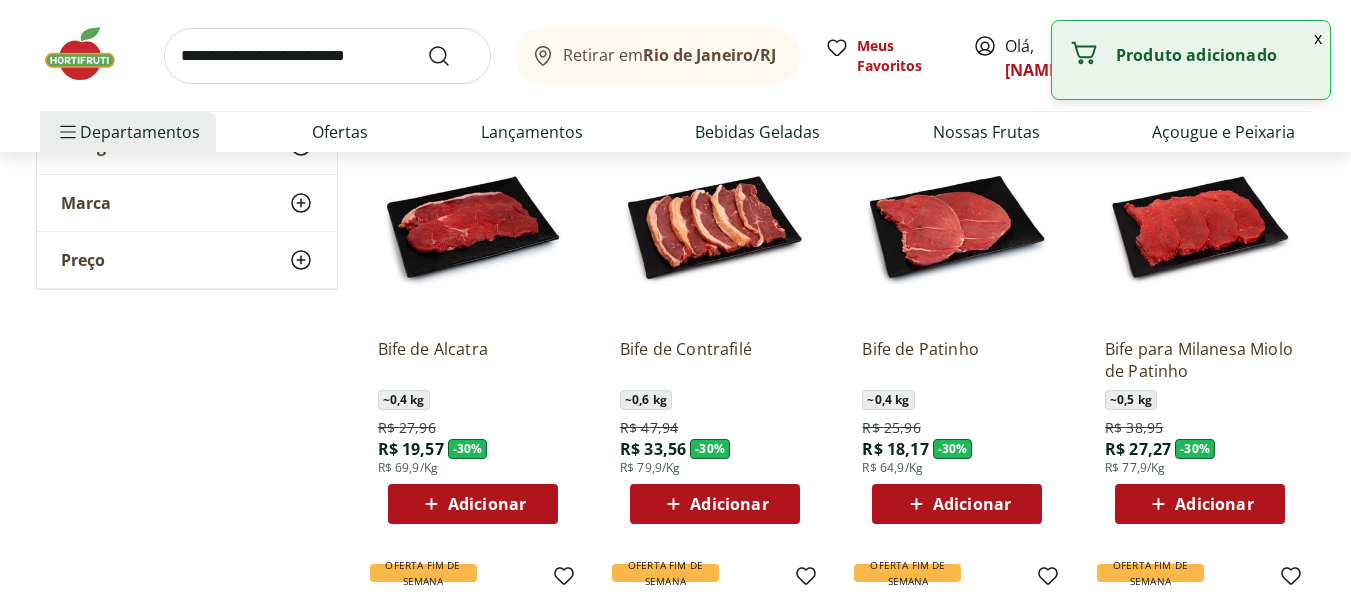 click on "Adicionar" at bounding box center [473, 504] 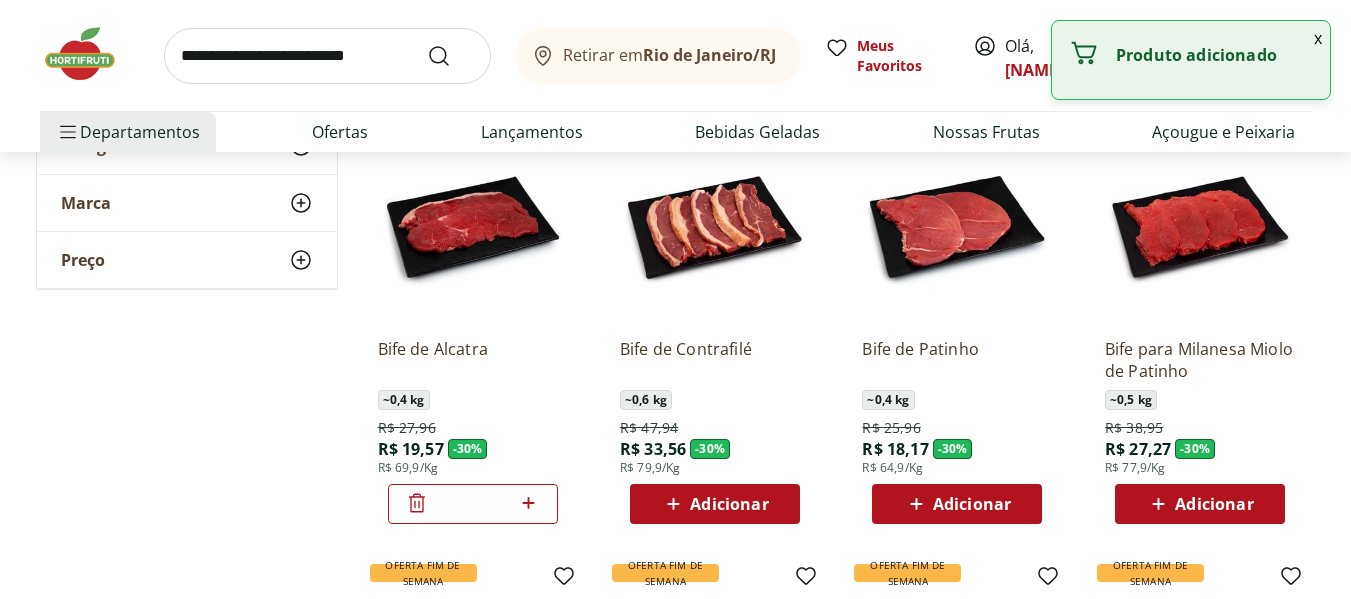 click 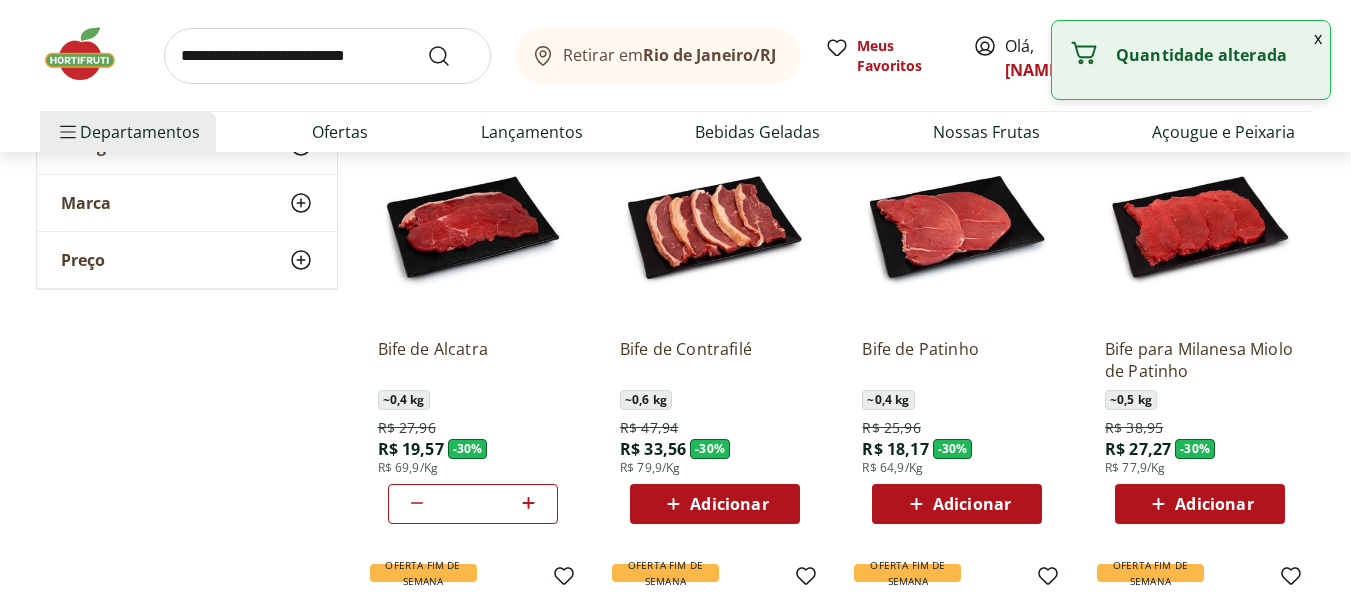 type on "*" 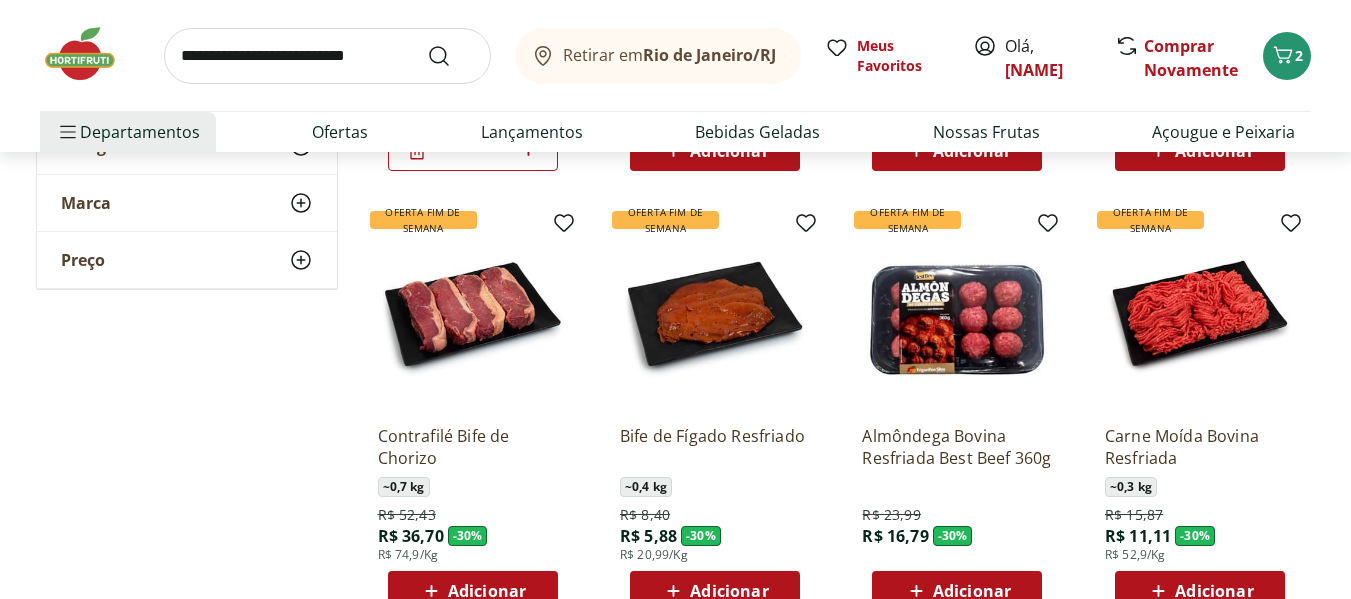 scroll, scrollTop: 1035, scrollLeft: 0, axis: vertical 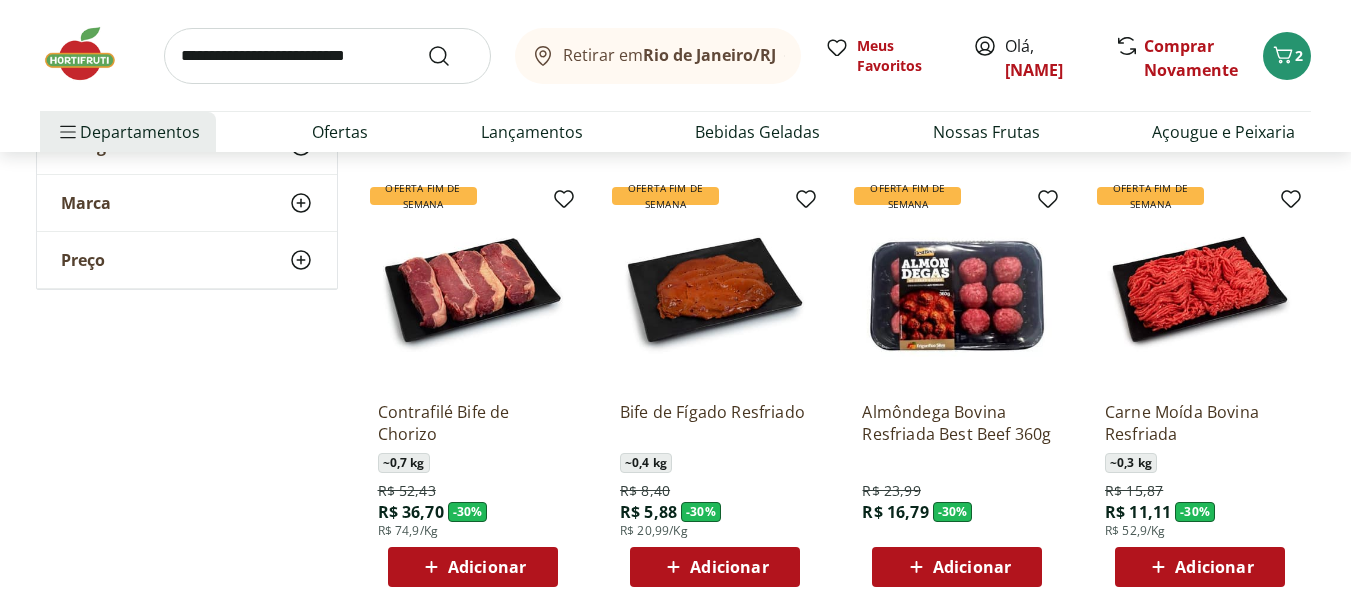 click 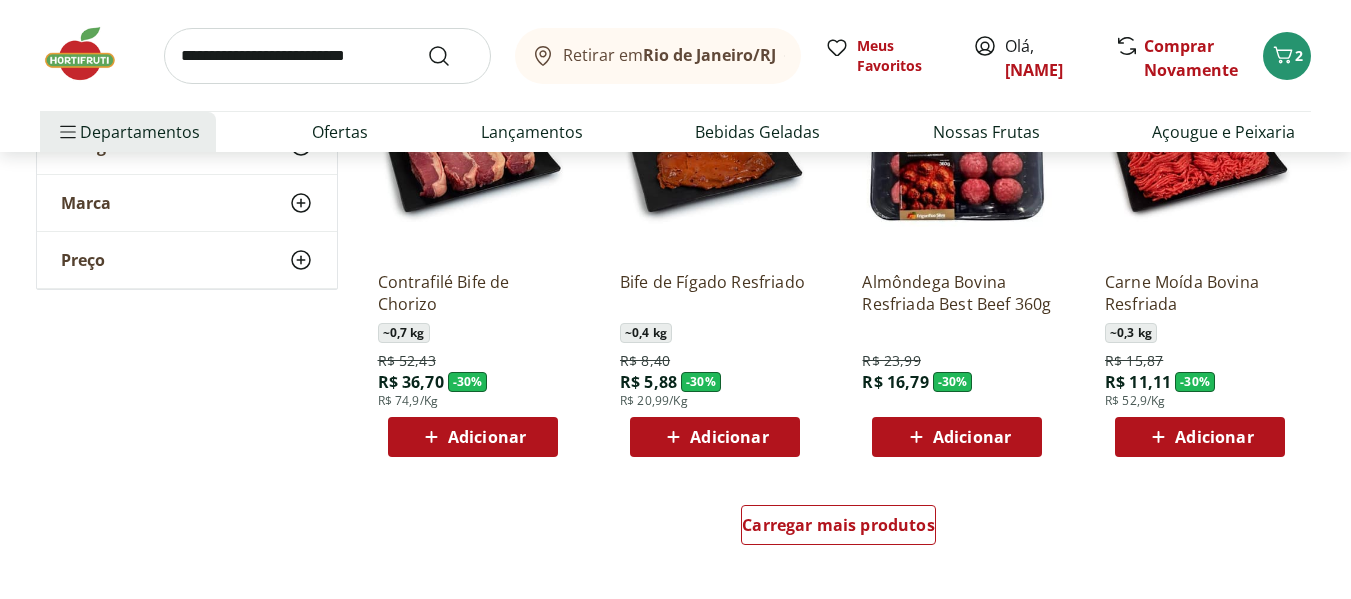 scroll, scrollTop: 1168, scrollLeft: 0, axis: vertical 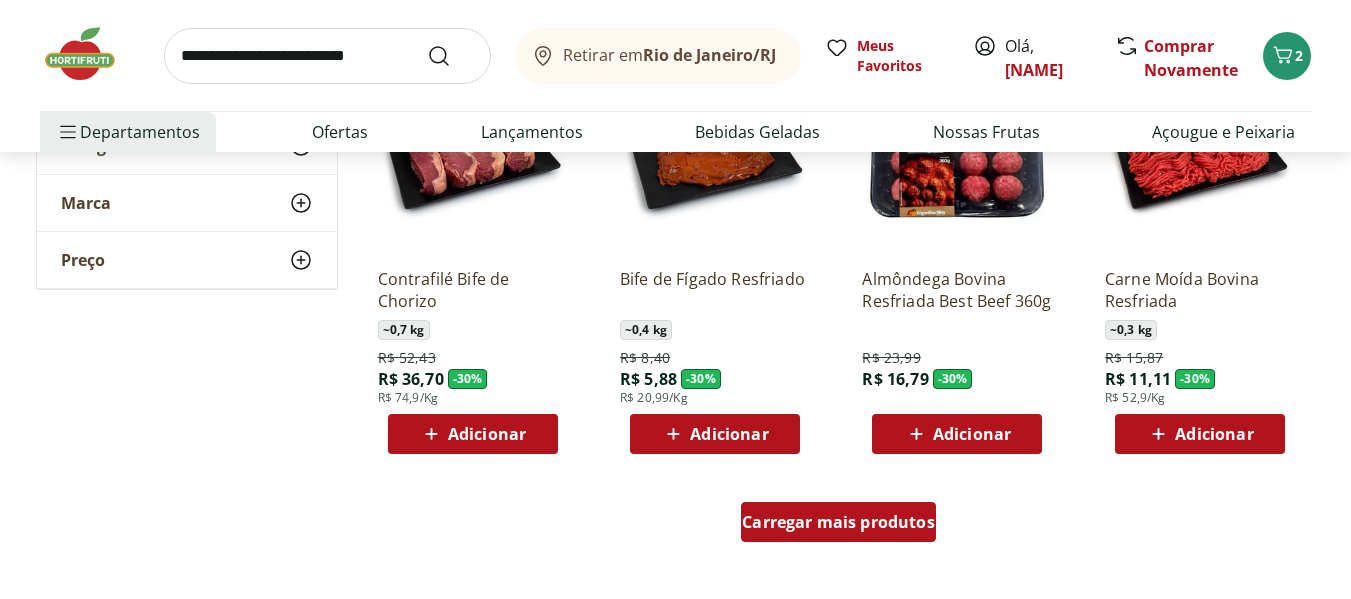 click on "Carregar mais produtos" at bounding box center (838, 522) 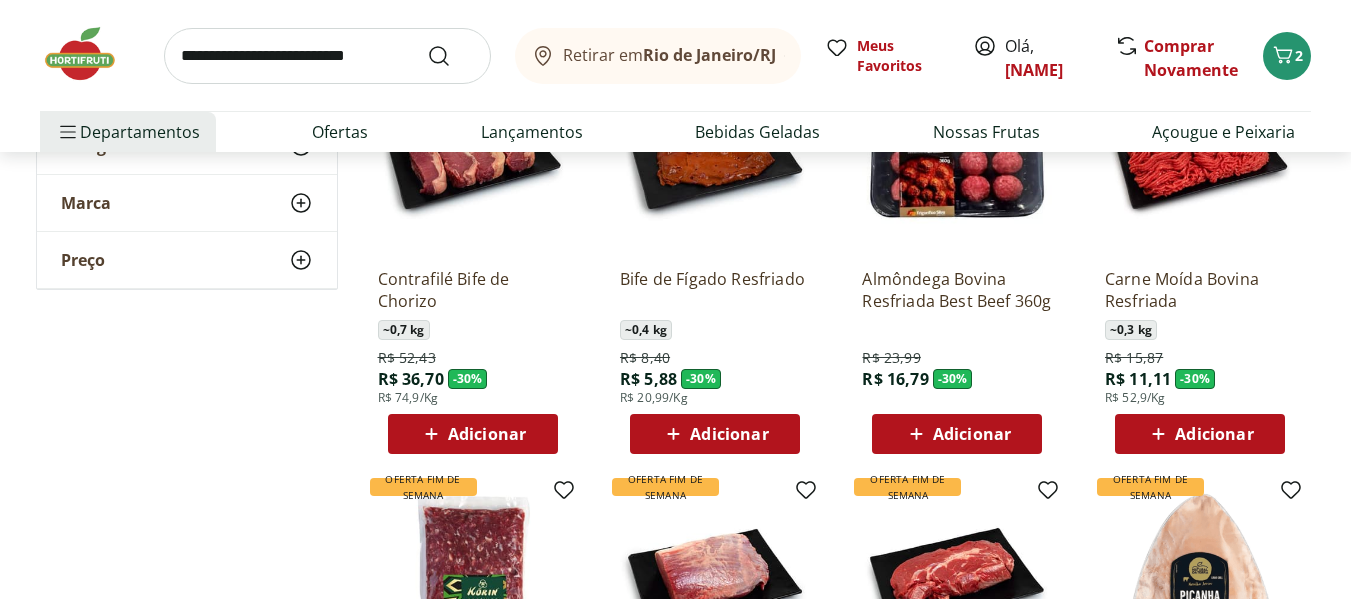 click on "Adicionar" at bounding box center (957, 434) 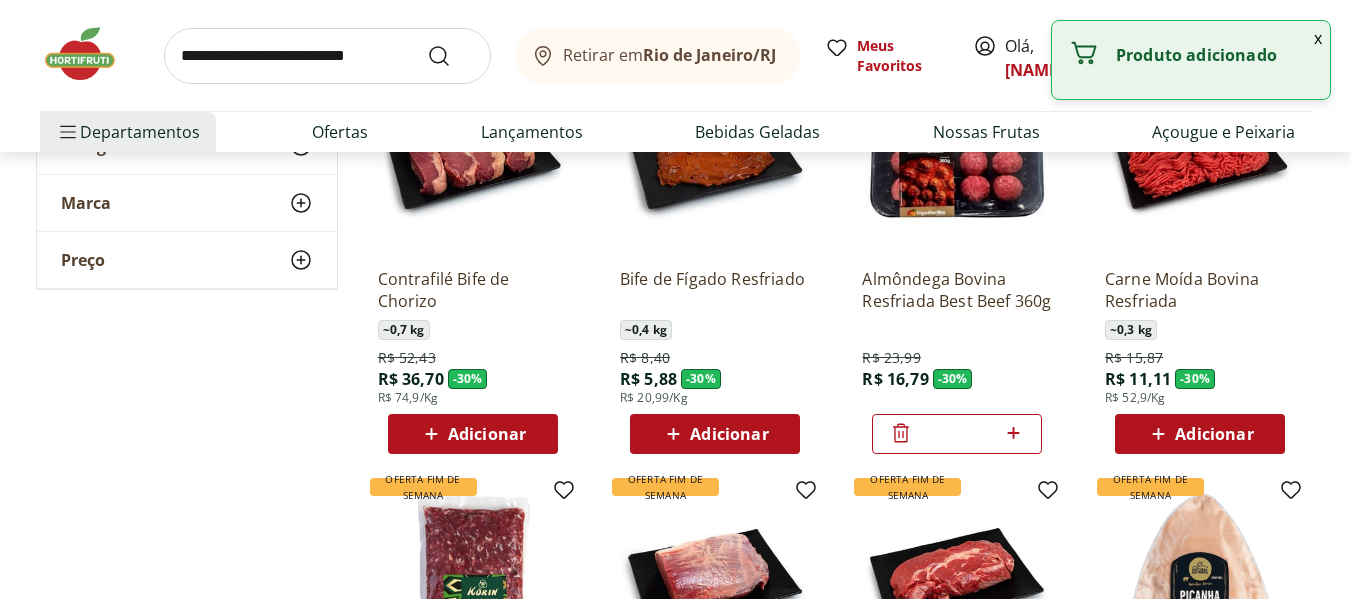 click 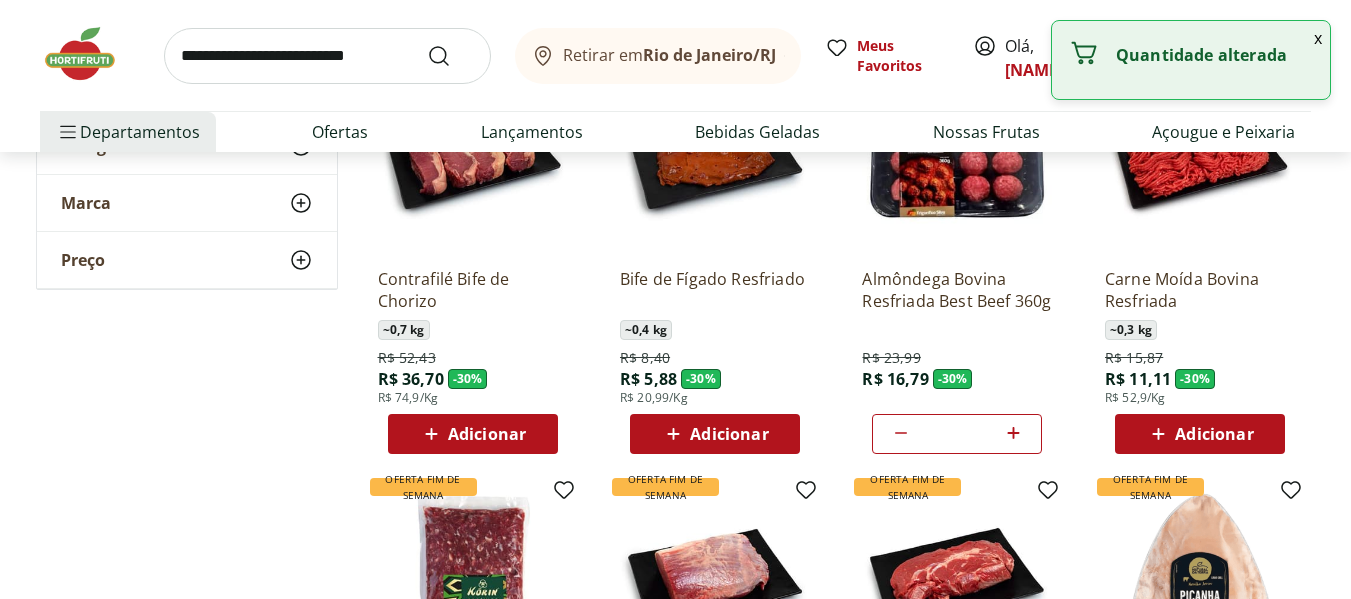 type on "*" 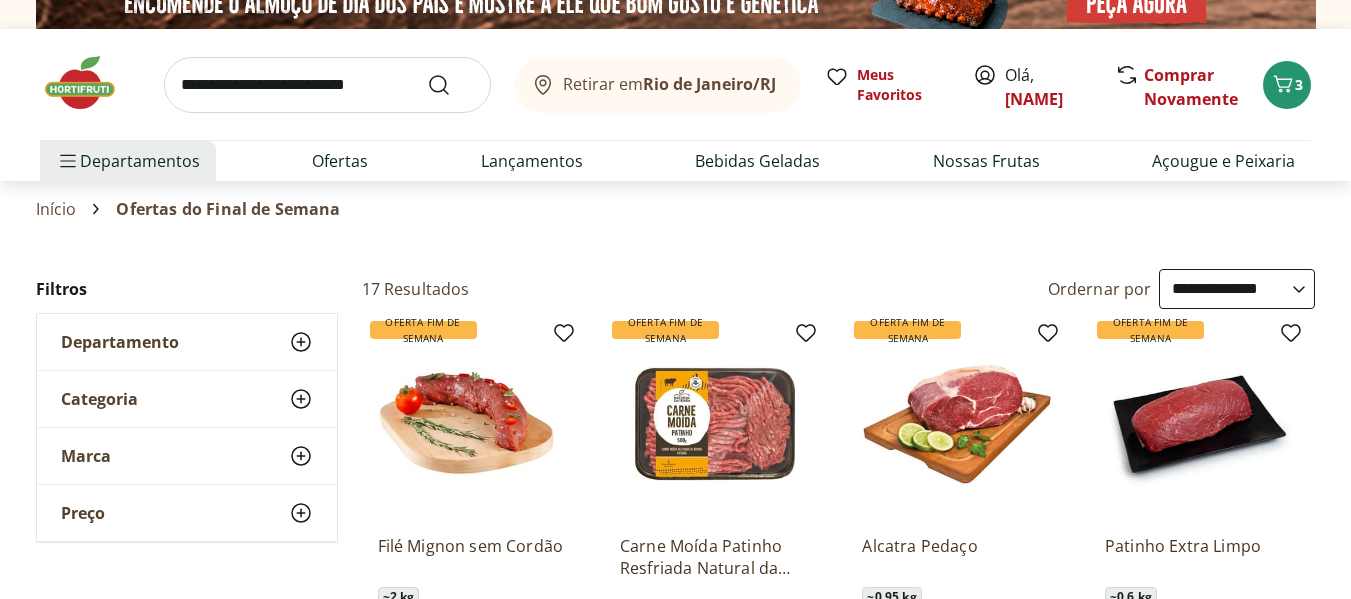 scroll, scrollTop: 0, scrollLeft: 0, axis: both 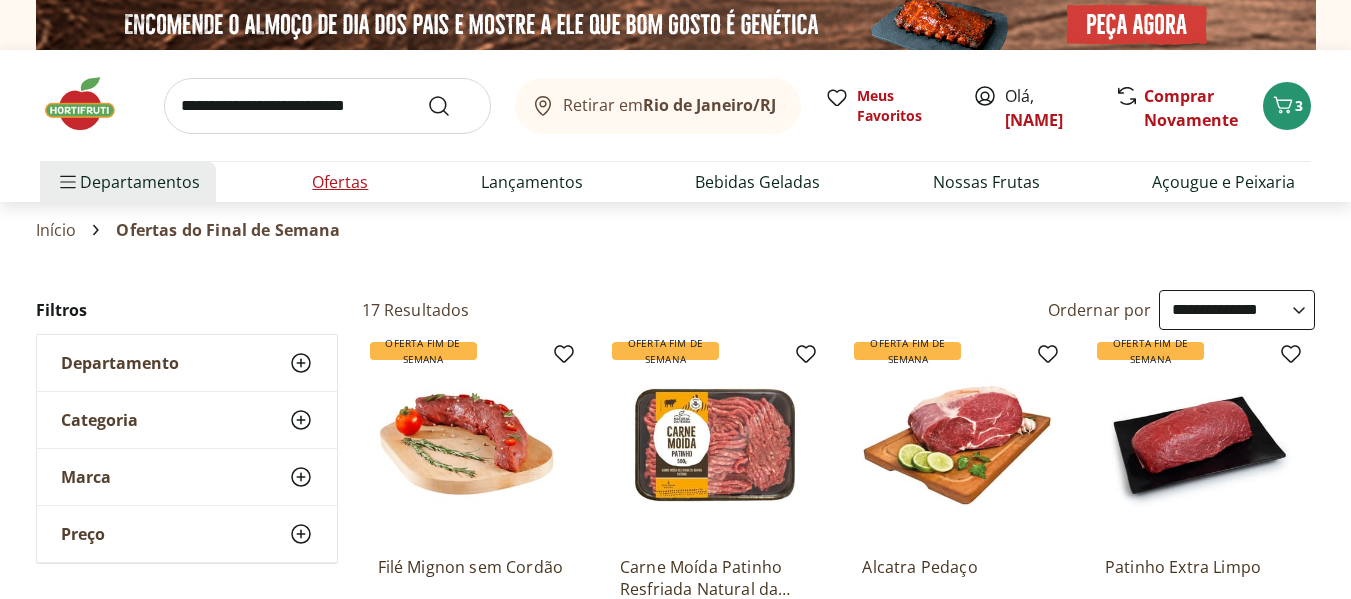 click on "Ofertas" at bounding box center [340, 182] 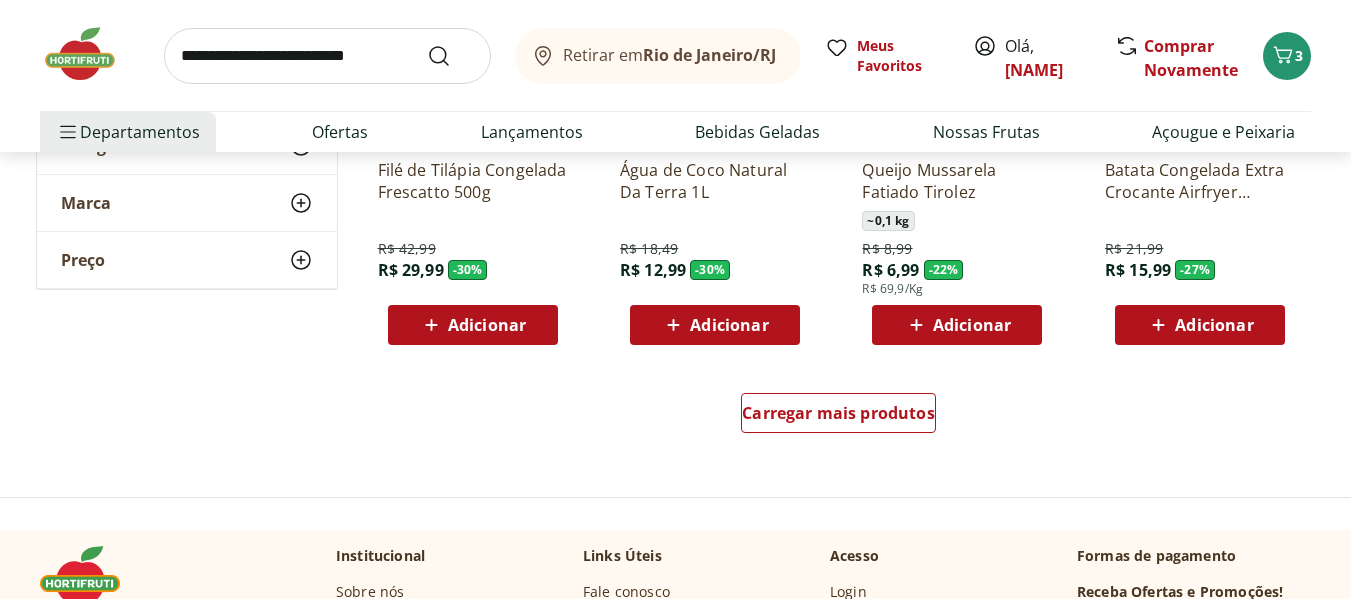 scroll, scrollTop: 1278, scrollLeft: 0, axis: vertical 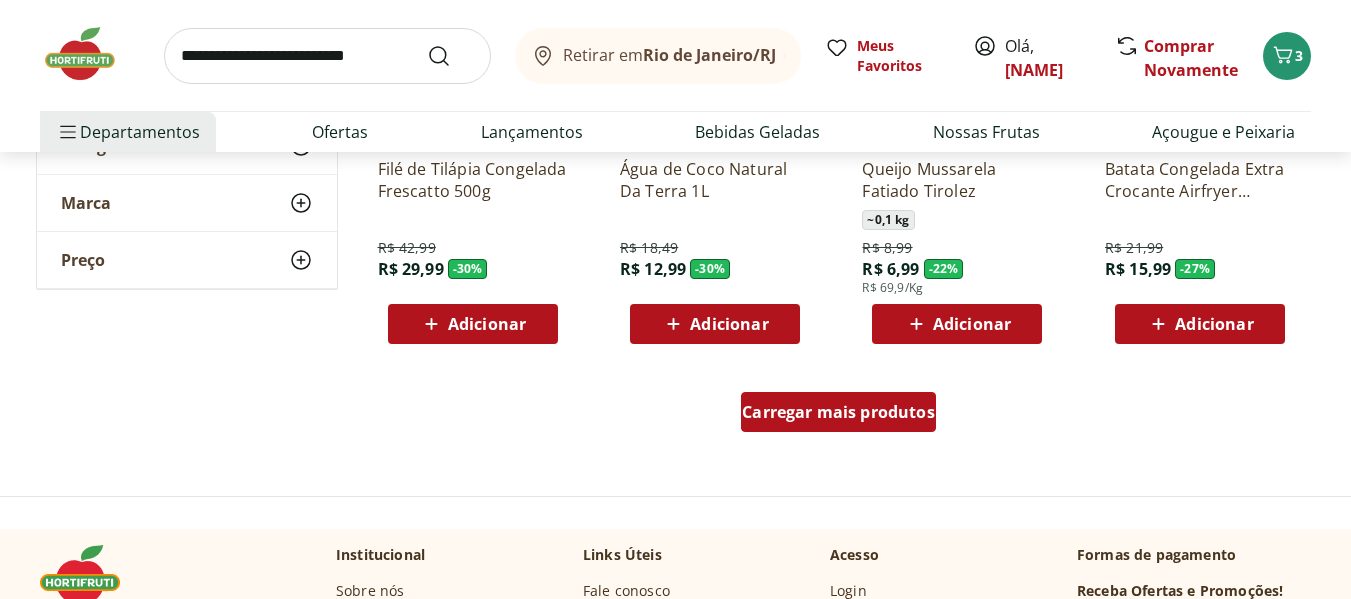 click on "Carregar mais produtos" at bounding box center [838, 412] 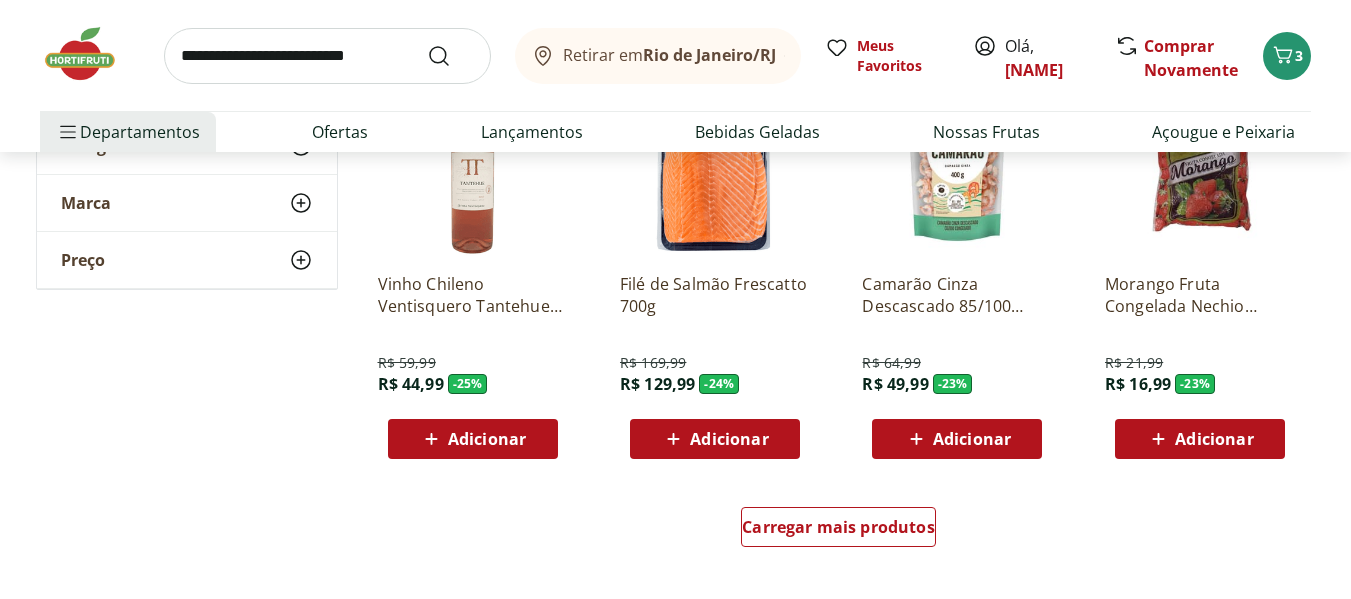 scroll, scrollTop: 2470, scrollLeft: 0, axis: vertical 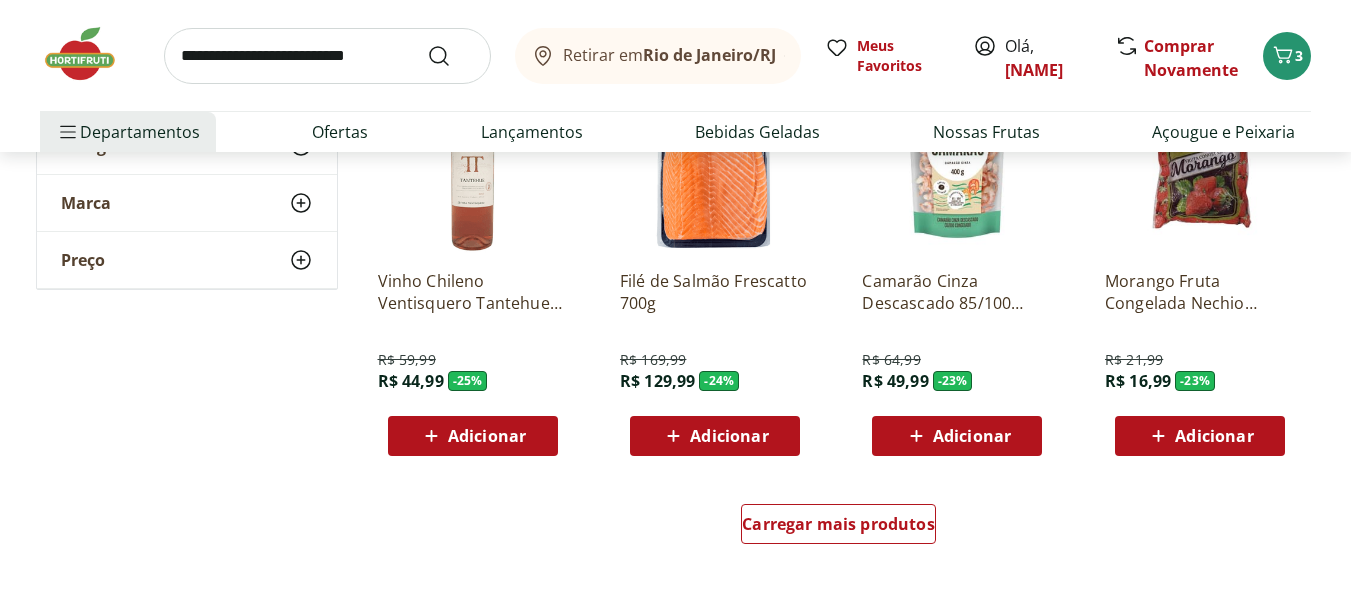 click 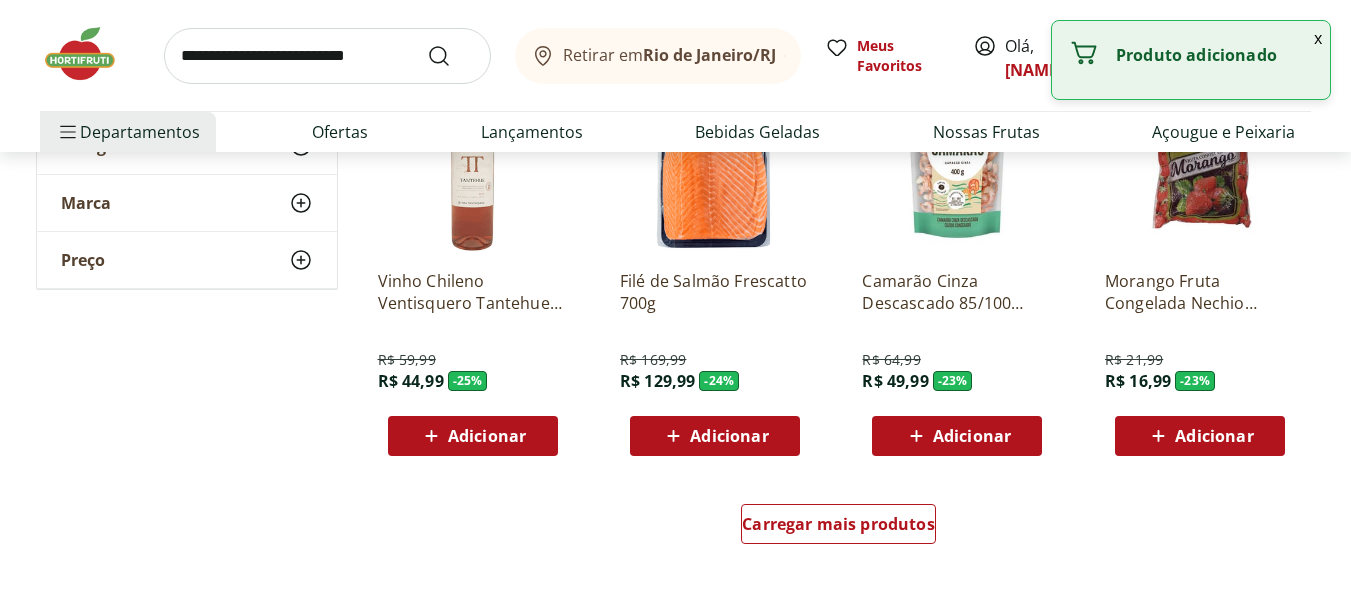 click on "Adicionar" at bounding box center [972, 436] 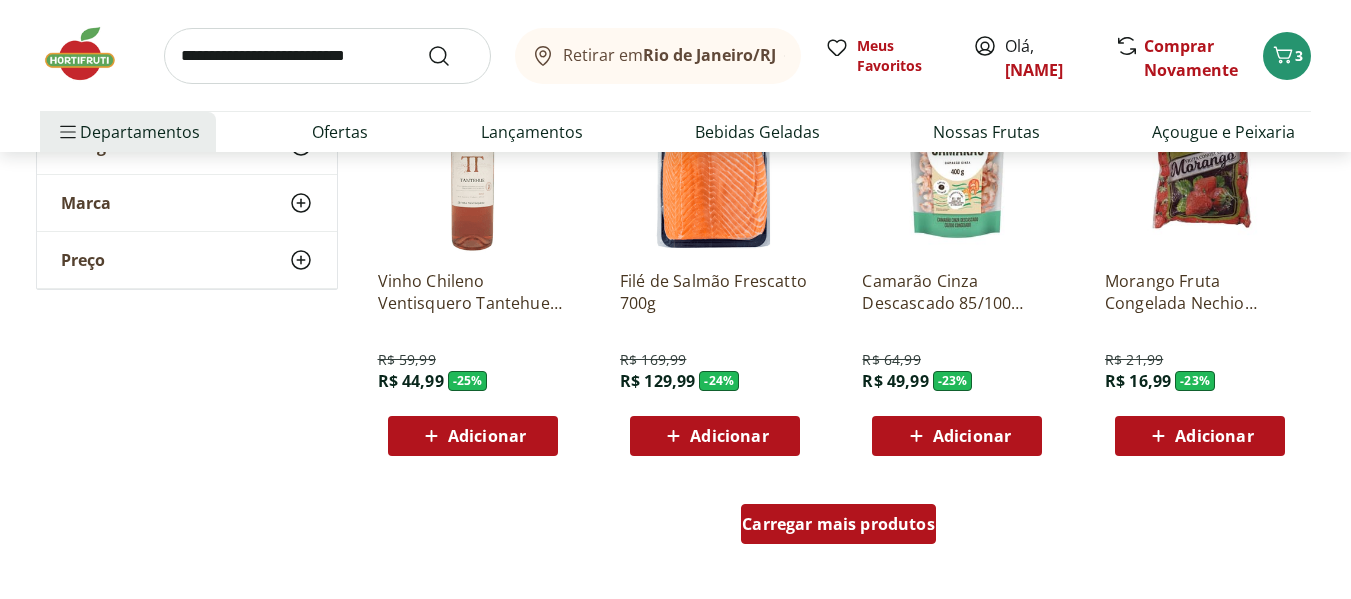 click on "Carregar mais produtos" at bounding box center [838, 524] 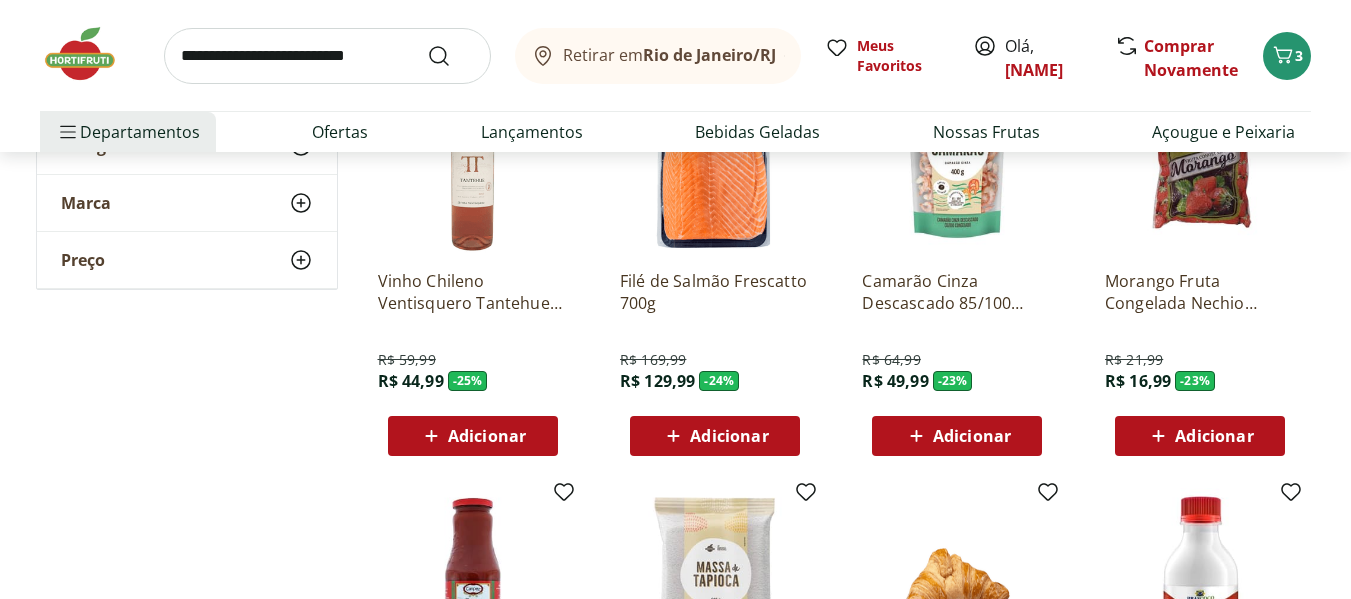 click on "Adicionar" at bounding box center [957, 436] 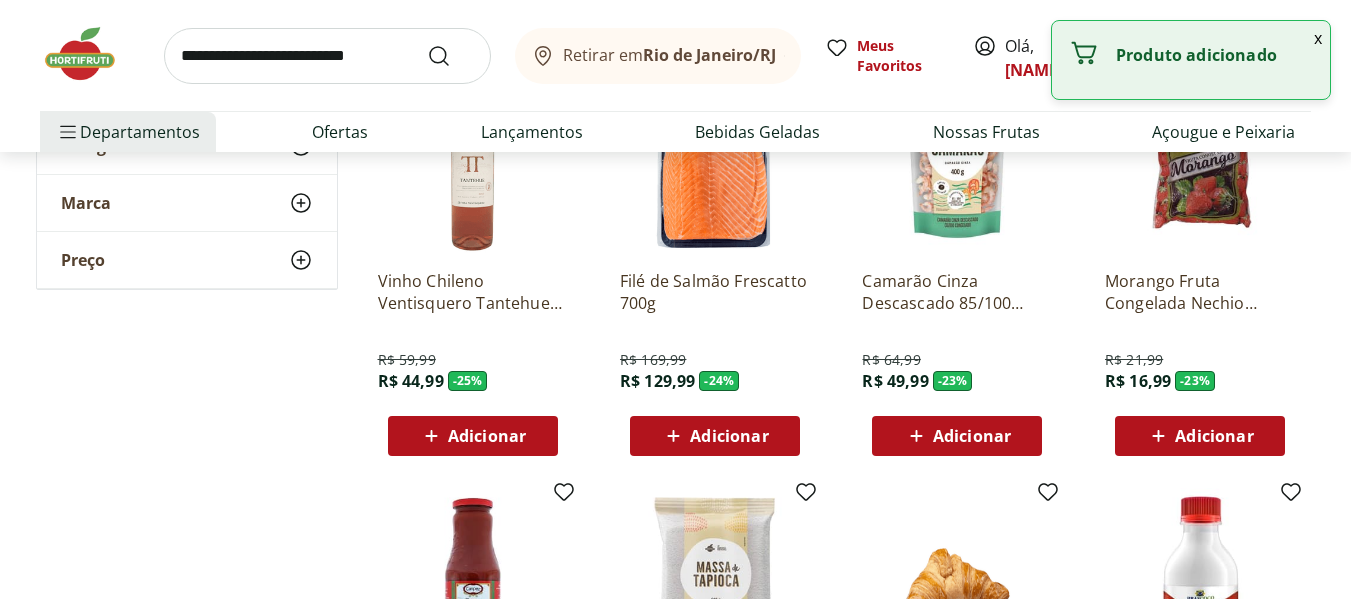 click on "Adicionar" at bounding box center (957, 436) 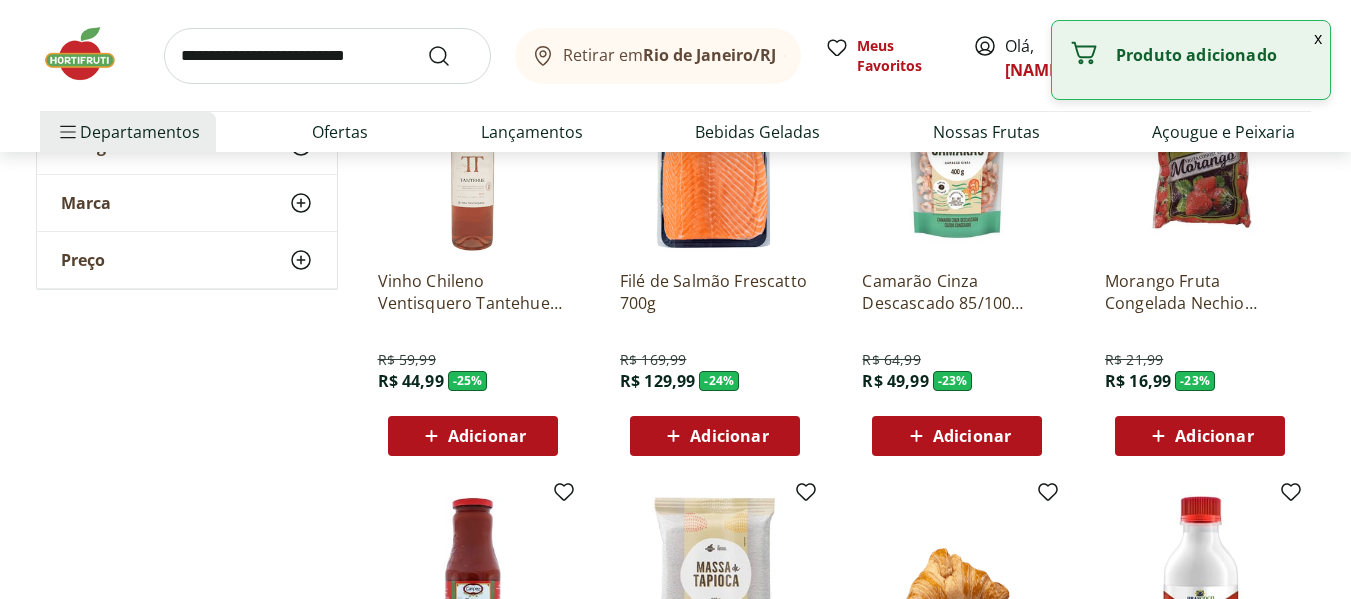 click on "Adicionar" at bounding box center [957, 436] 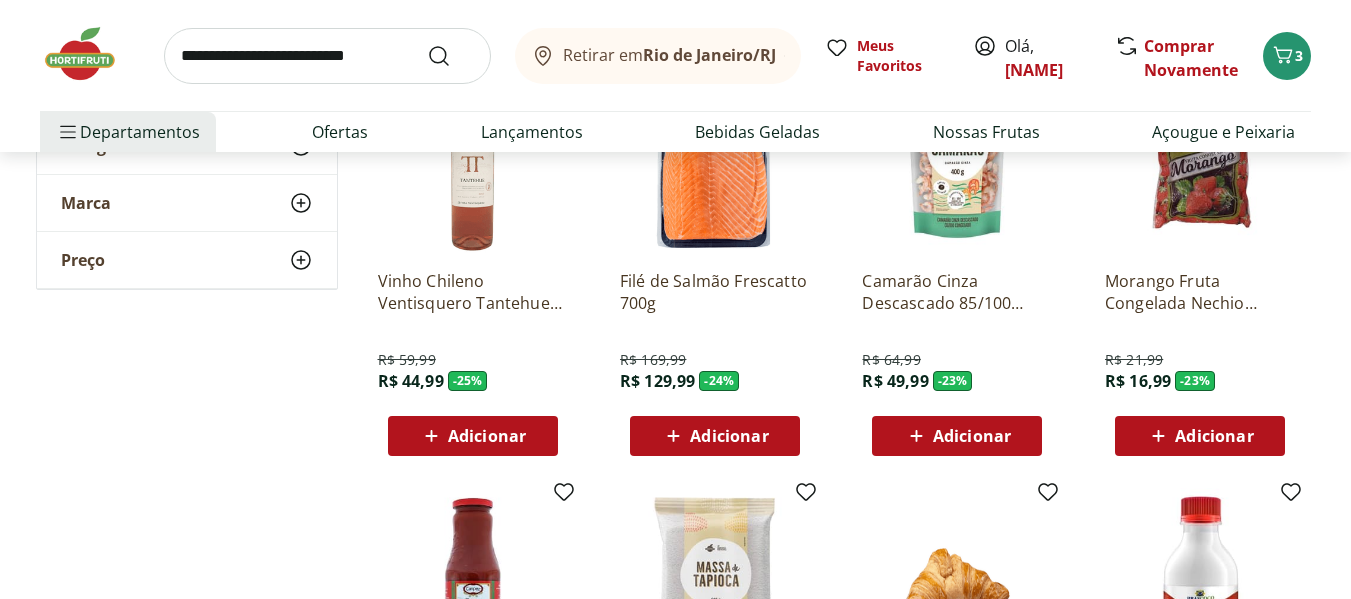 click on "Camarão Cinza Descascado 85/100 Congelado Natural Da Terra 400g" at bounding box center [957, 292] 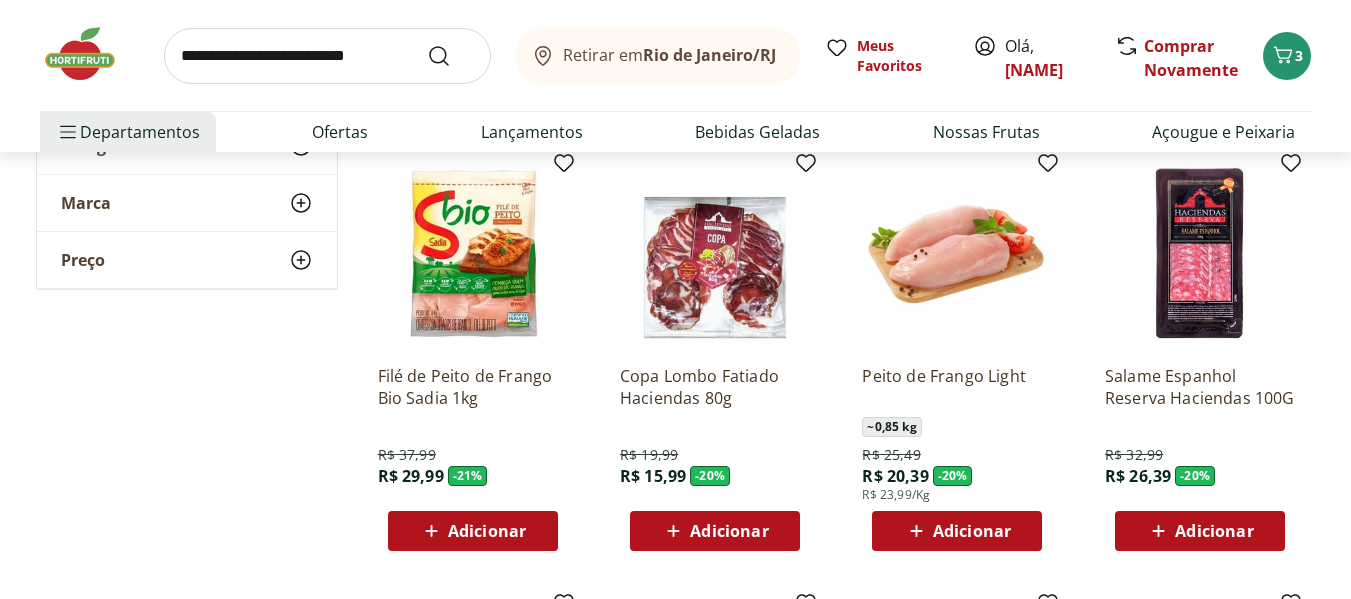 scroll, scrollTop: 3245, scrollLeft: 0, axis: vertical 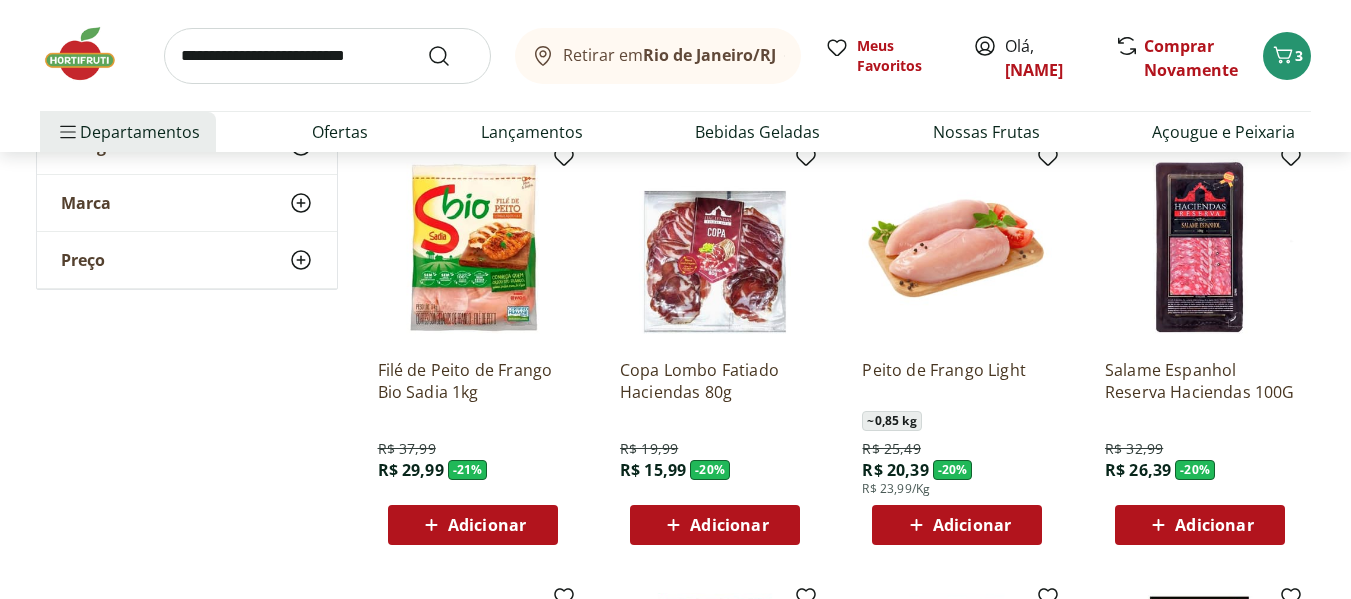 click on "Adicionar" at bounding box center [473, 525] 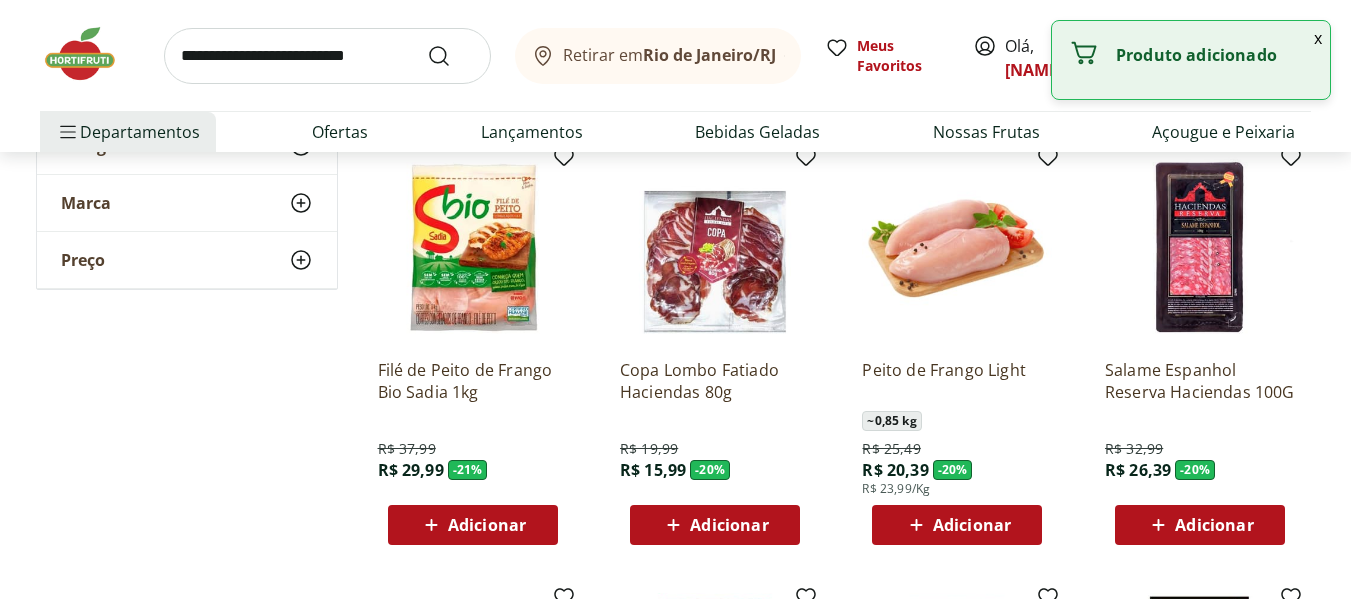 click at bounding box center [473, 248] 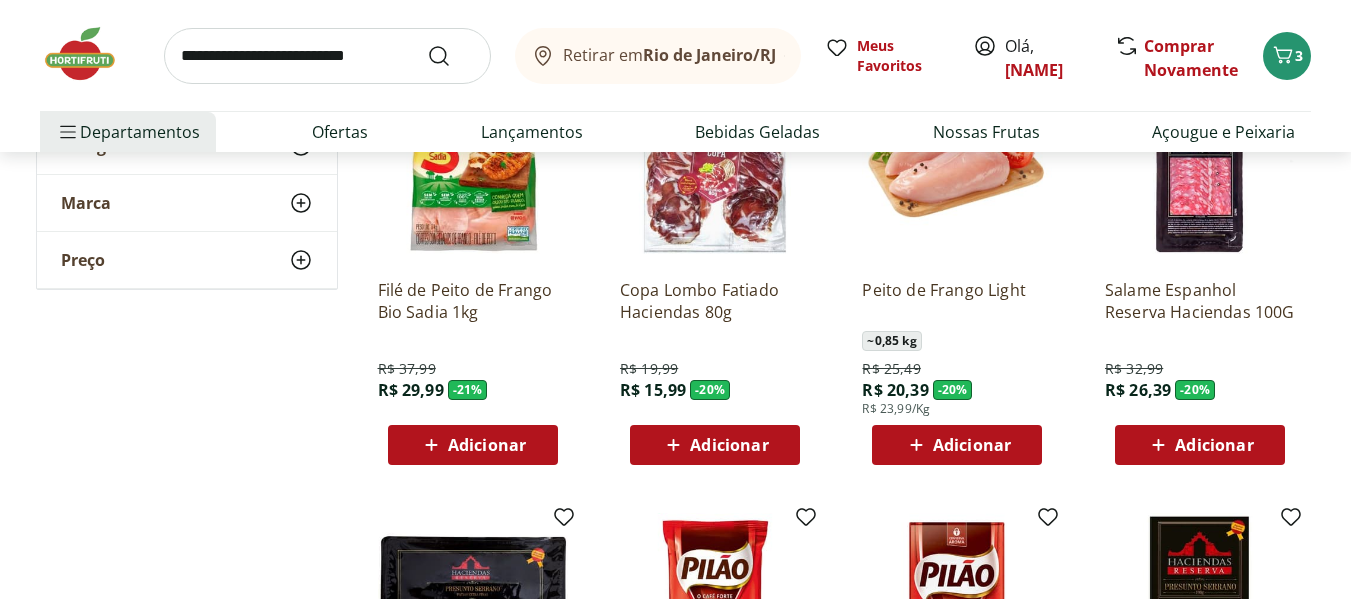scroll, scrollTop: 3326, scrollLeft: 0, axis: vertical 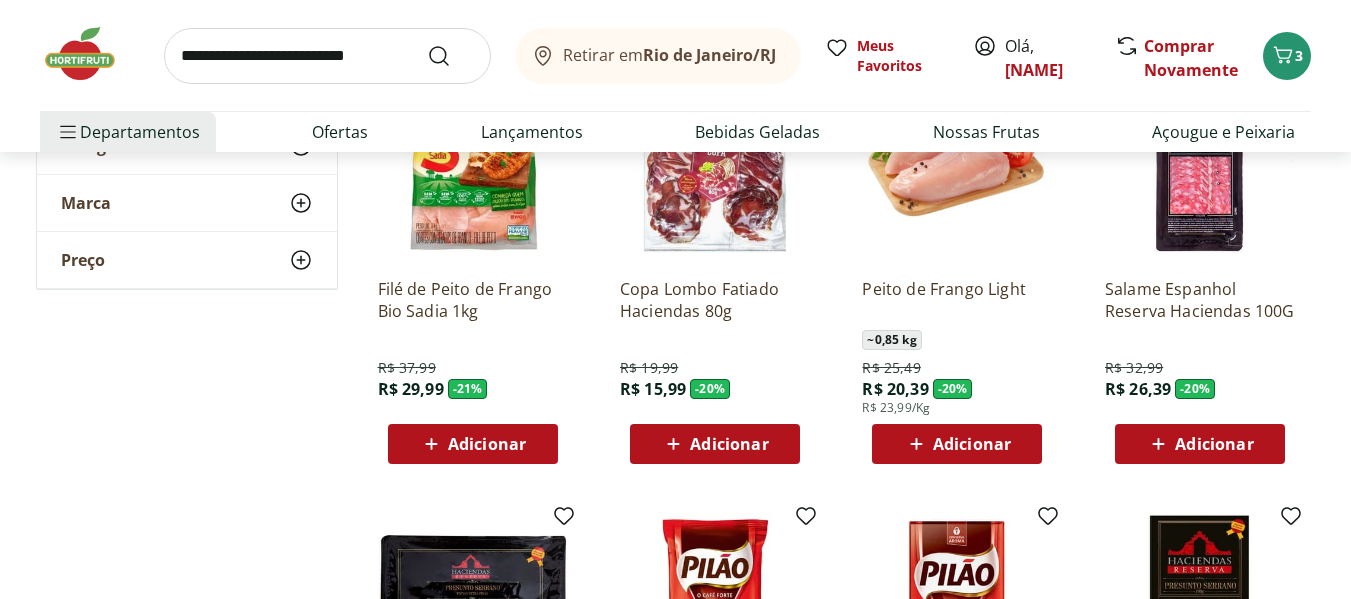 click at bounding box center (957, 167) 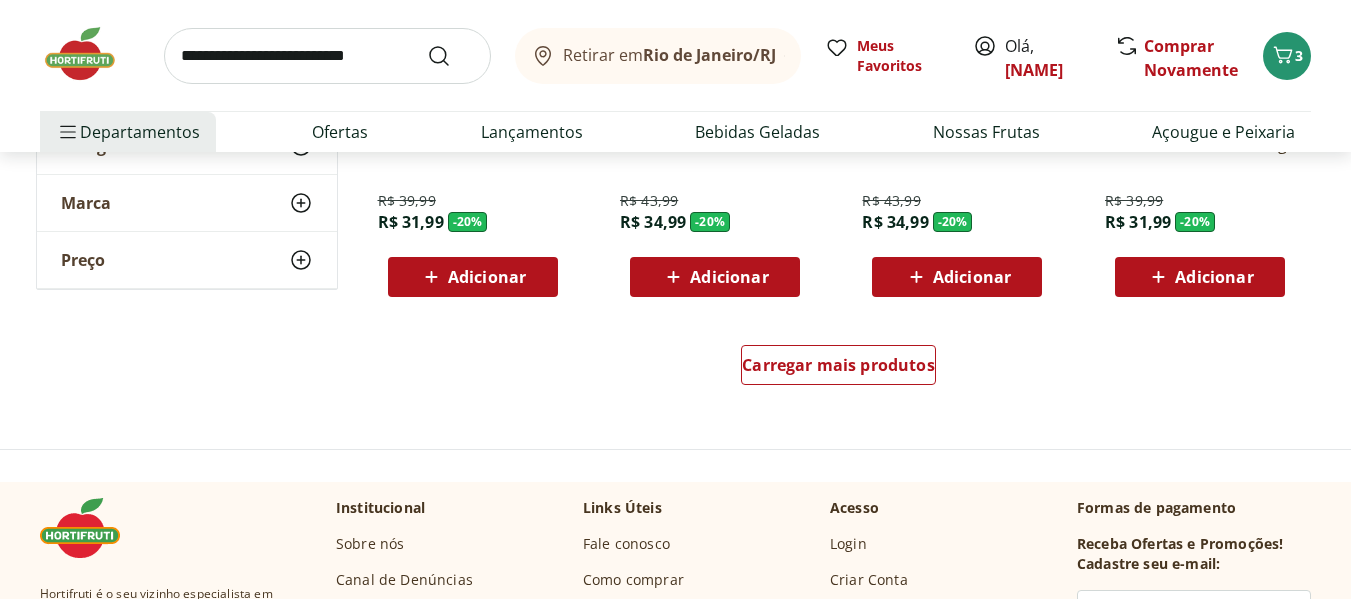 scroll, scrollTop: 3944, scrollLeft: 0, axis: vertical 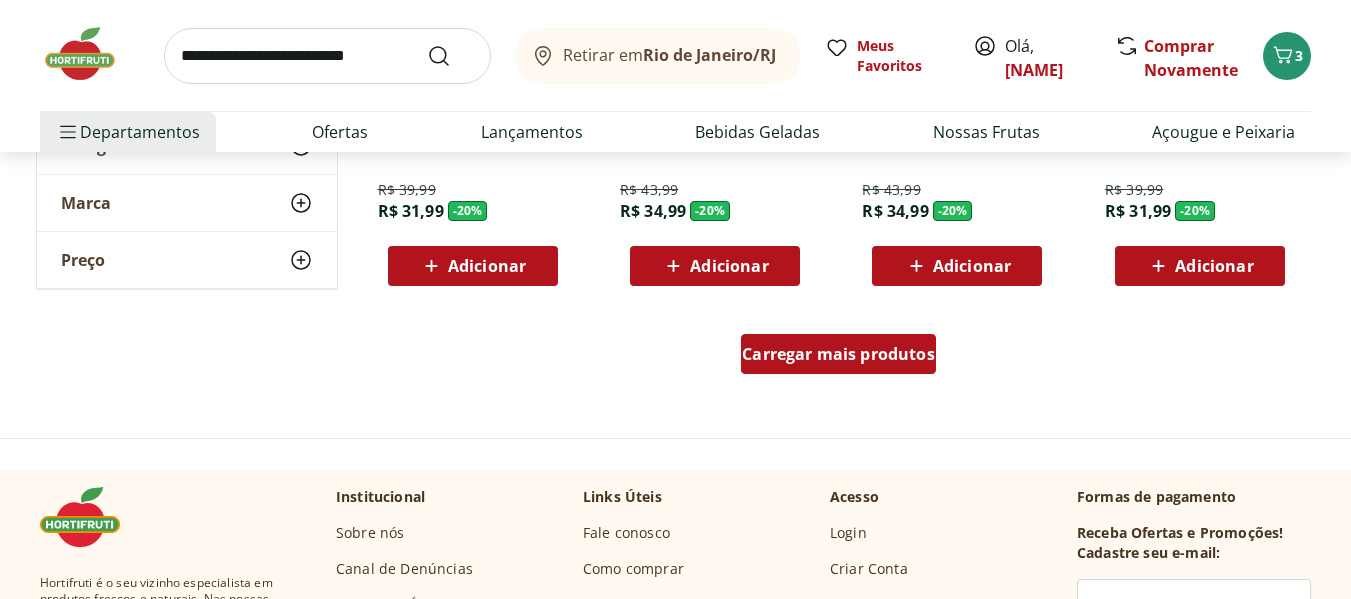 click on "Carregar mais produtos" at bounding box center [838, 354] 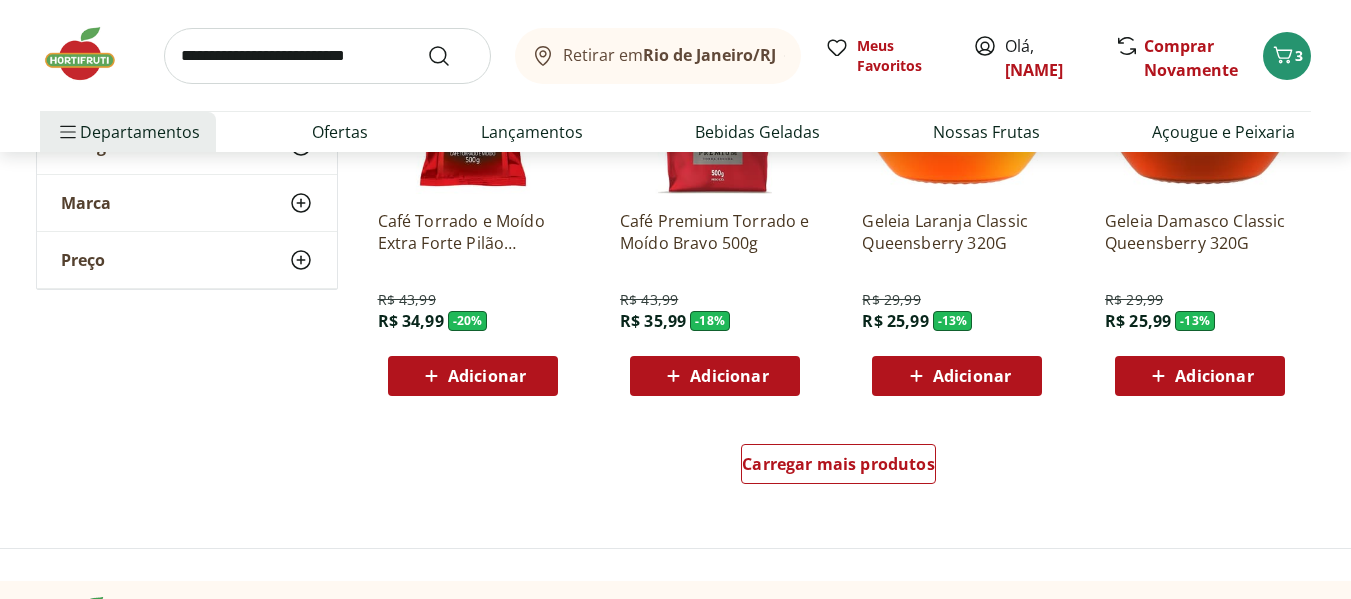 scroll, scrollTop: 5140, scrollLeft: 0, axis: vertical 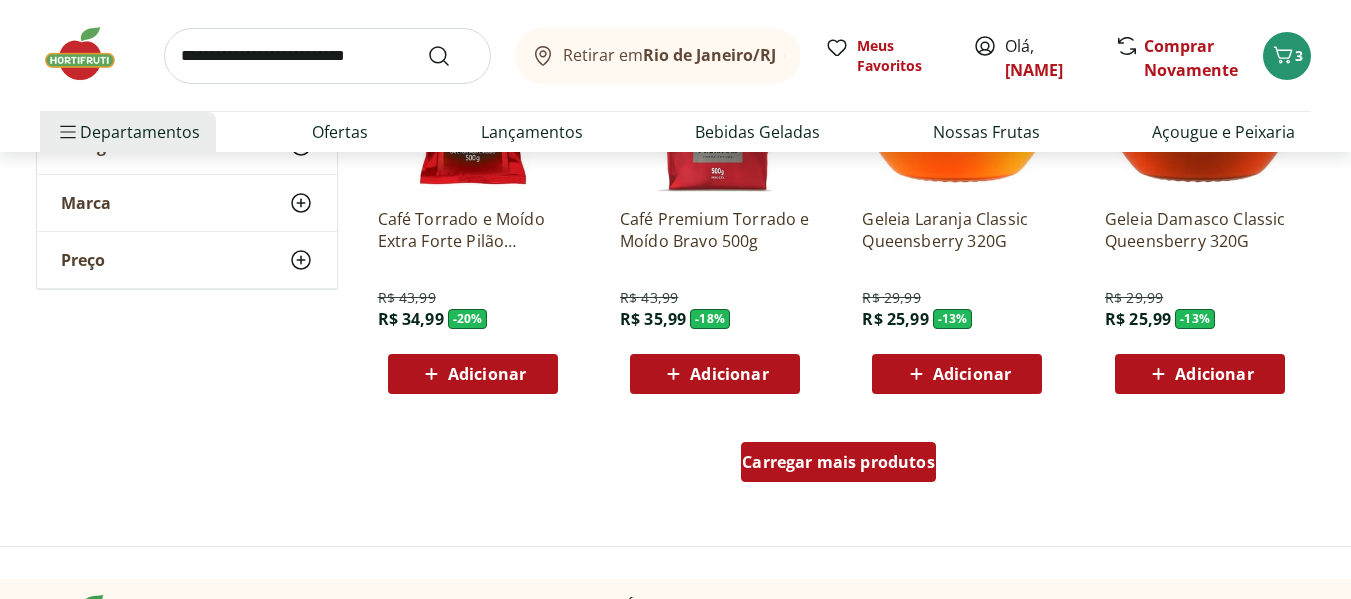 click on "Carregar mais produtos" at bounding box center (838, 462) 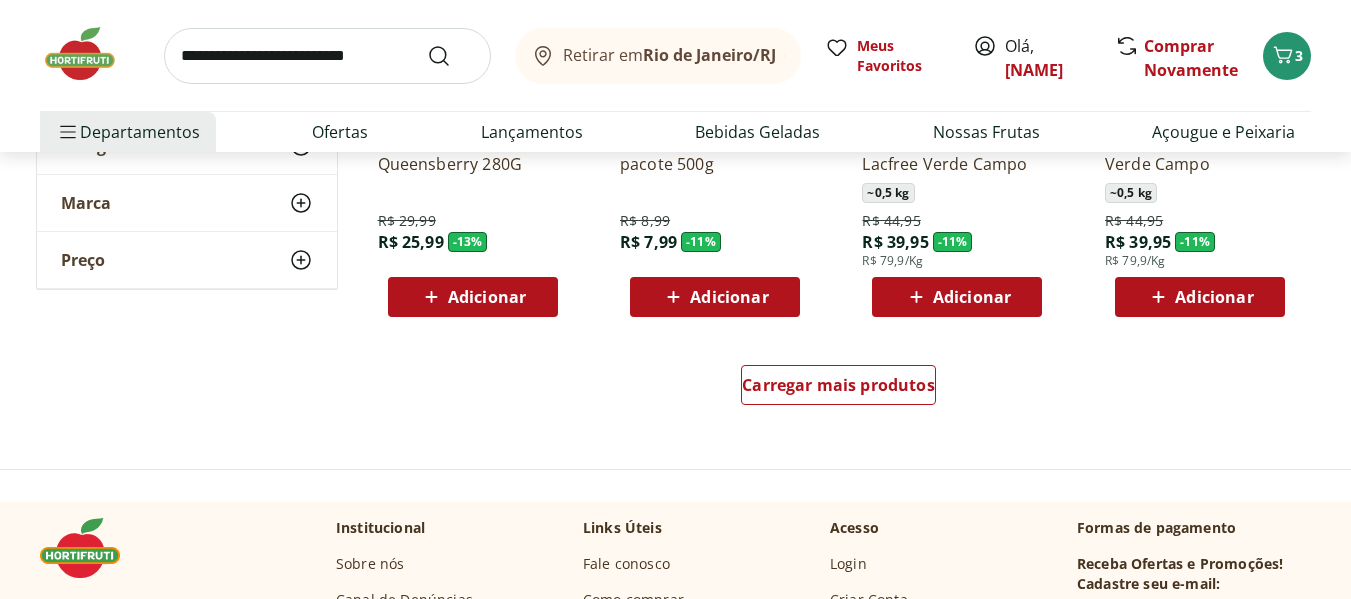 scroll, scrollTop: 6522, scrollLeft: 0, axis: vertical 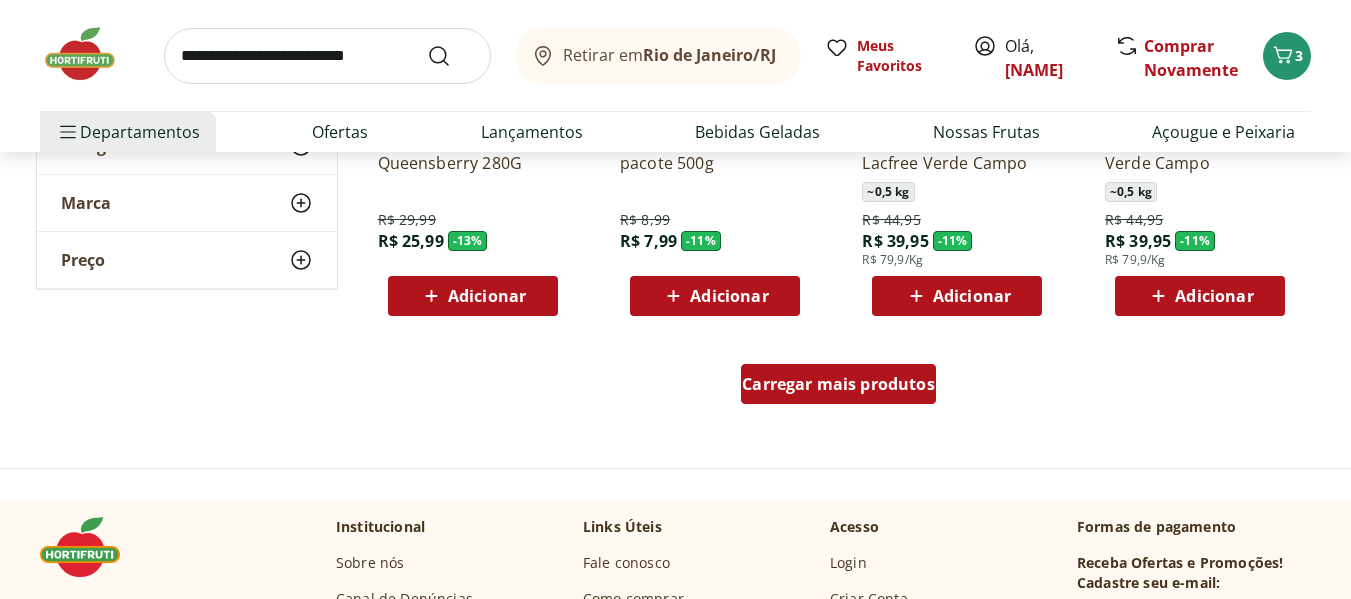 click on "Carregar mais produtos" at bounding box center (838, 384) 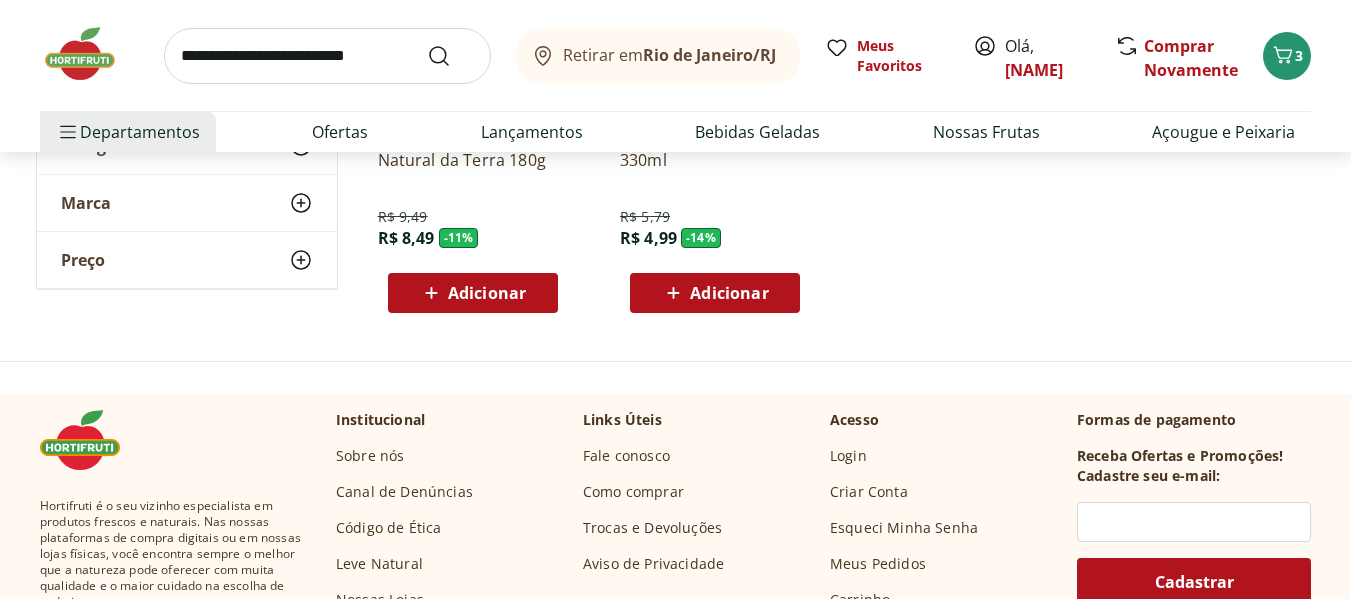 scroll, scrollTop: 6950, scrollLeft: 0, axis: vertical 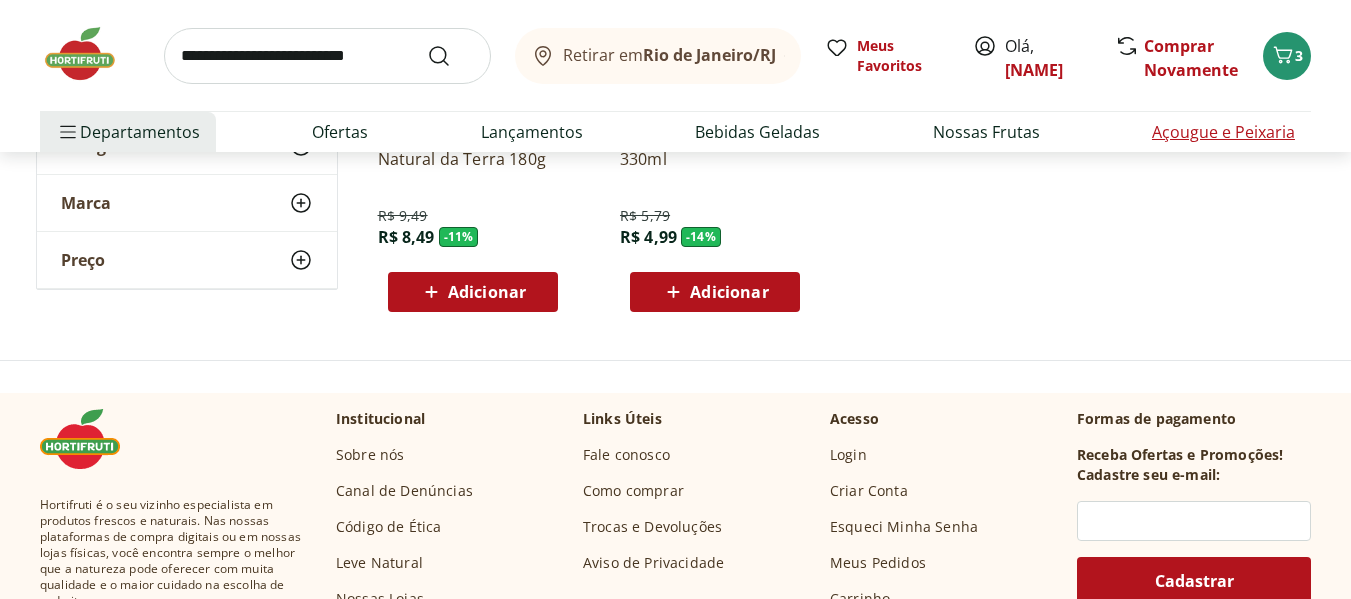 click on "Açougue e Peixaria" at bounding box center (1223, 132) 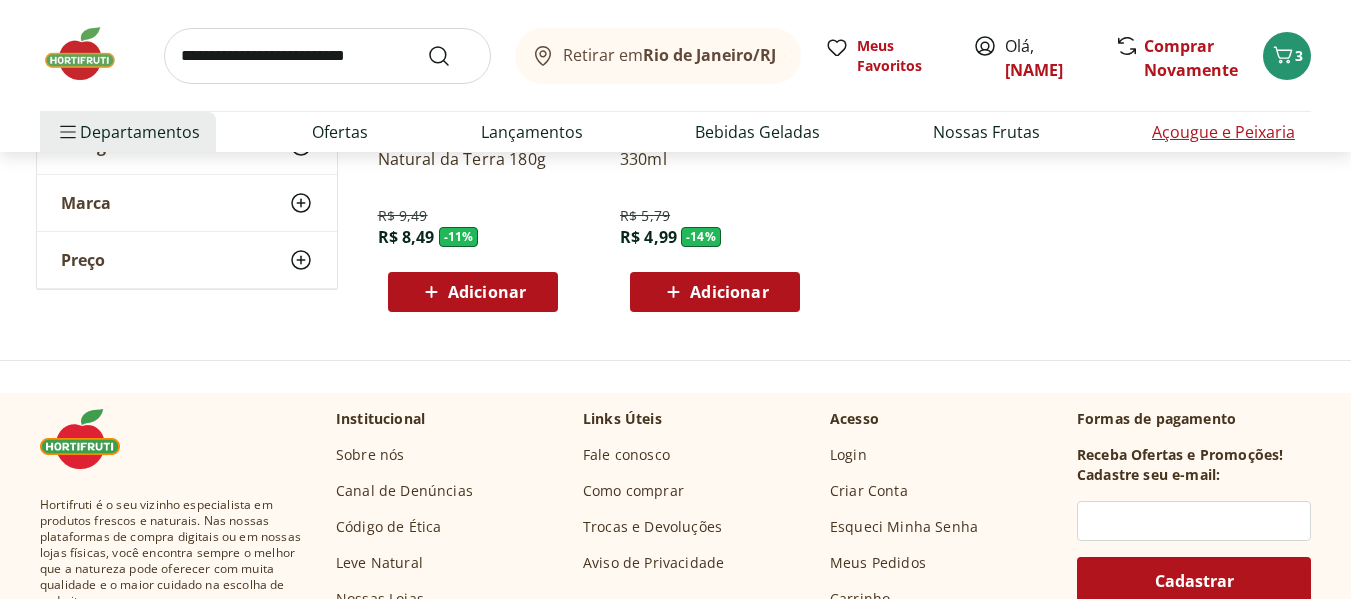 click on "Açougue e Peixaria" at bounding box center (1223, 132) 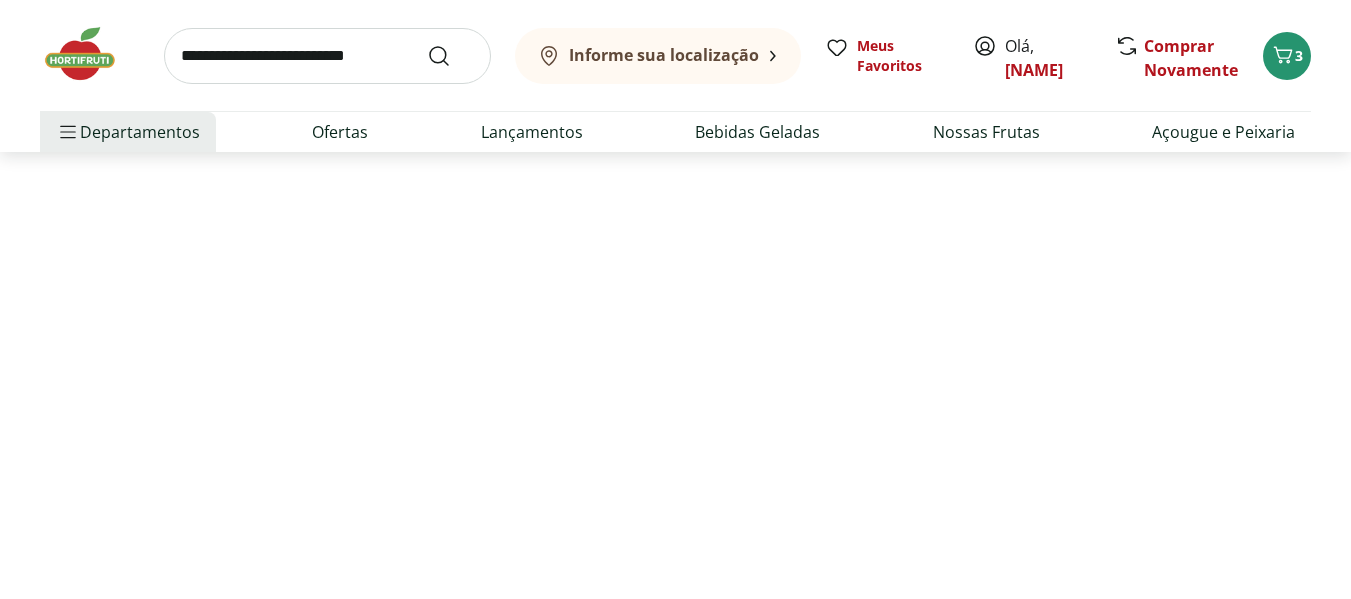 scroll, scrollTop: 0, scrollLeft: 0, axis: both 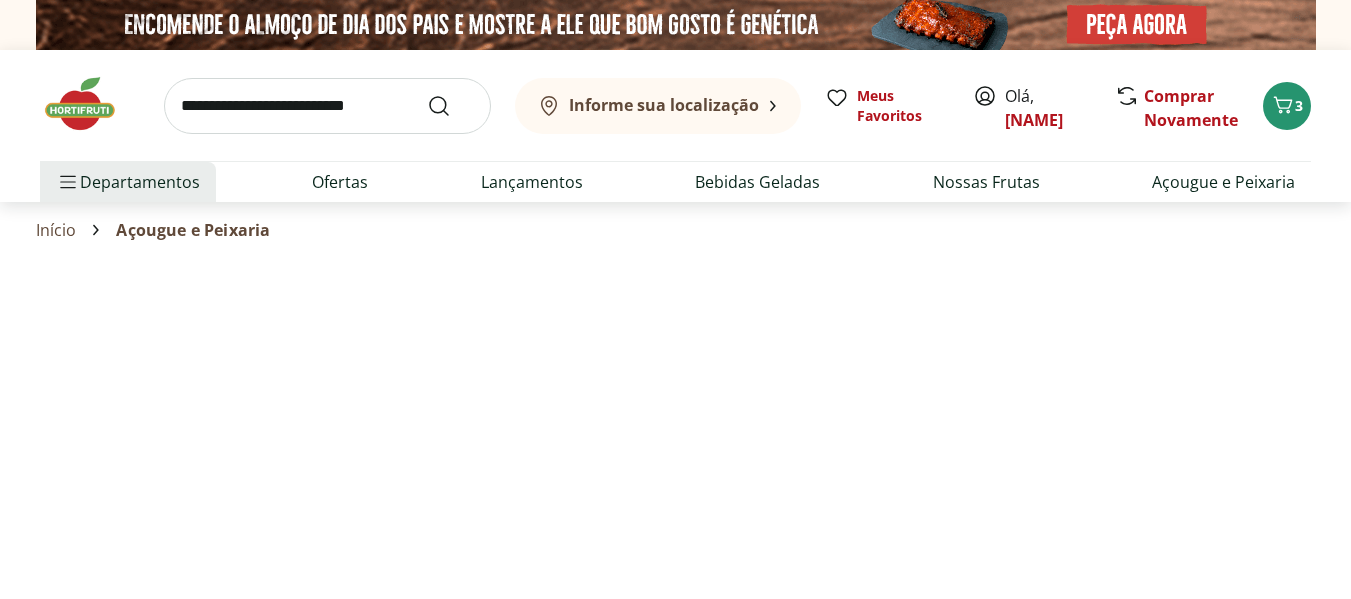 select on "**********" 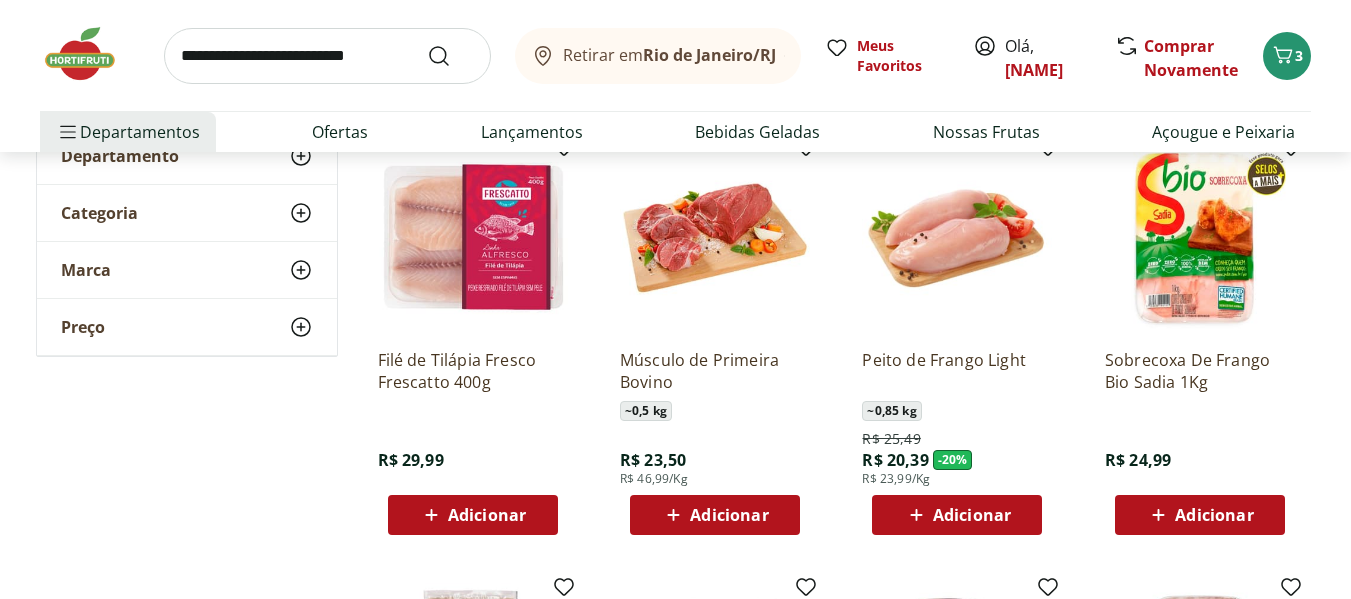 scroll, scrollTop: 208, scrollLeft: 0, axis: vertical 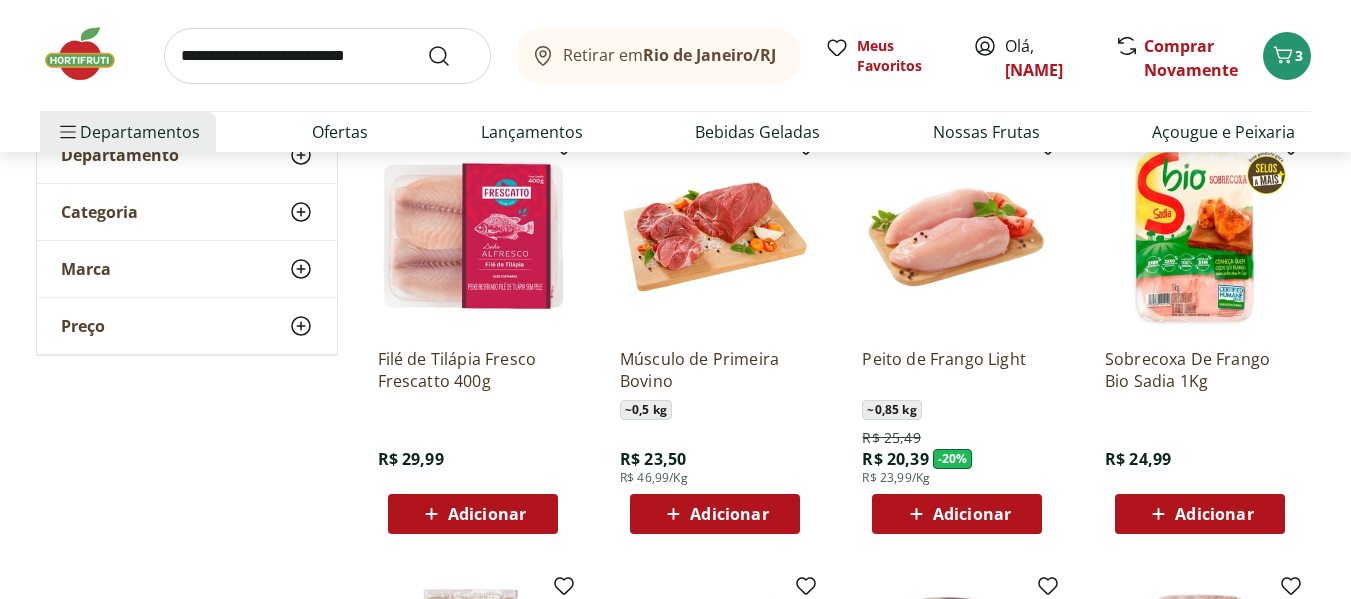 click on "Adicionar" at bounding box center (729, 514) 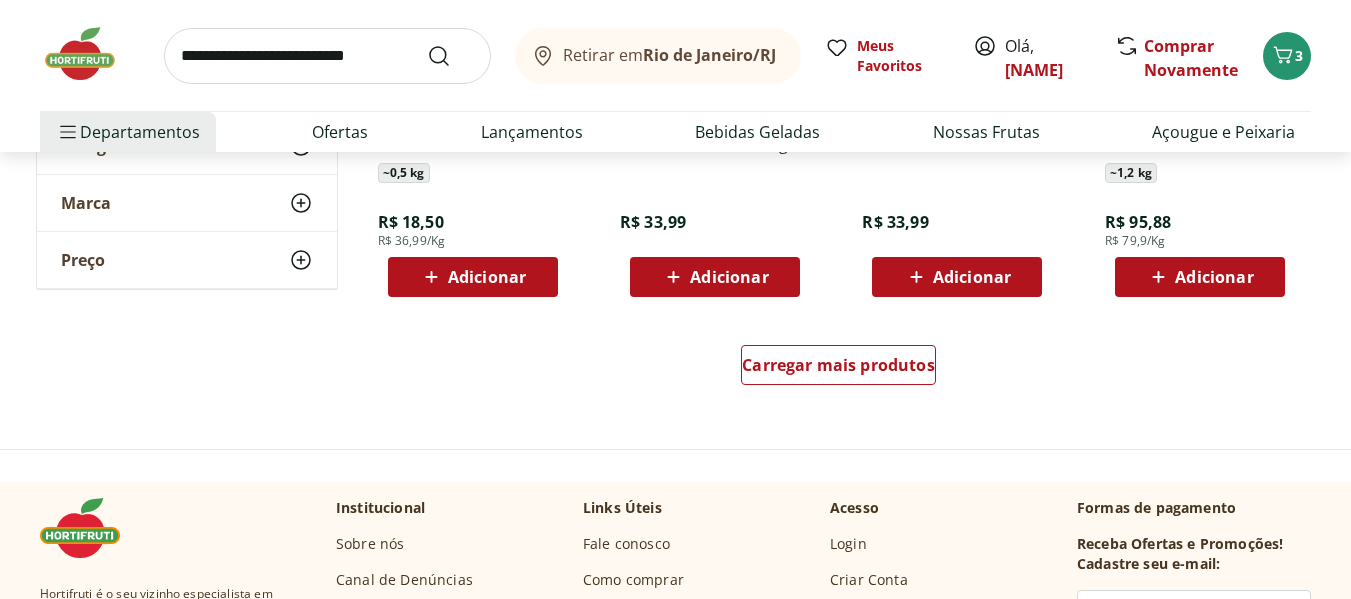 scroll, scrollTop: 1326, scrollLeft: 0, axis: vertical 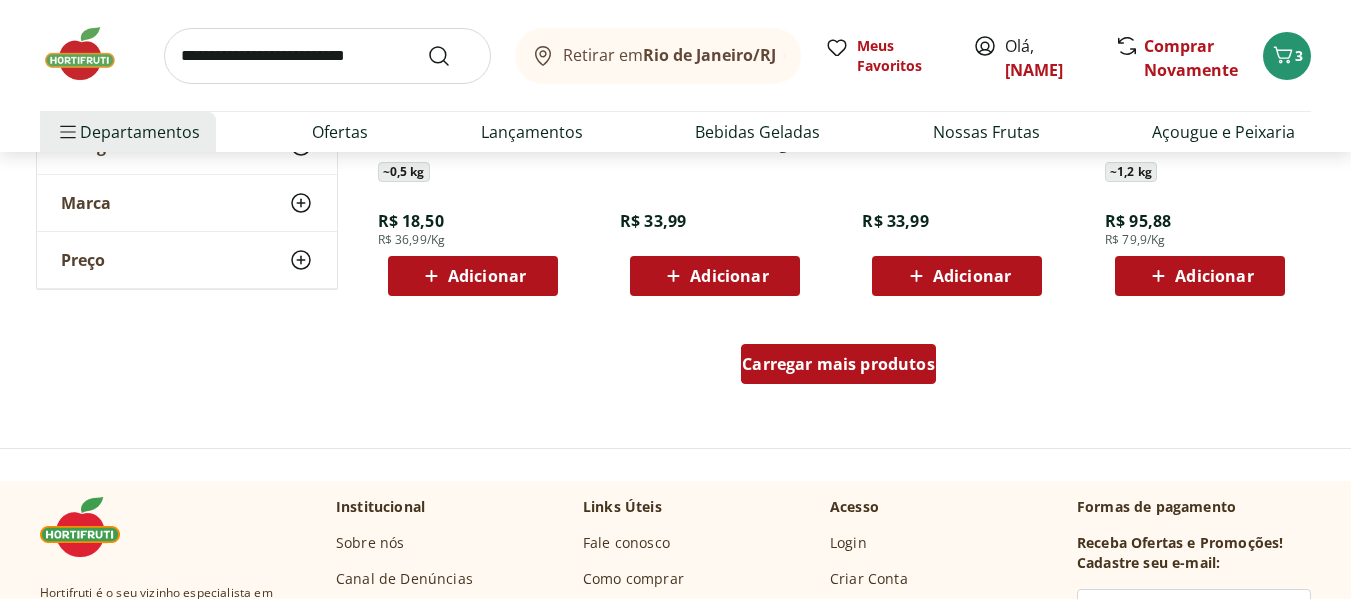 click on "Carregar mais produtos" at bounding box center [838, 364] 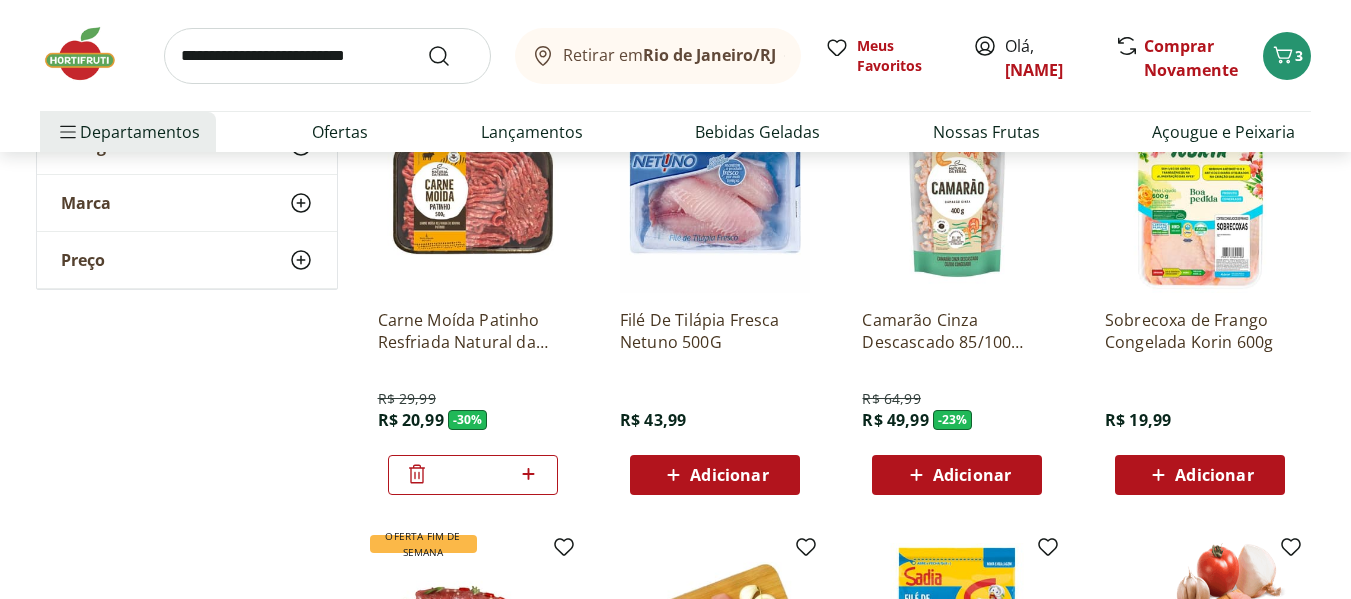 scroll, scrollTop: 1994, scrollLeft: 0, axis: vertical 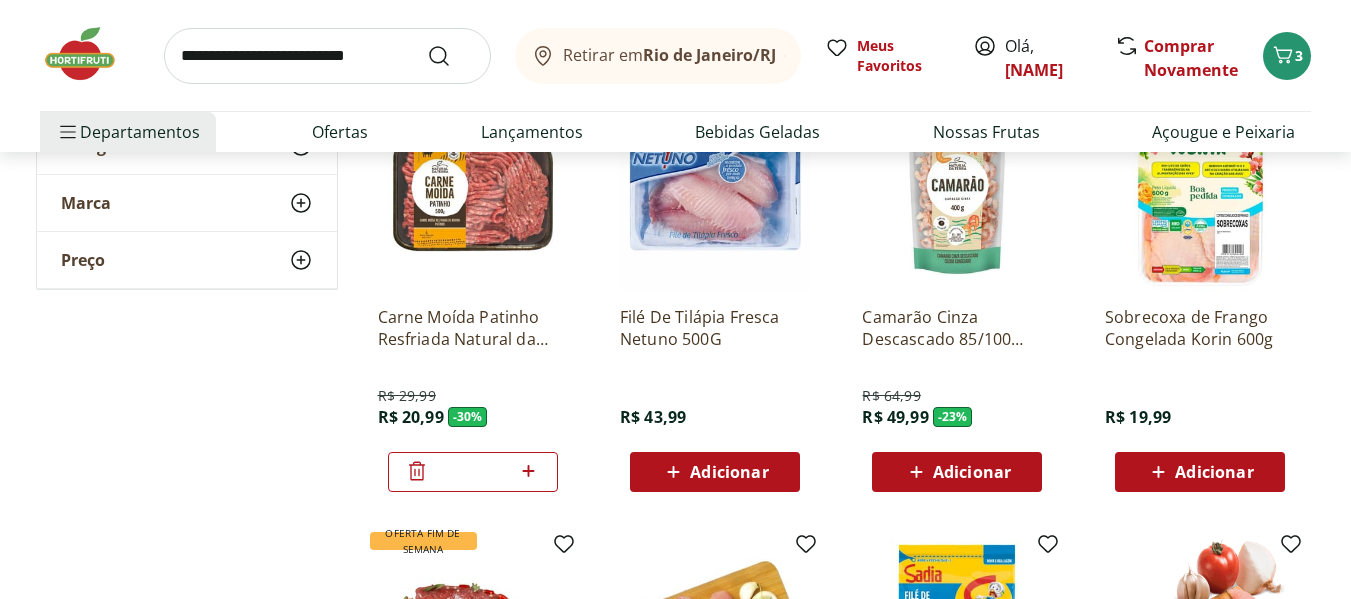 click 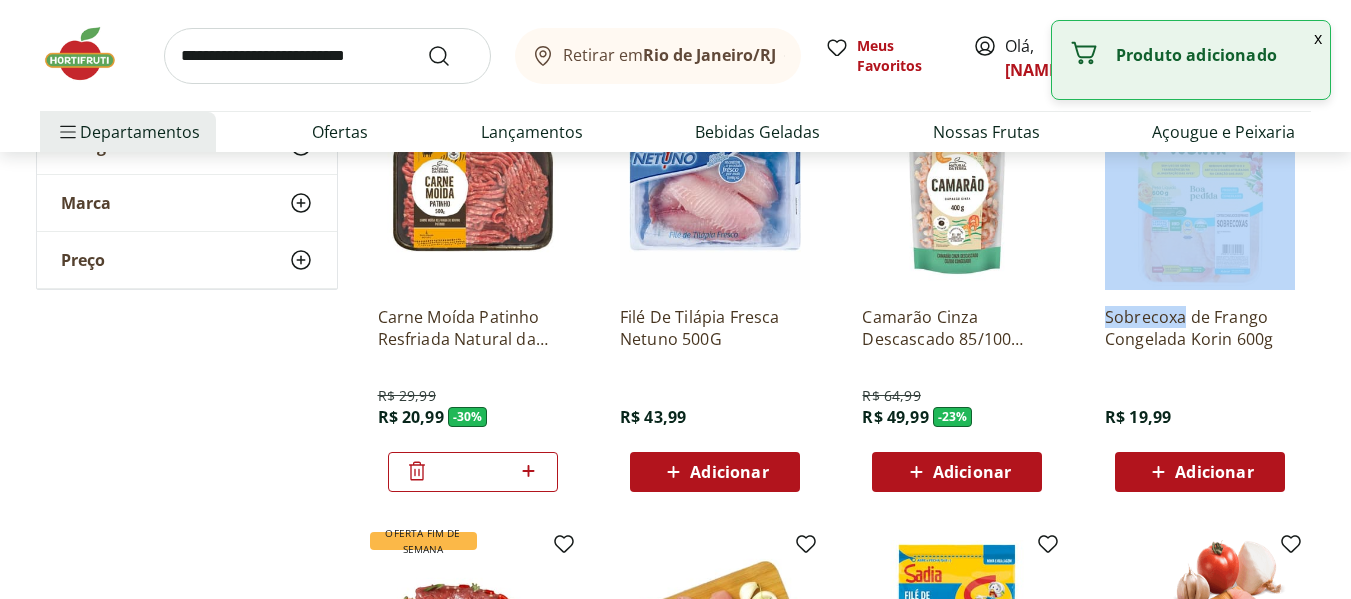 drag, startPoint x: 1182, startPoint y: 294, endPoint x: 1179, endPoint y: 251, distance: 43.104523 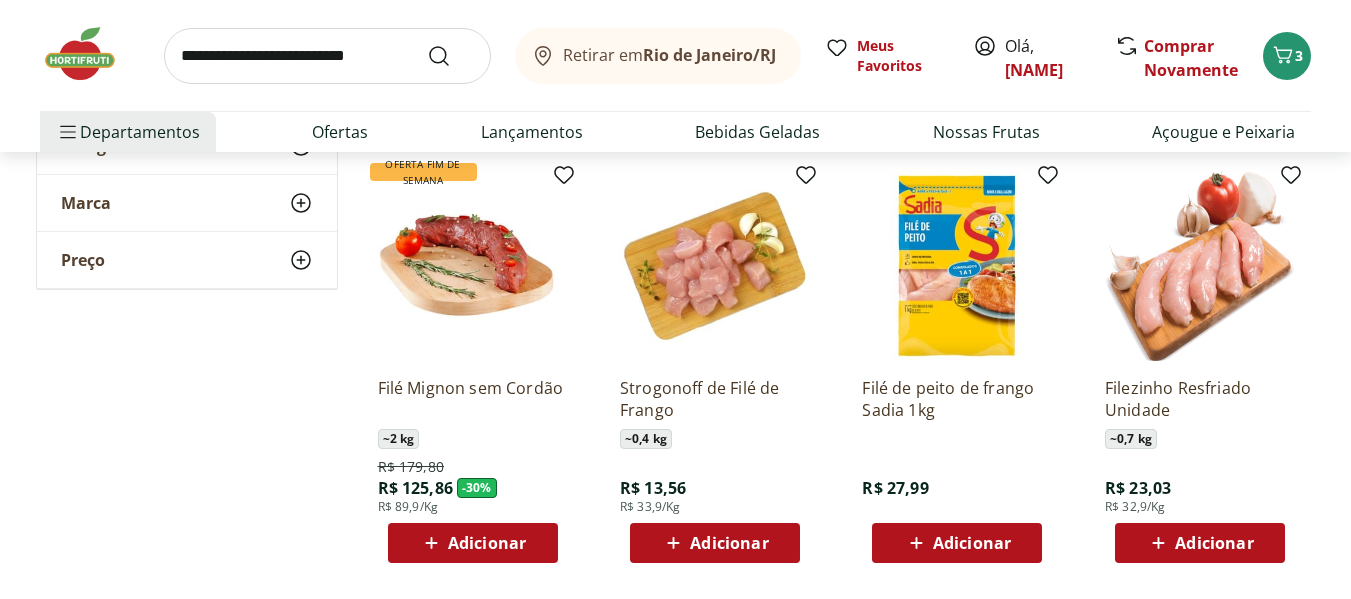 scroll, scrollTop: 2364, scrollLeft: 0, axis: vertical 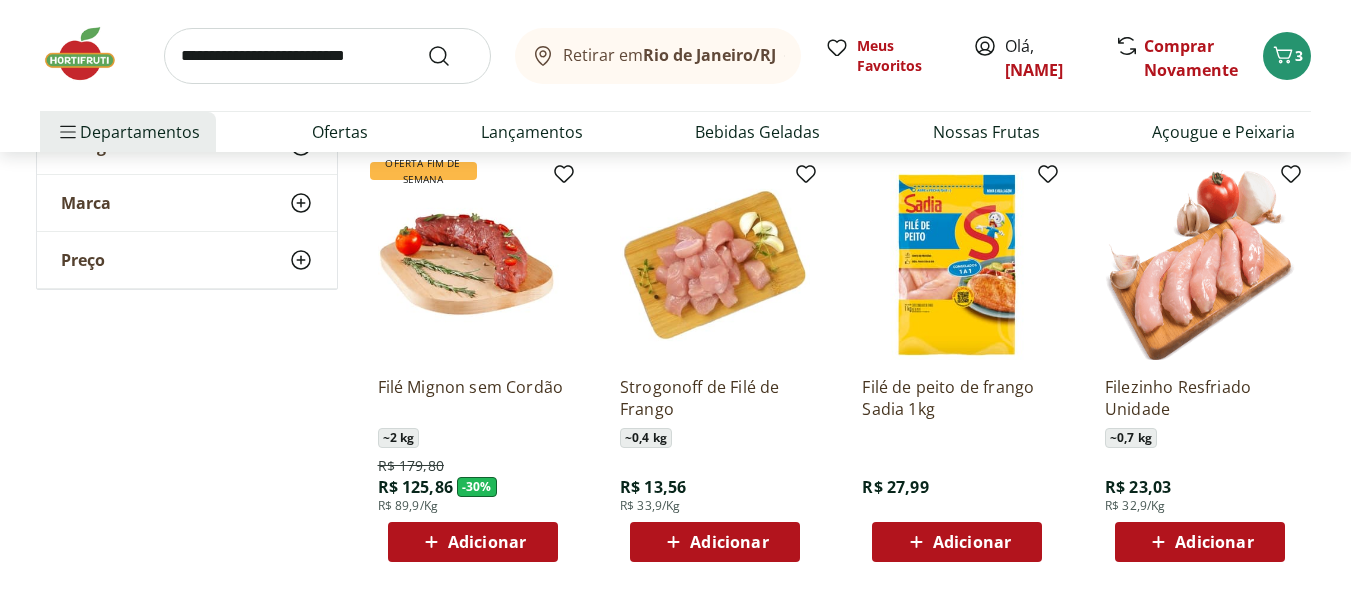 click at bounding box center (715, 265) 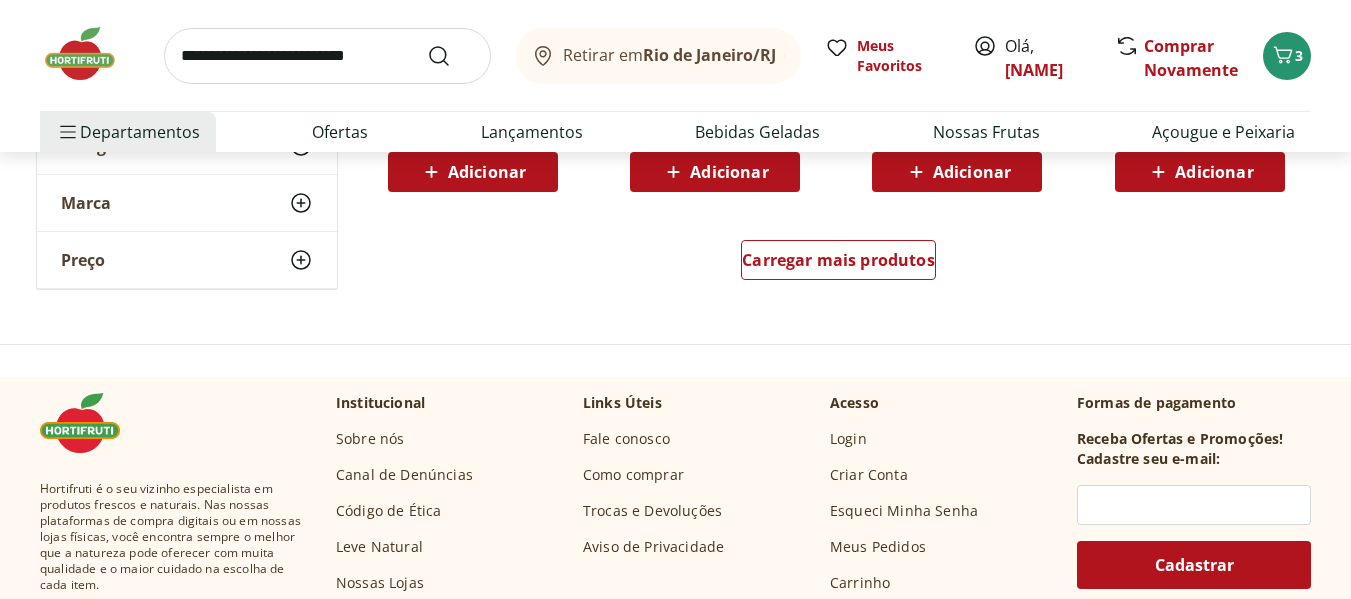 scroll, scrollTop: 2736, scrollLeft: 0, axis: vertical 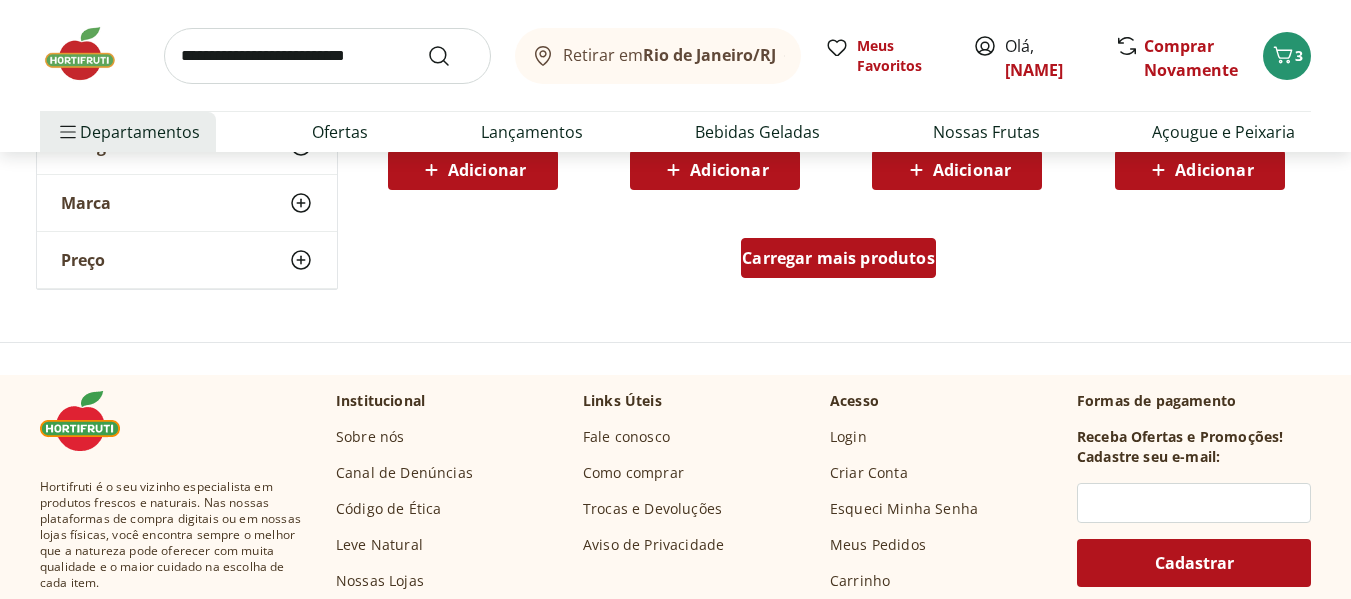 click on "Carregar mais produtos" at bounding box center (838, 258) 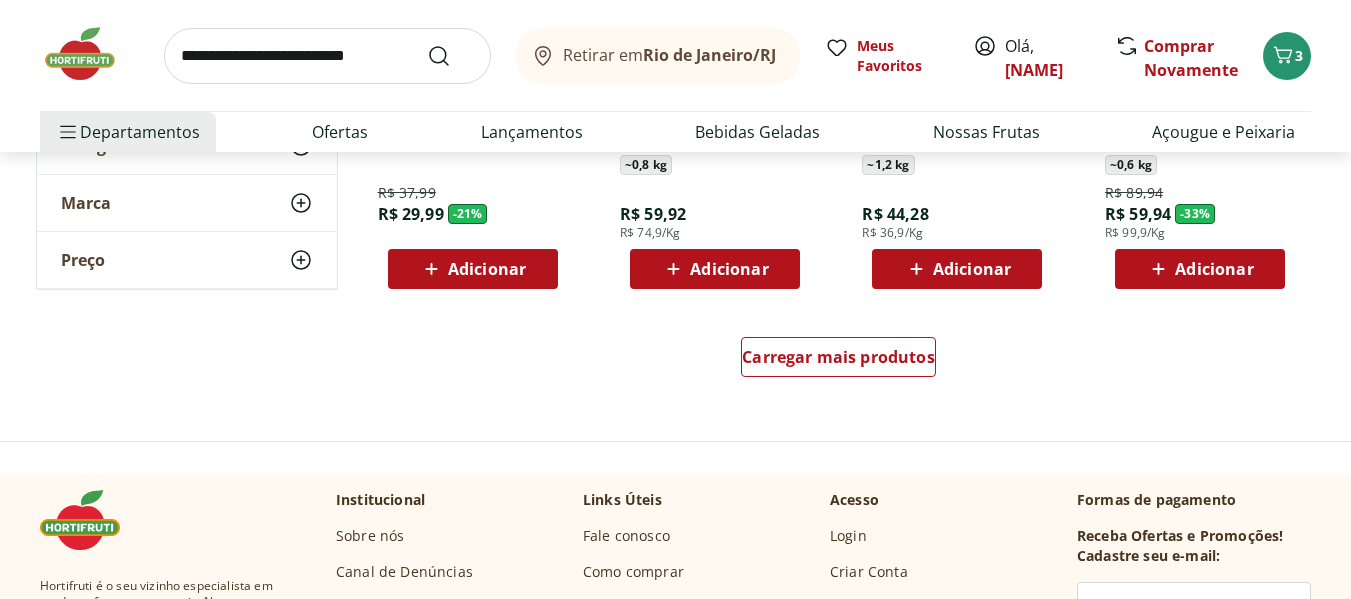 scroll, scrollTop: 3942, scrollLeft: 0, axis: vertical 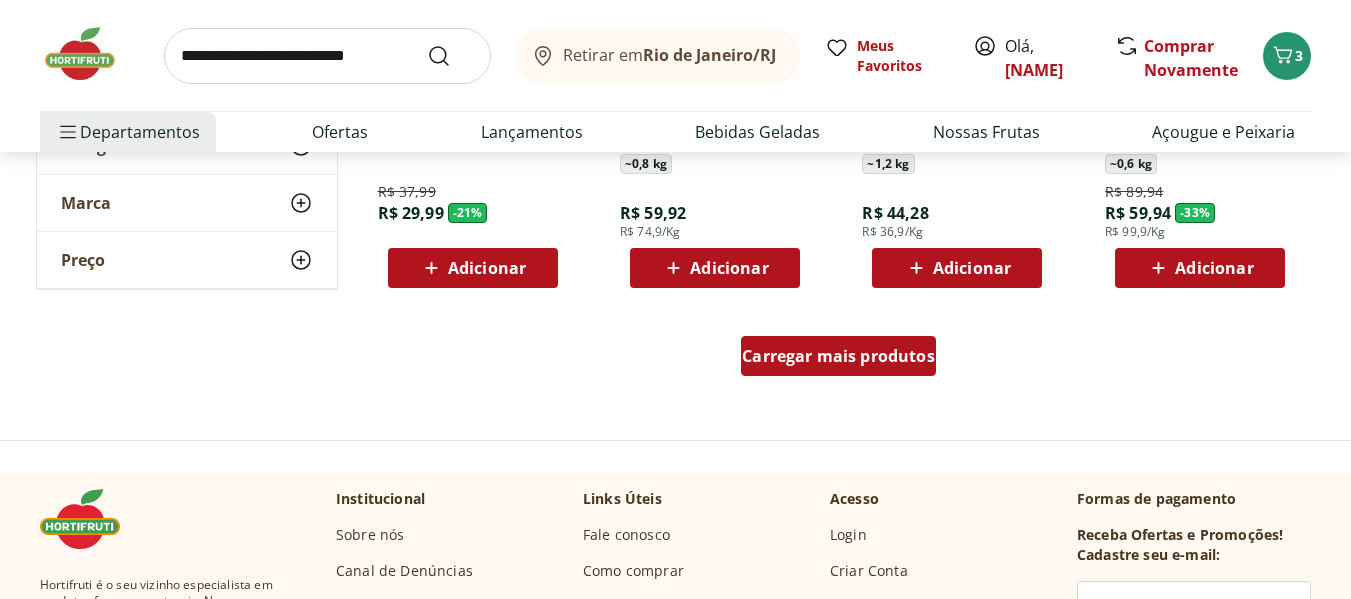 click on "Carregar mais produtos" at bounding box center [838, 356] 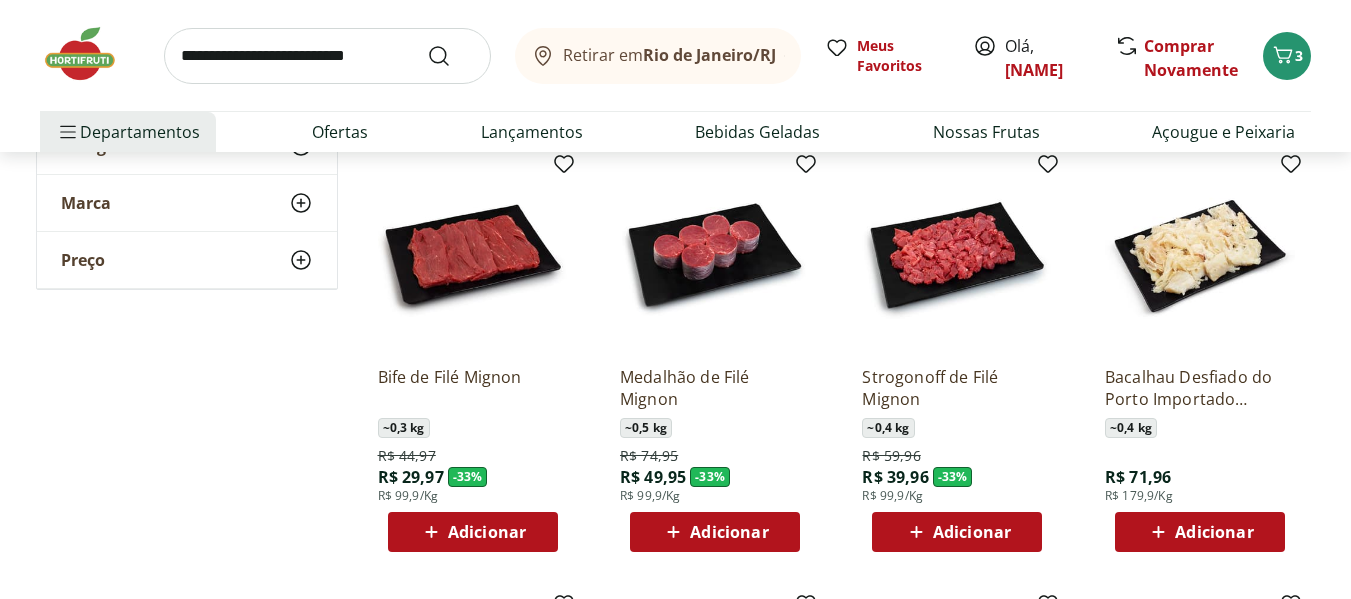 scroll, scrollTop: 4103, scrollLeft: 0, axis: vertical 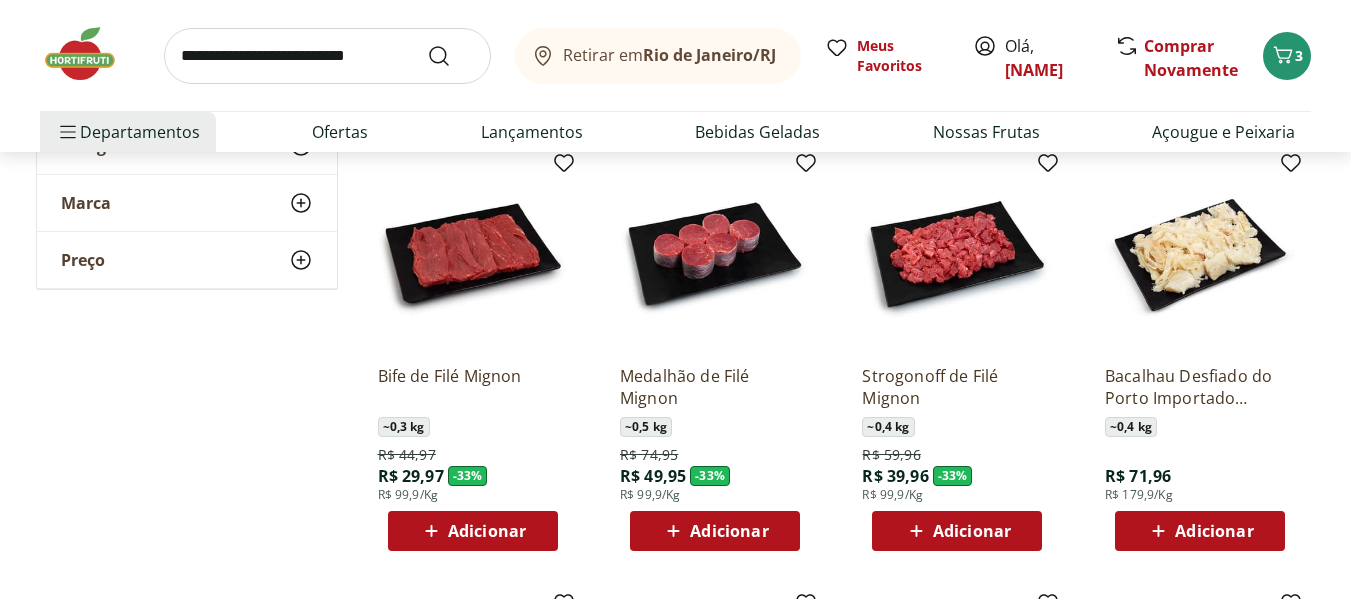 click at bounding box center [473, 254] 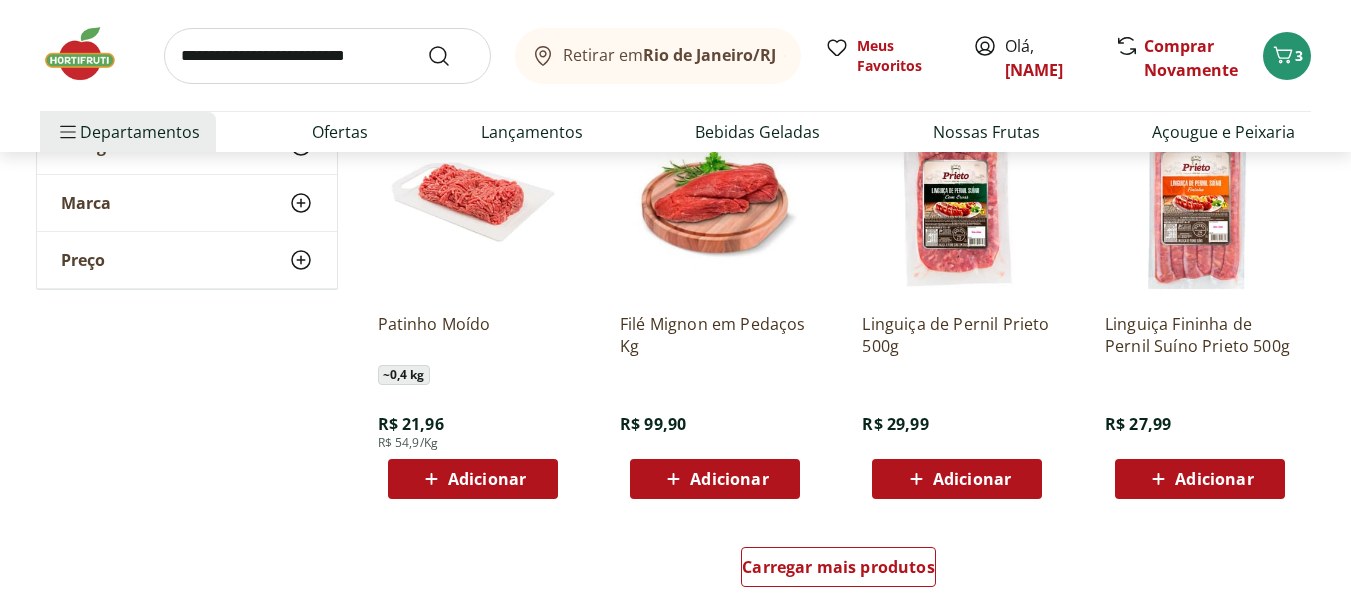 scroll, scrollTop: 5037, scrollLeft: 0, axis: vertical 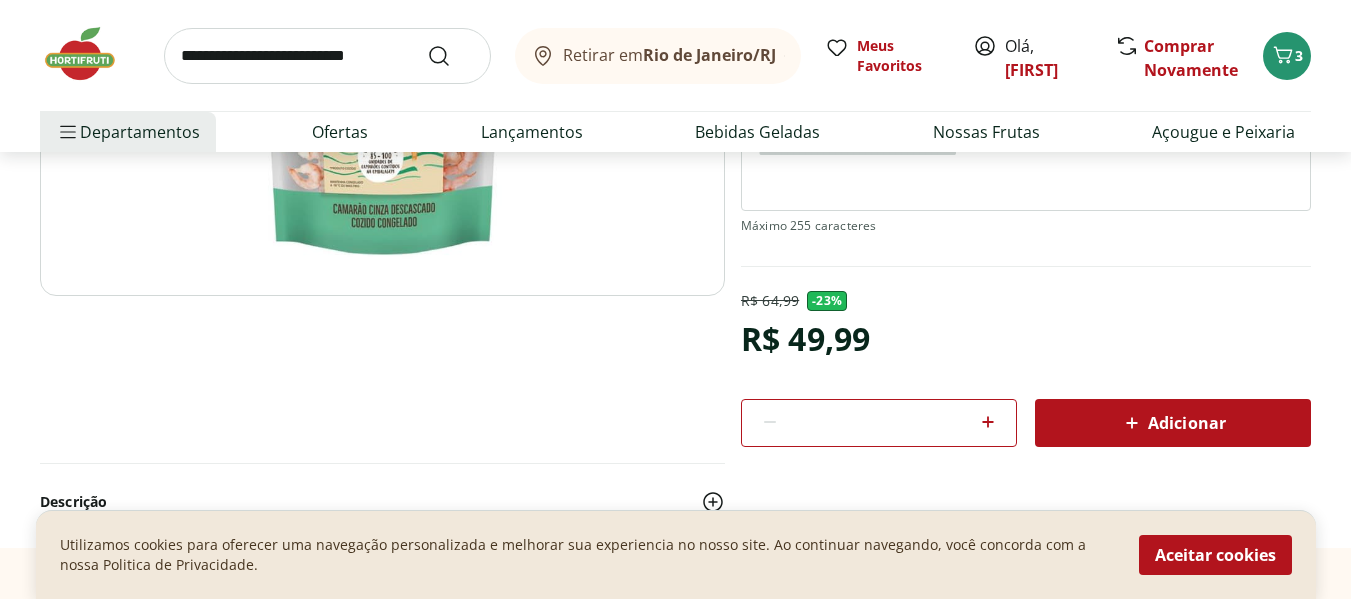 click on "Adicionar" at bounding box center (1173, 423) 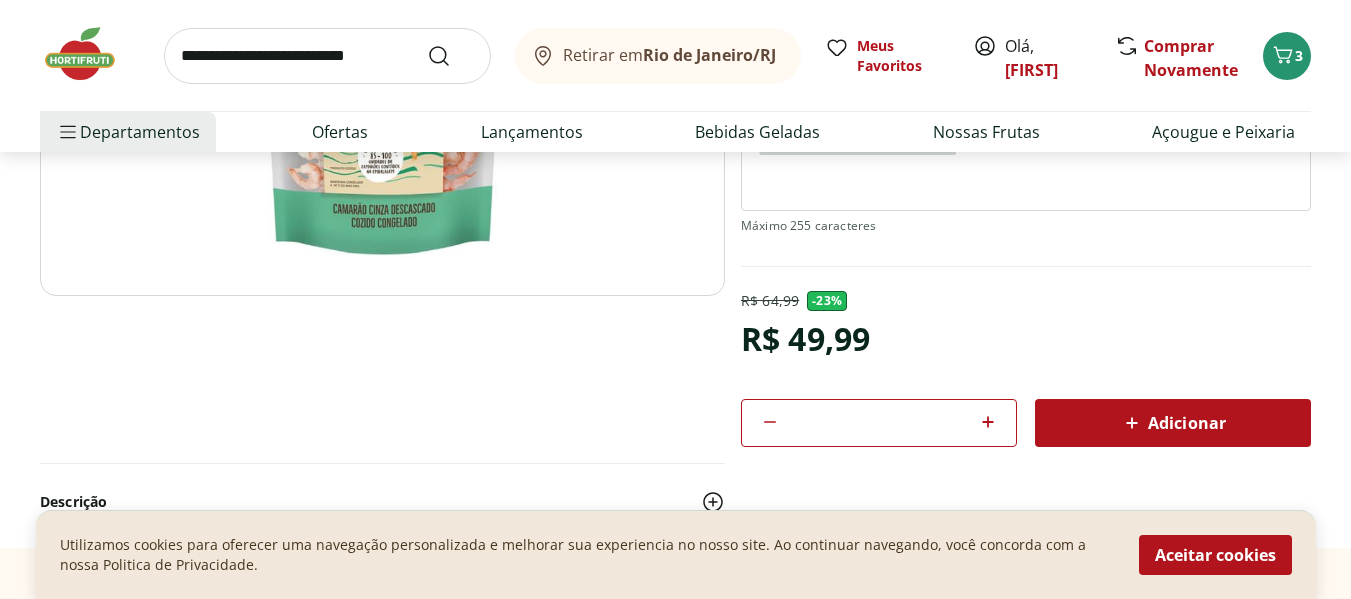 click 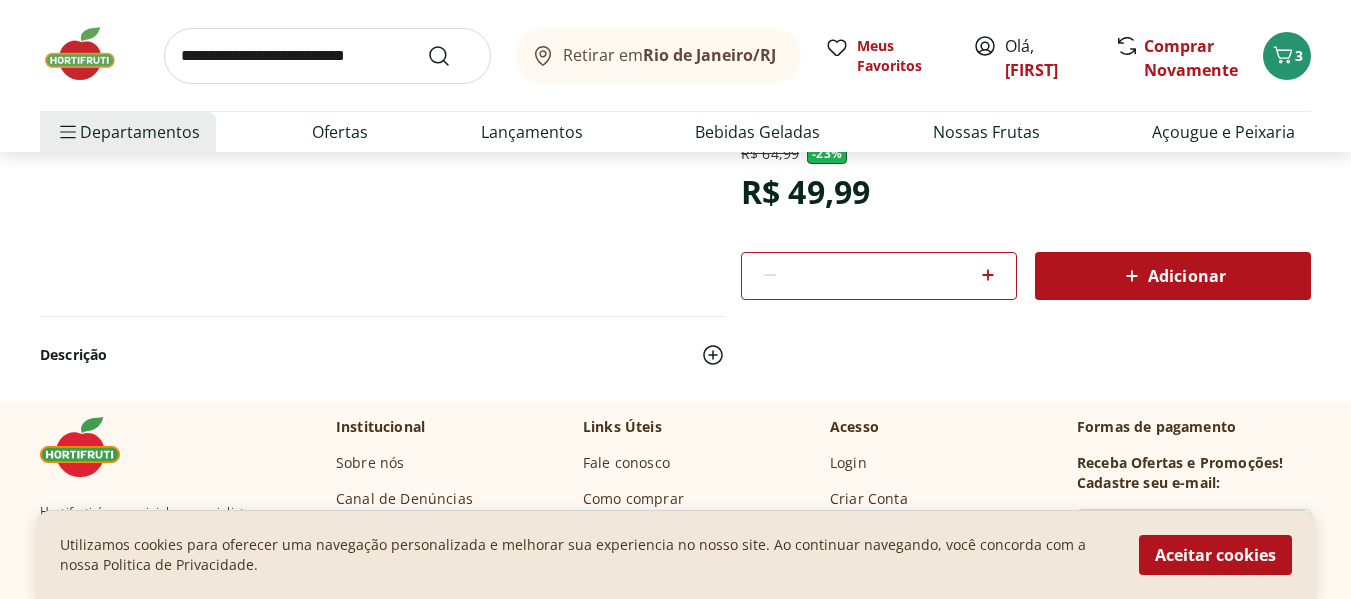 scroll, scrollTop: 590, scrollLeft: 0, axis: vertical 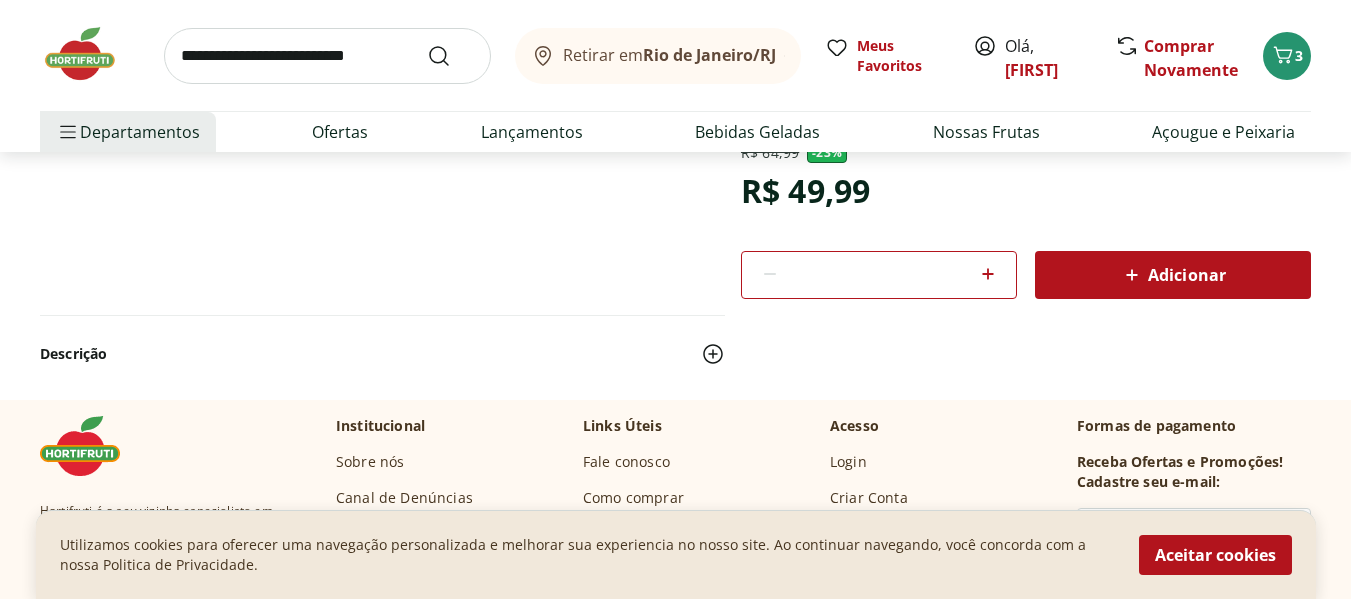 click on "Adicionar" at bounding box center (1173, 275) 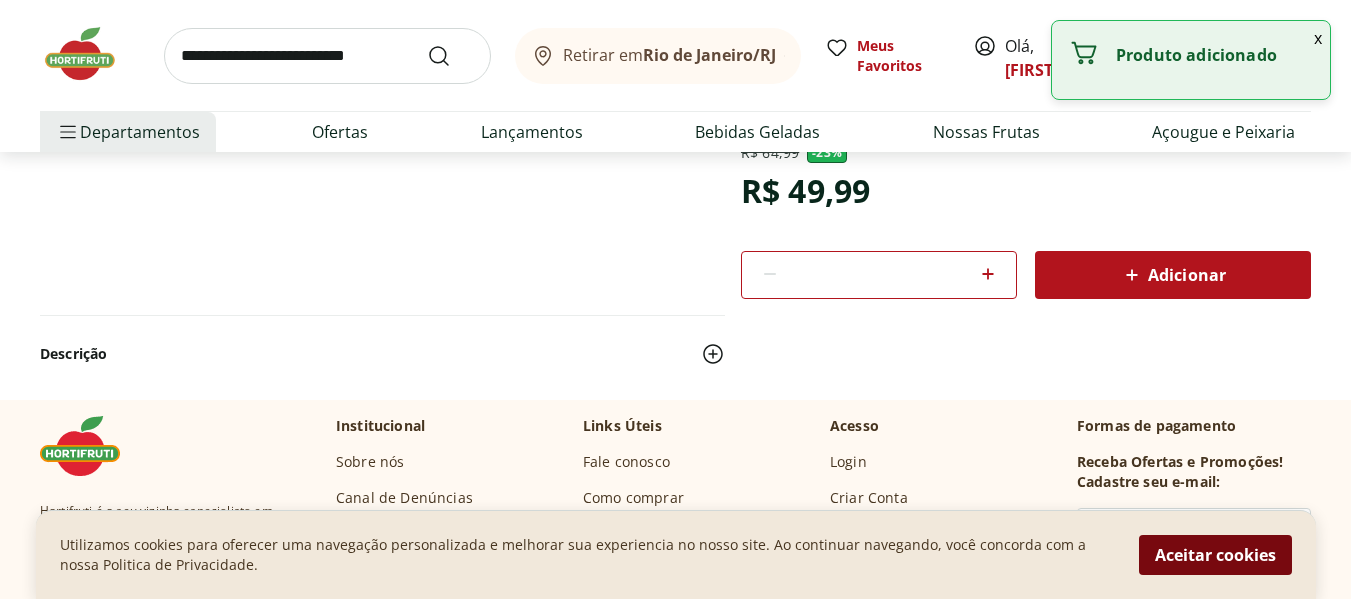 click on "Aceitar cookies" at bounding box center [1215, 555] 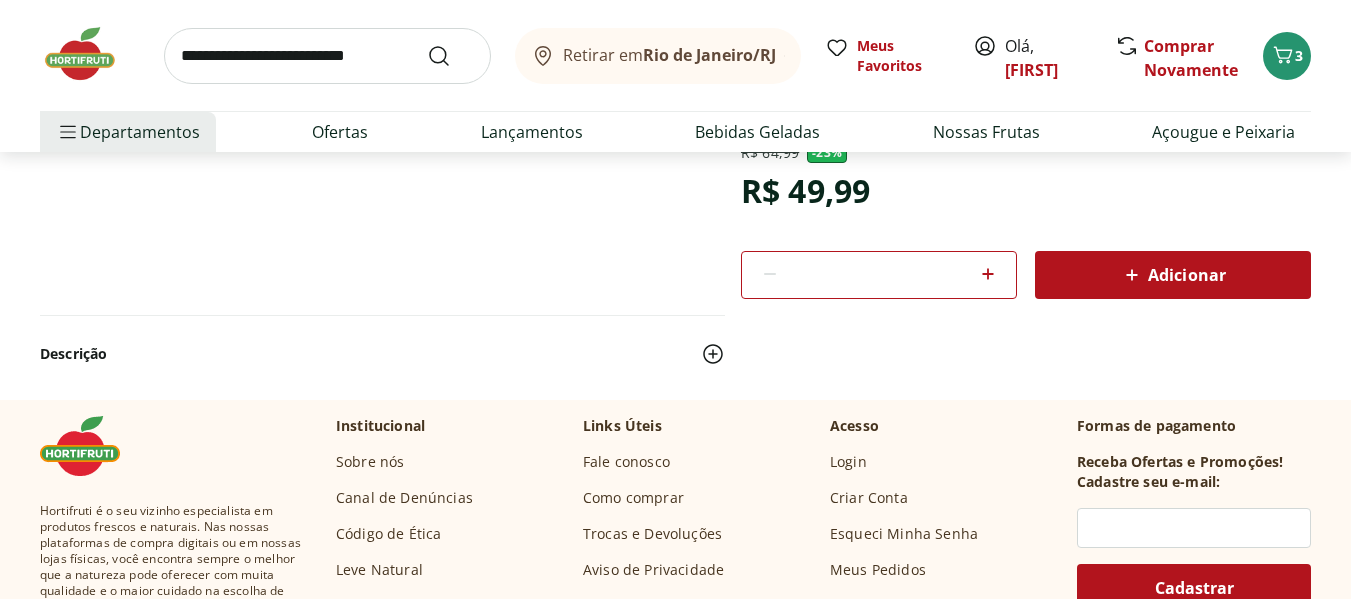click 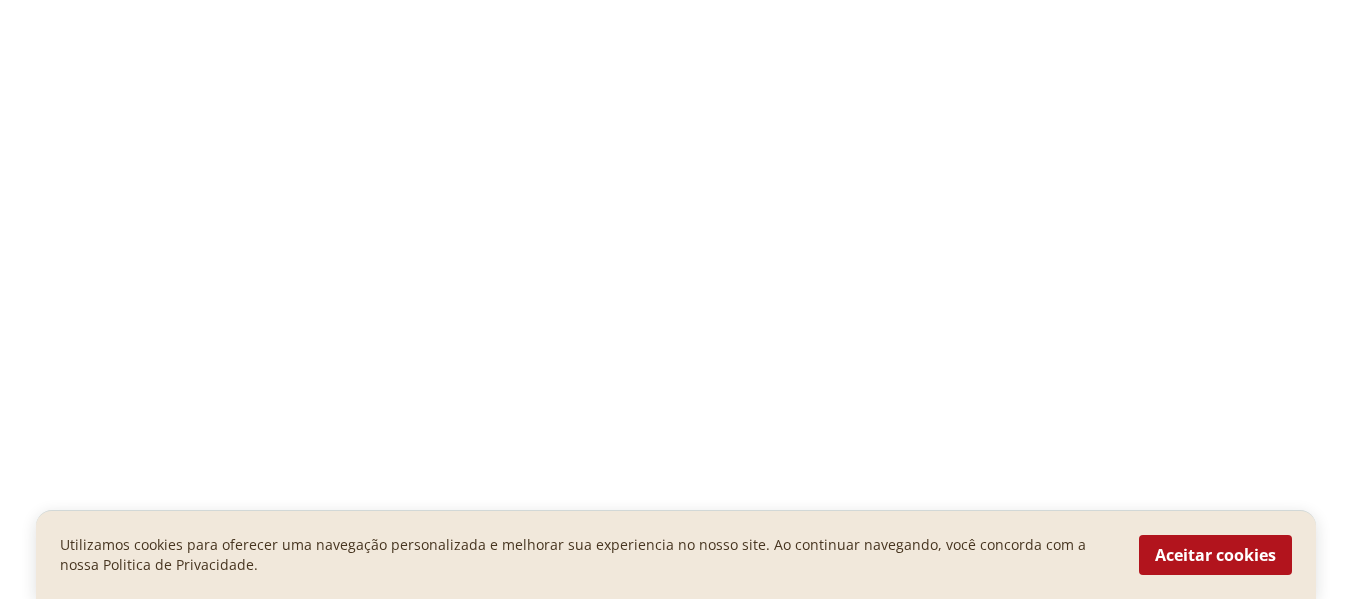 scroll, scrollTop: 0, scrollLeft: 0, axis: both 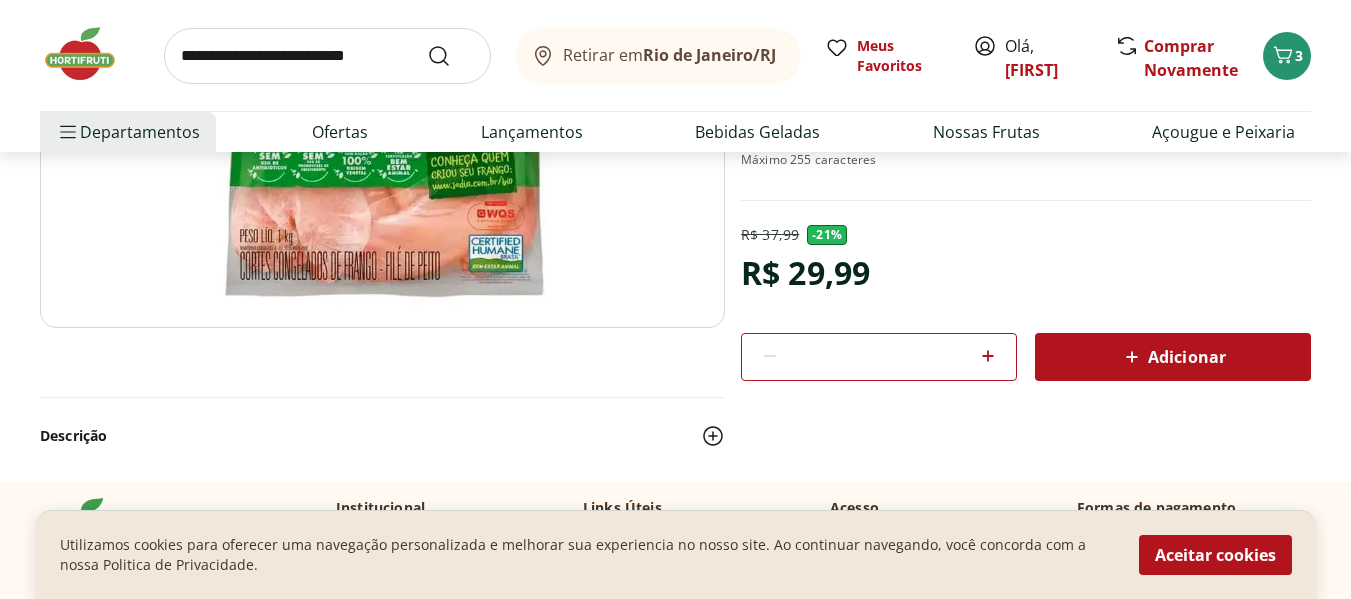 click 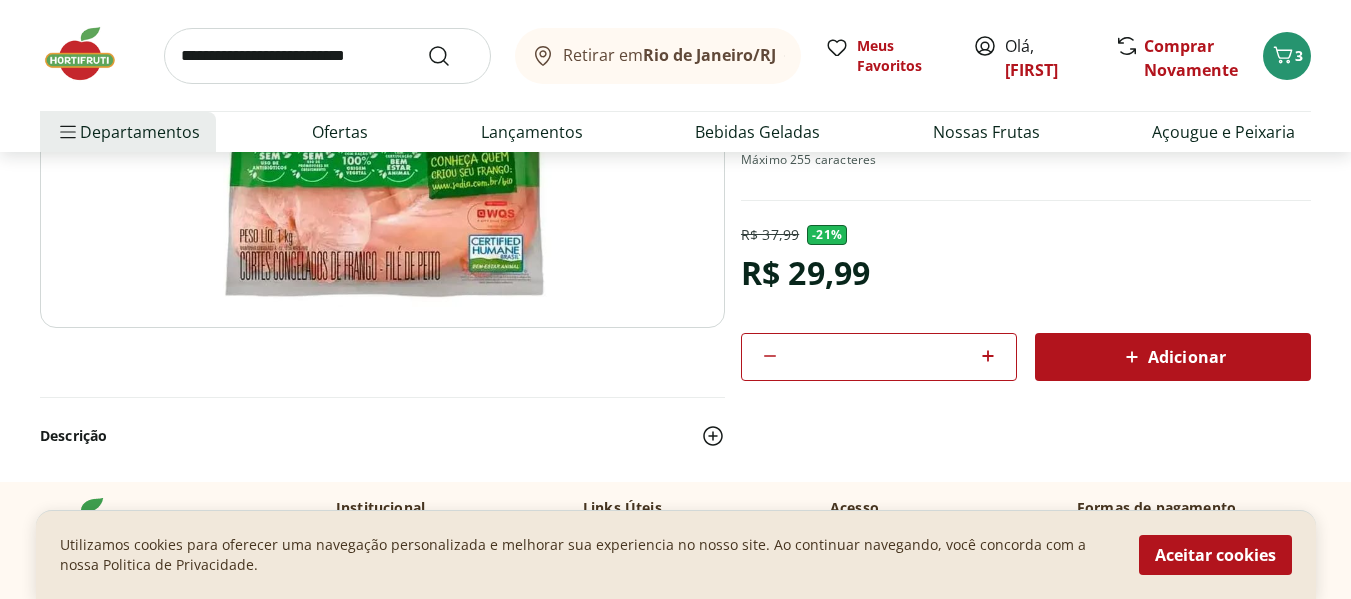 click on "Adicionar" at bounding box center (1173, 357) 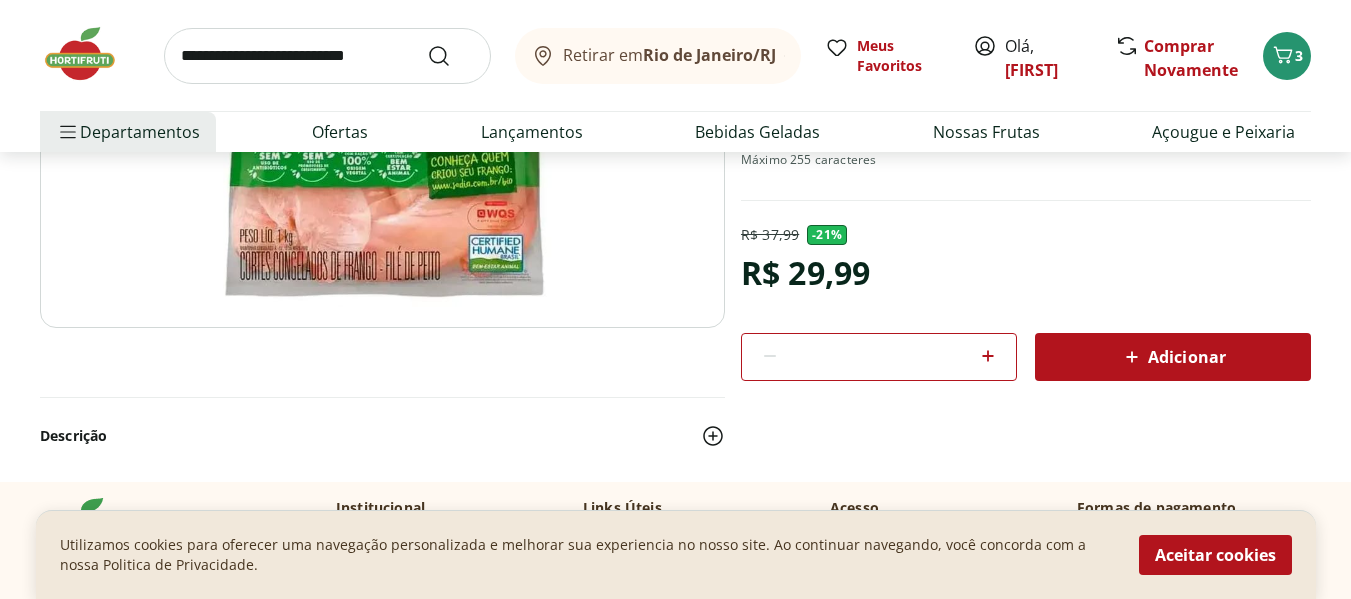 click on "Adicionar" at bounding box center [1173, 357] 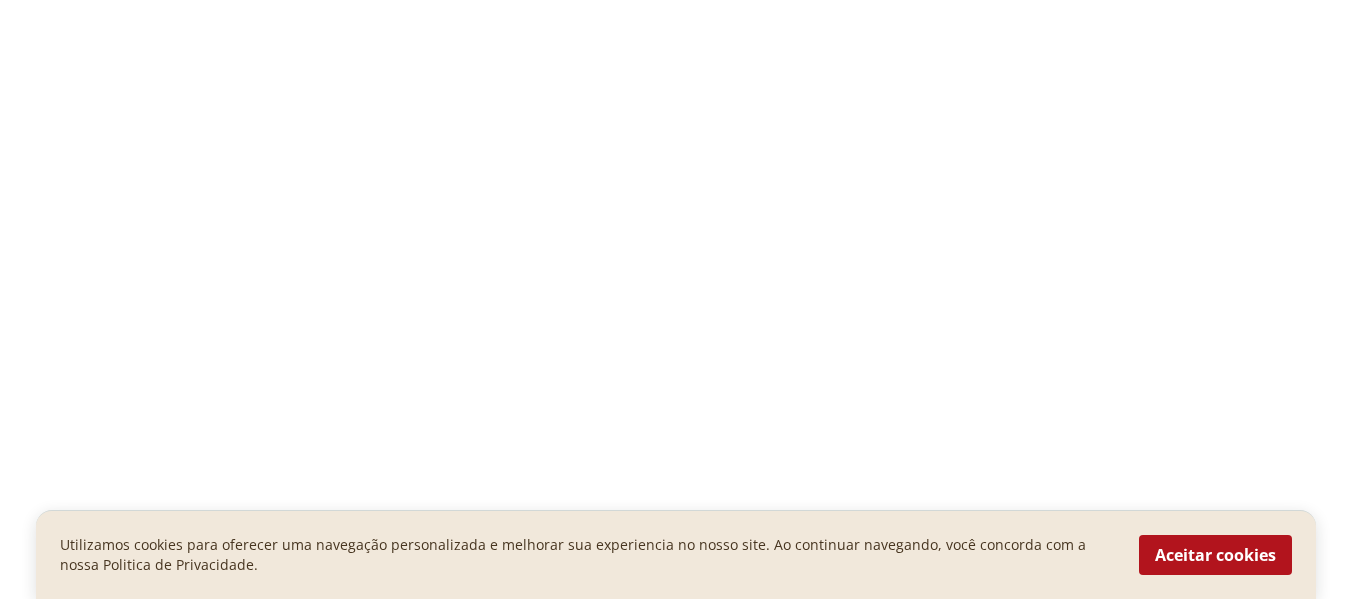 scroll, scrollTop: 0, scrollLeft: 0, axis: both 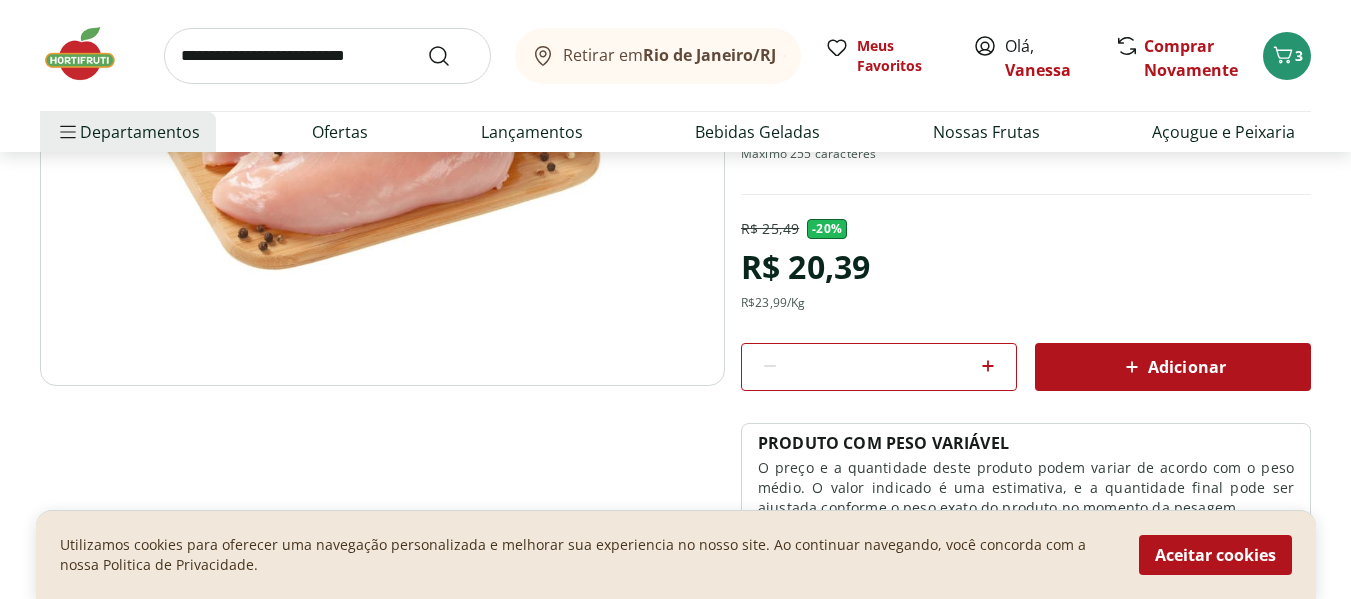 click on "Adicionar" at bounding box center (1173, 367) 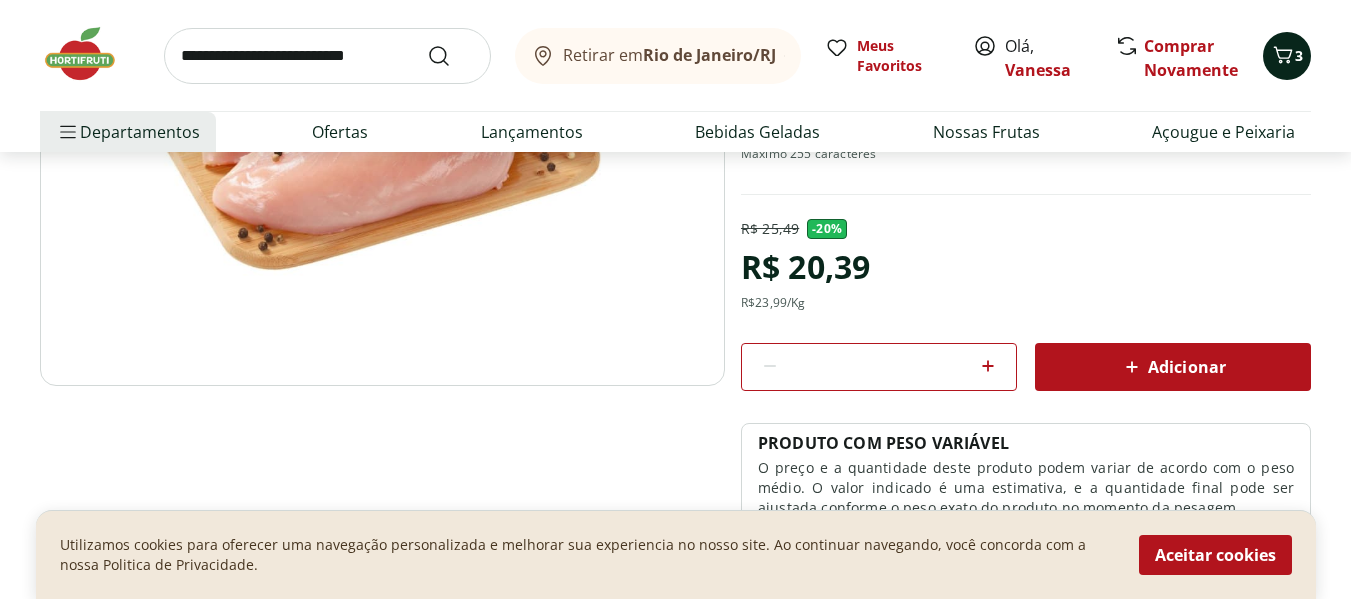 click 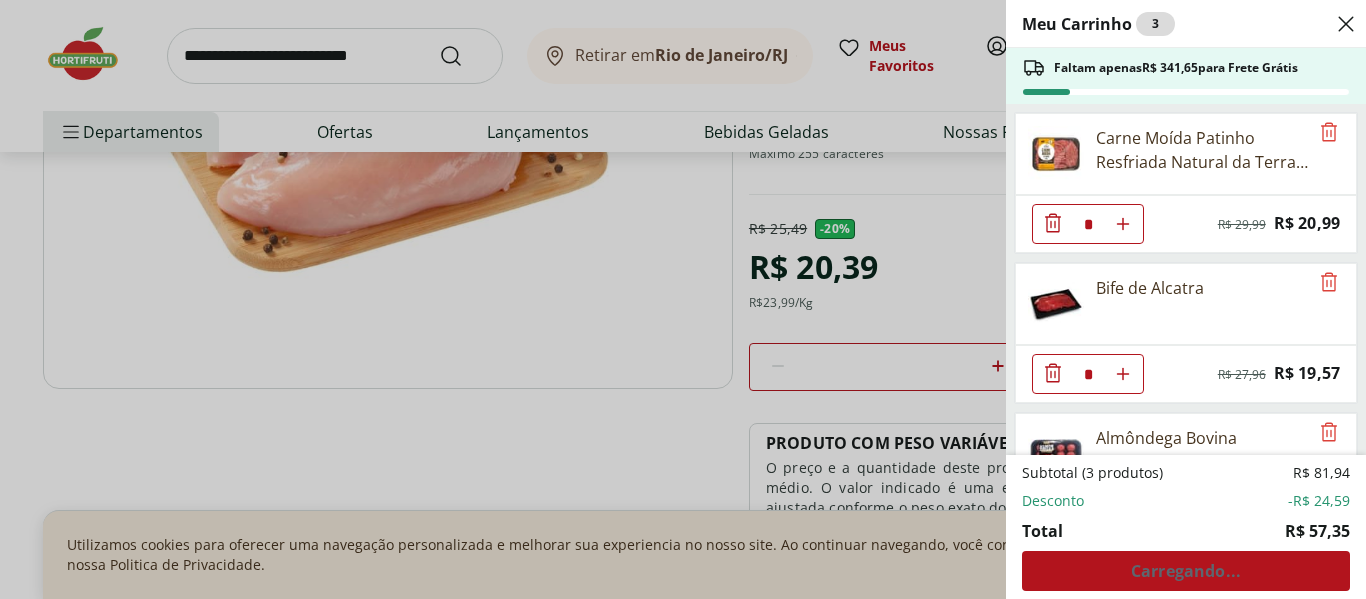 scroll, scrollTop: 107, scrollLeft: 0, axis: vertical 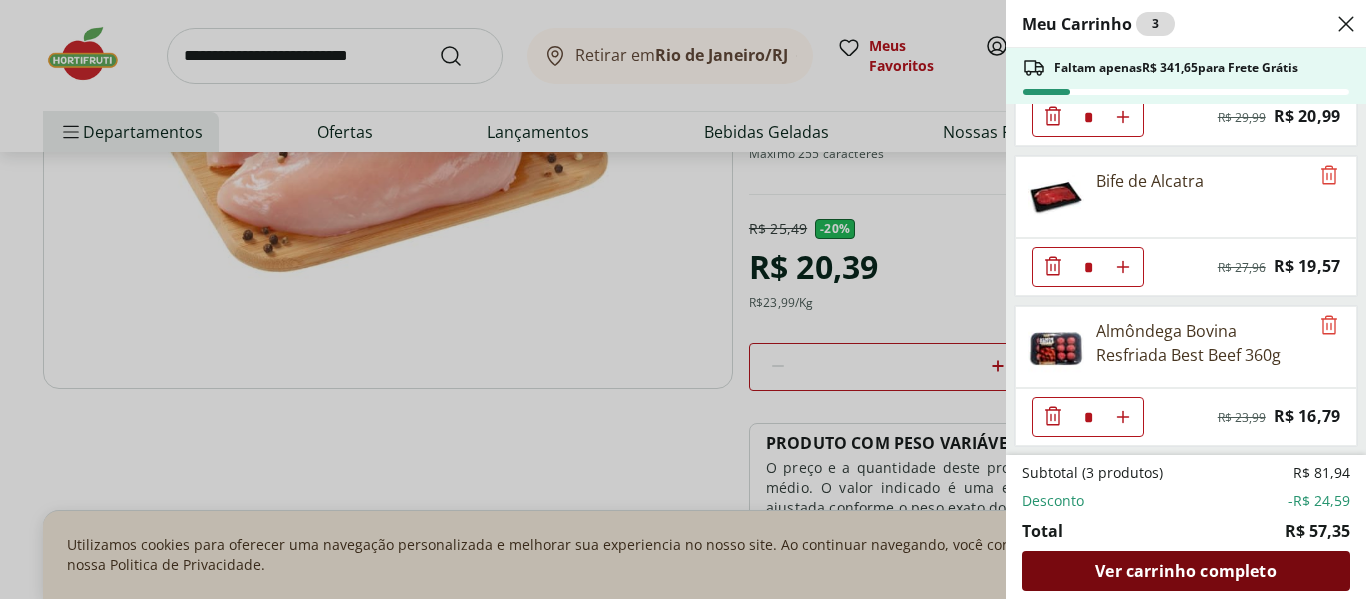 click on "Ver carrinho completo" at bounding box center (1185, 571) 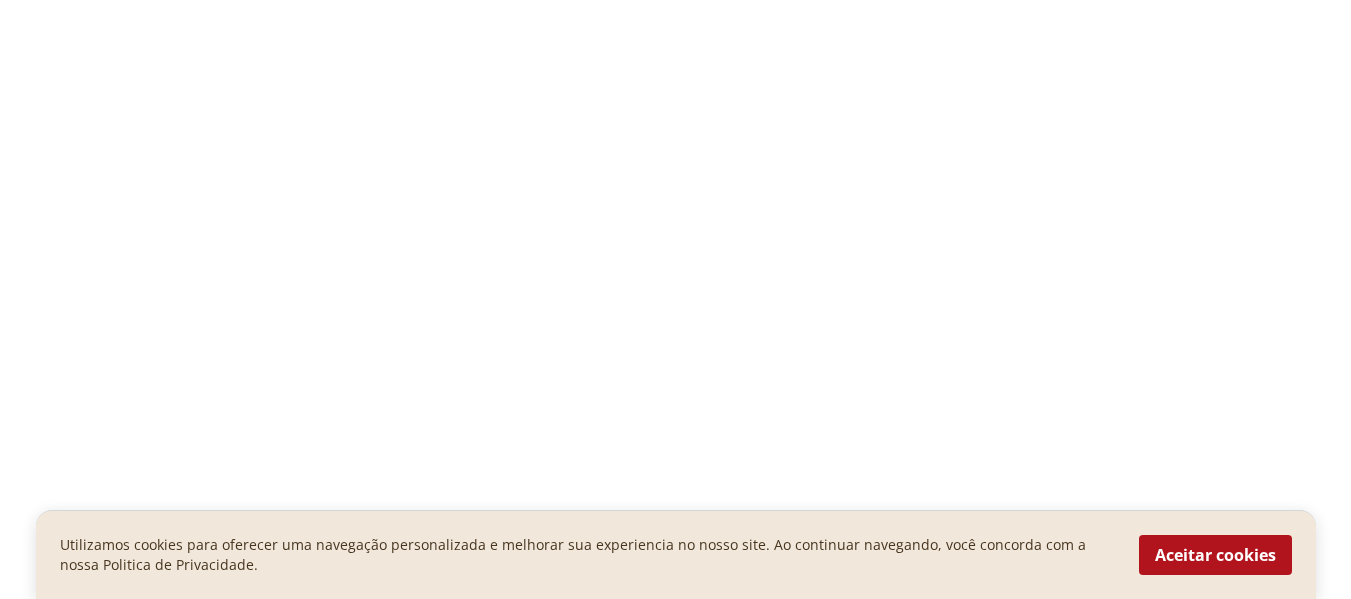 scroll, scrollTop: 0, scrollLeft: 0, axis: both 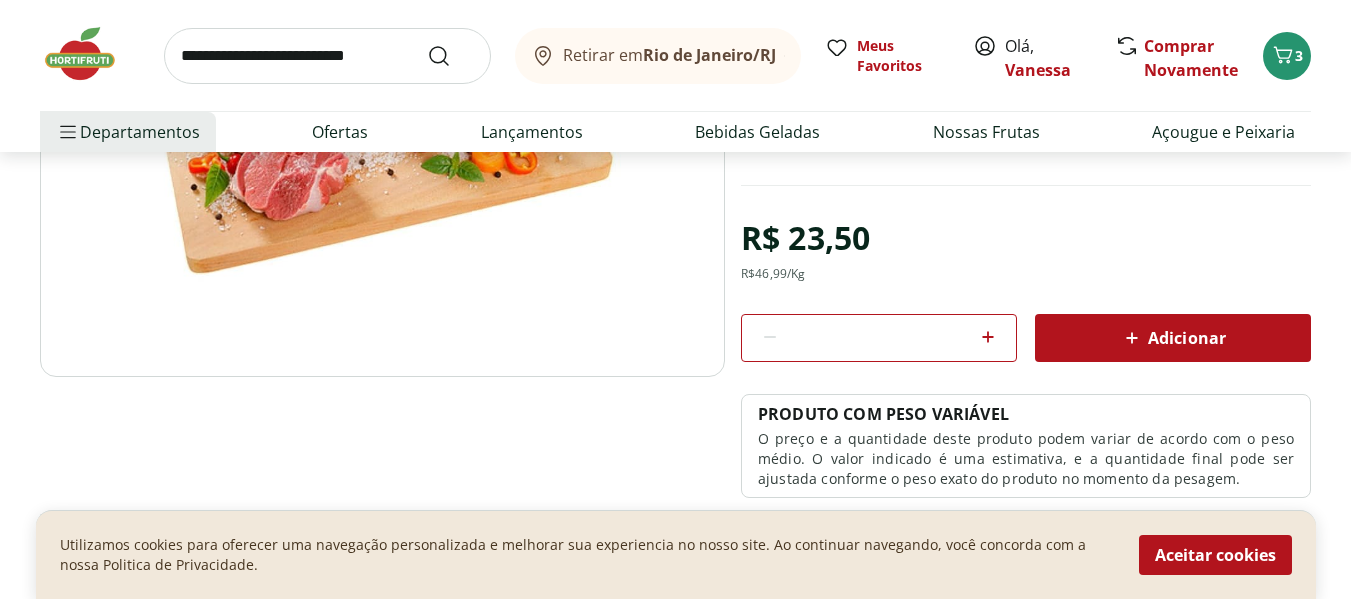 click on "Adicionar" at bounding box center [1173, 338] 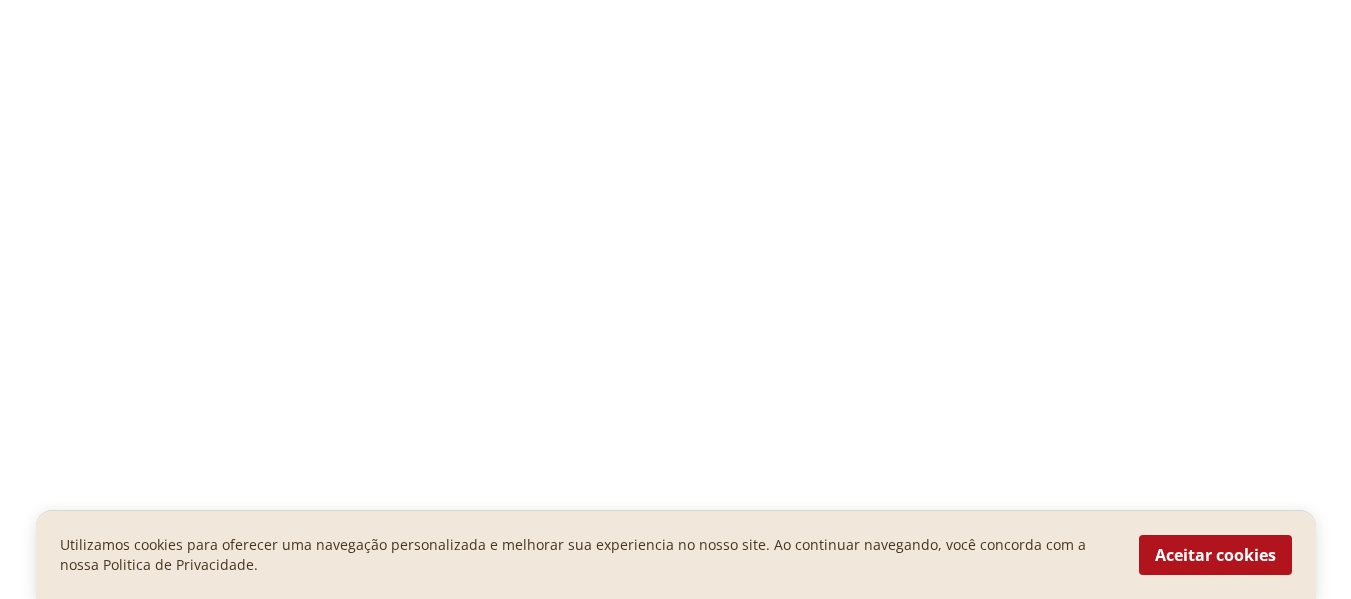 scroll, scrollTop: 0, scrollLeft: 0, axis: both 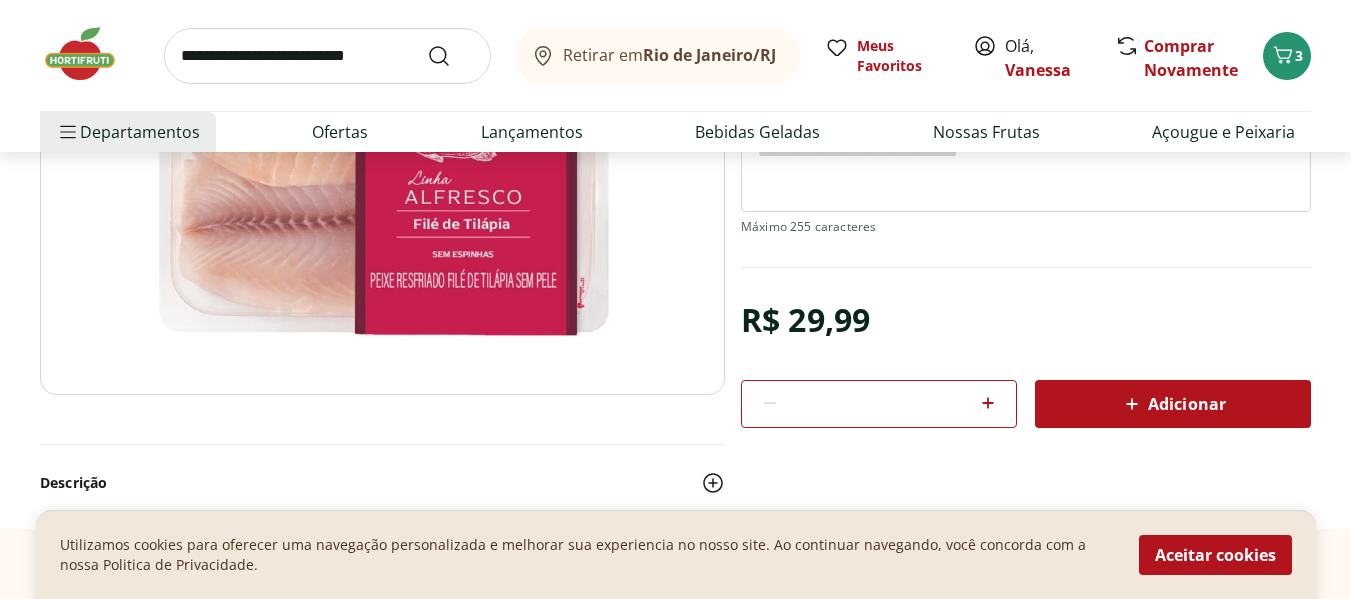 click on "Adicionar" at bounding box center (1173, 404) 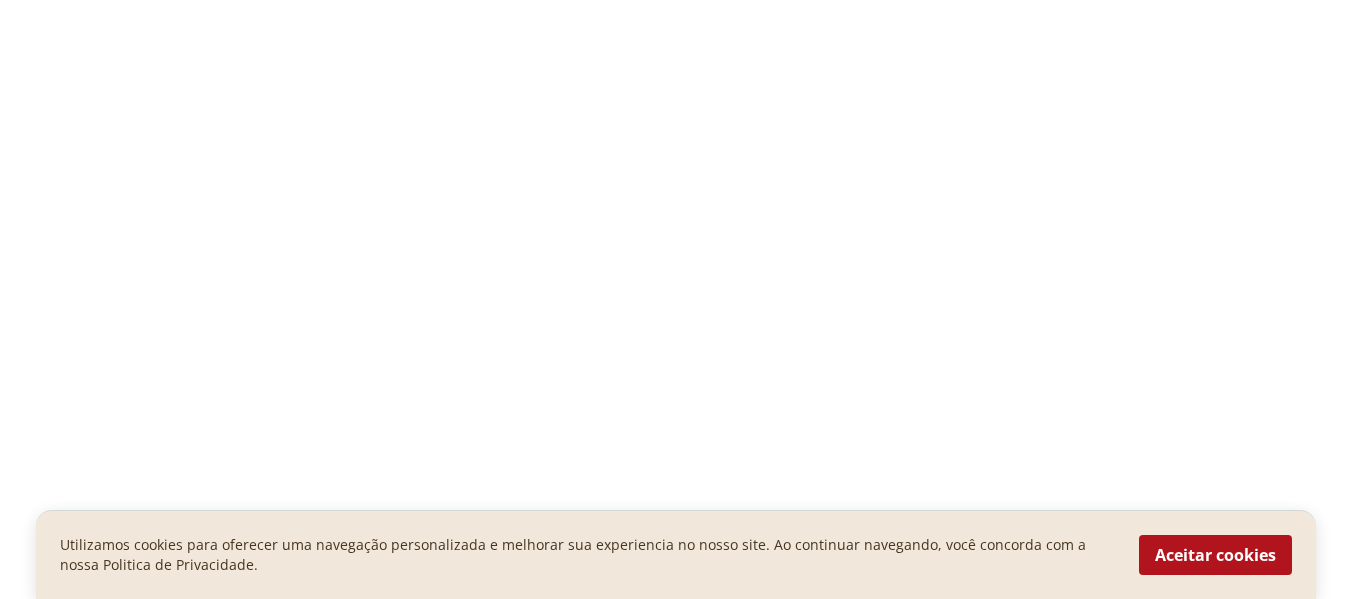 scroll, scrollTop: 0, scrollLeft: 0, axis: both 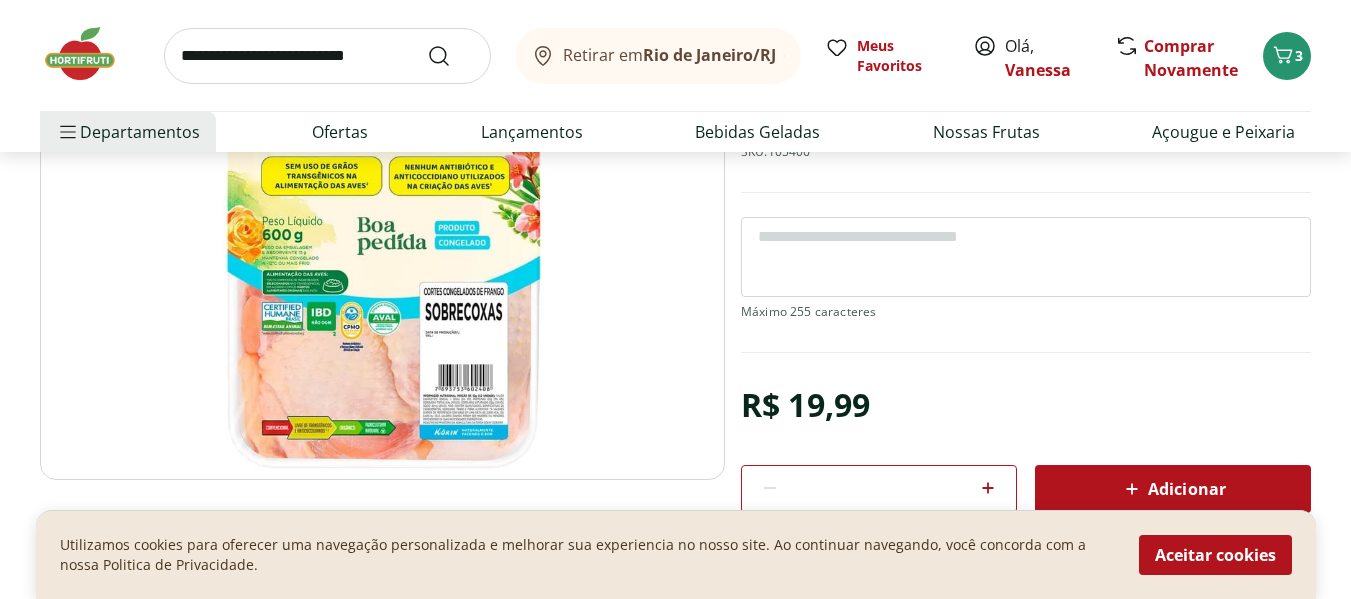 click 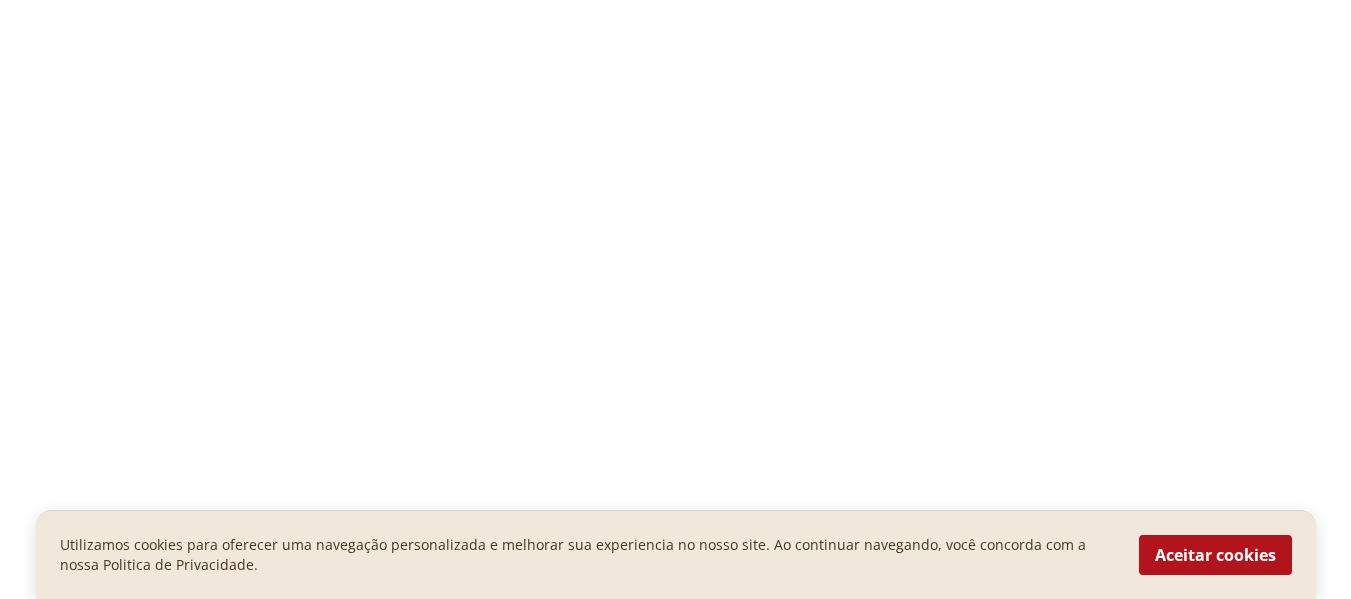 scroll, scrollTop: 0, scrollLeft: 0, axis: both 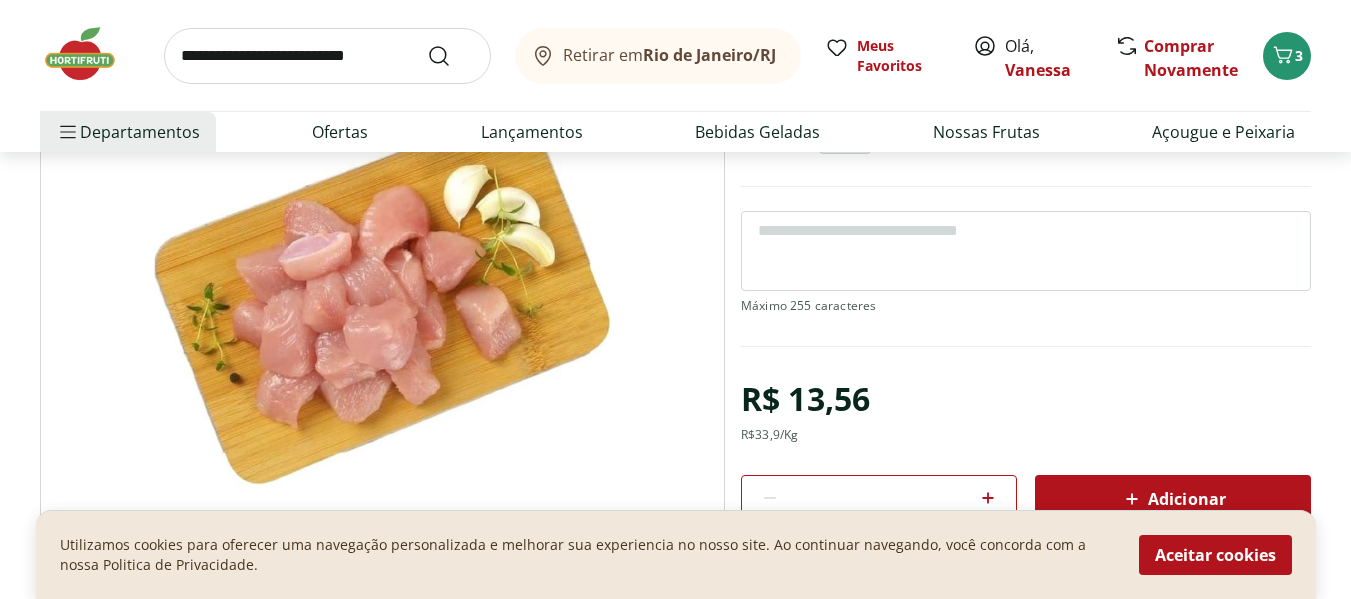 click on "Adicionar" at bounding box center (1173, 499) 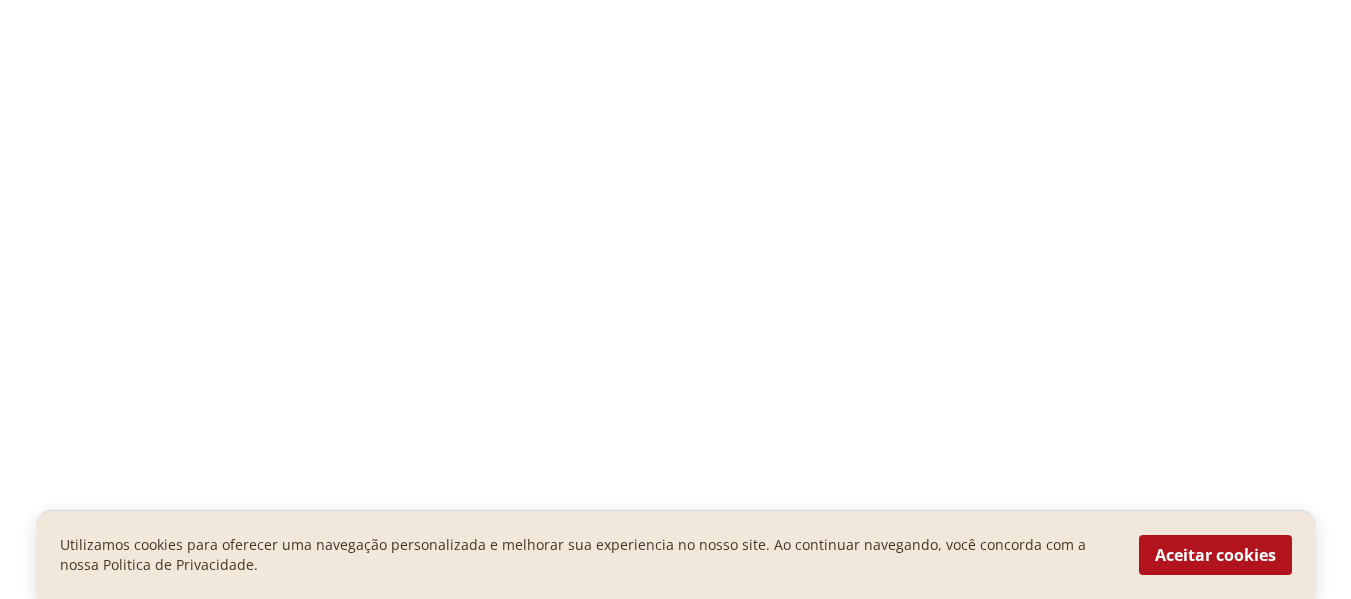 scroll, scrollTop: 0, scrollLeft: 0, axis: both 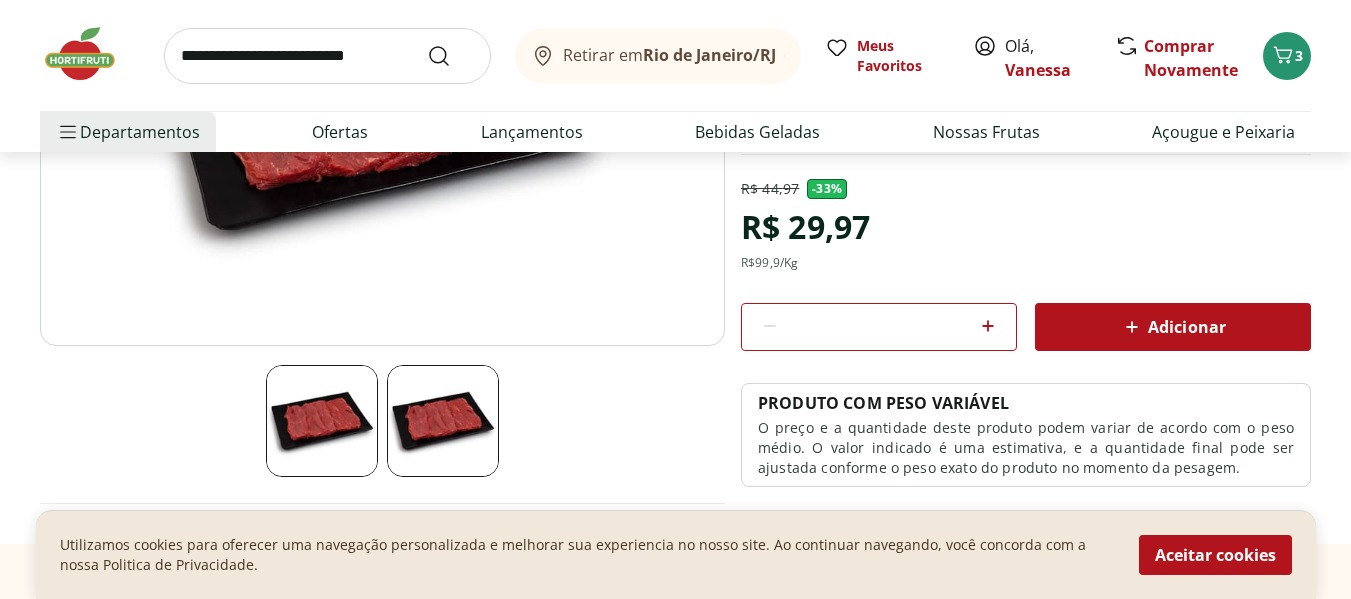 click on "R$ 44,97 - 33 % R$ 29,97 R$ 99,9 /Kg * Adicionar PRODUTO COM PESO VARIÁVEL O preço e a quantidade deste produto podem variar de acordo com o peso médio. O valor indicado é uma estimativa, e a quantidade final pode ser ajustada conforme o peso exato do produto no momento da pesagem." at bounding box center (1026, 333) 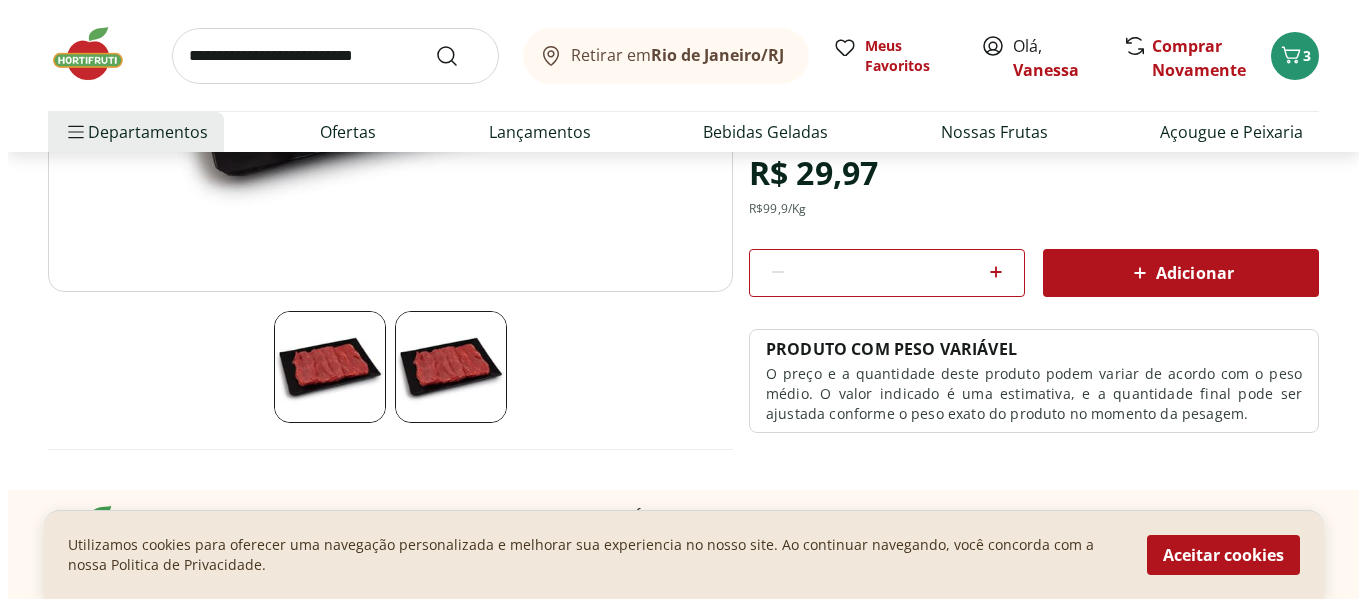 scroll, scrollTop: 445, scrollLeft: 0, axis: vertical 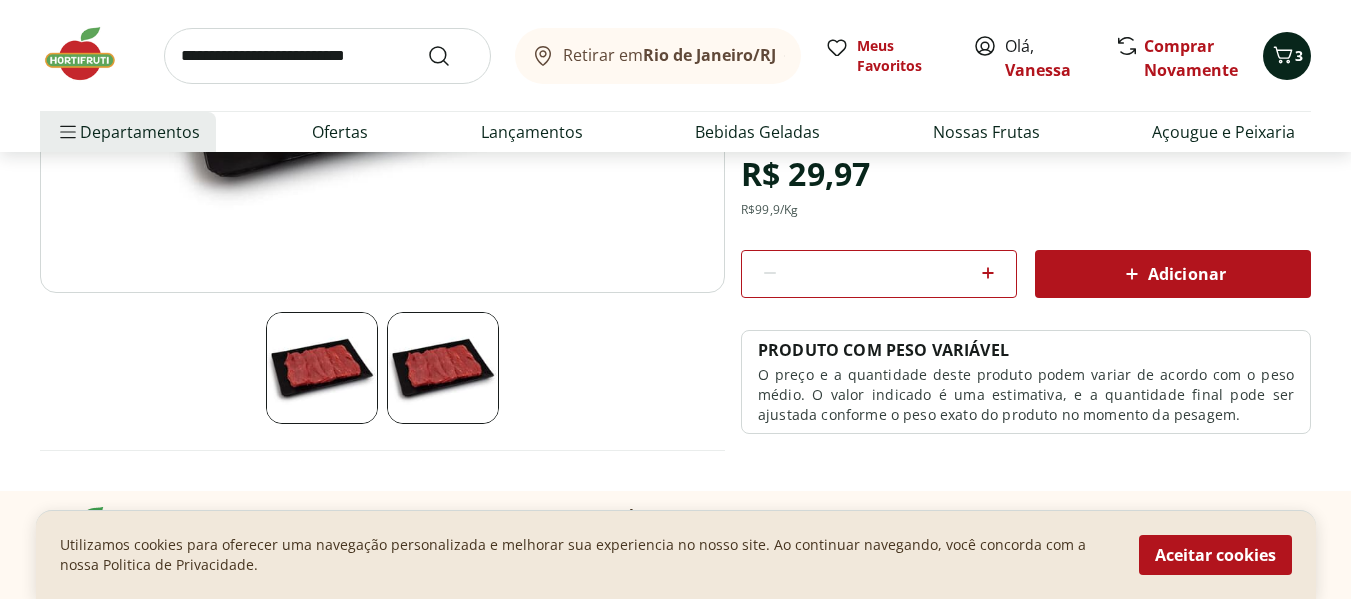 click on "3" at bounding box center [1299, 55] 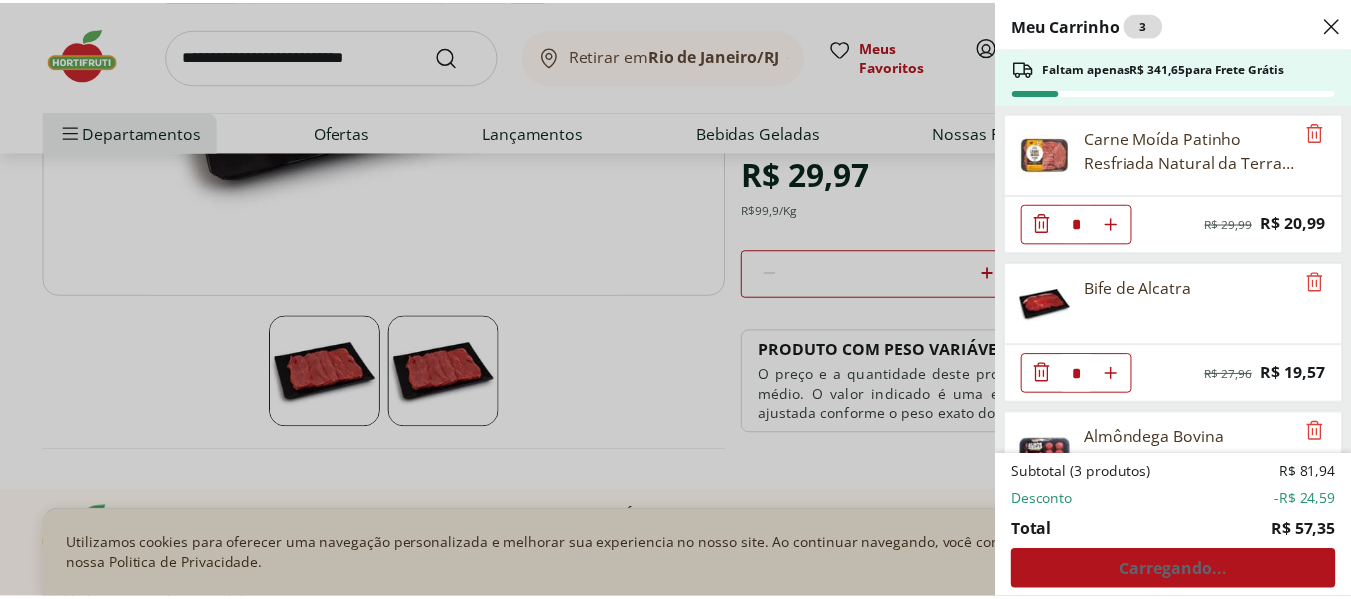 scroll, scrollTop: 107, scrollLeft: 0, axis: vertical 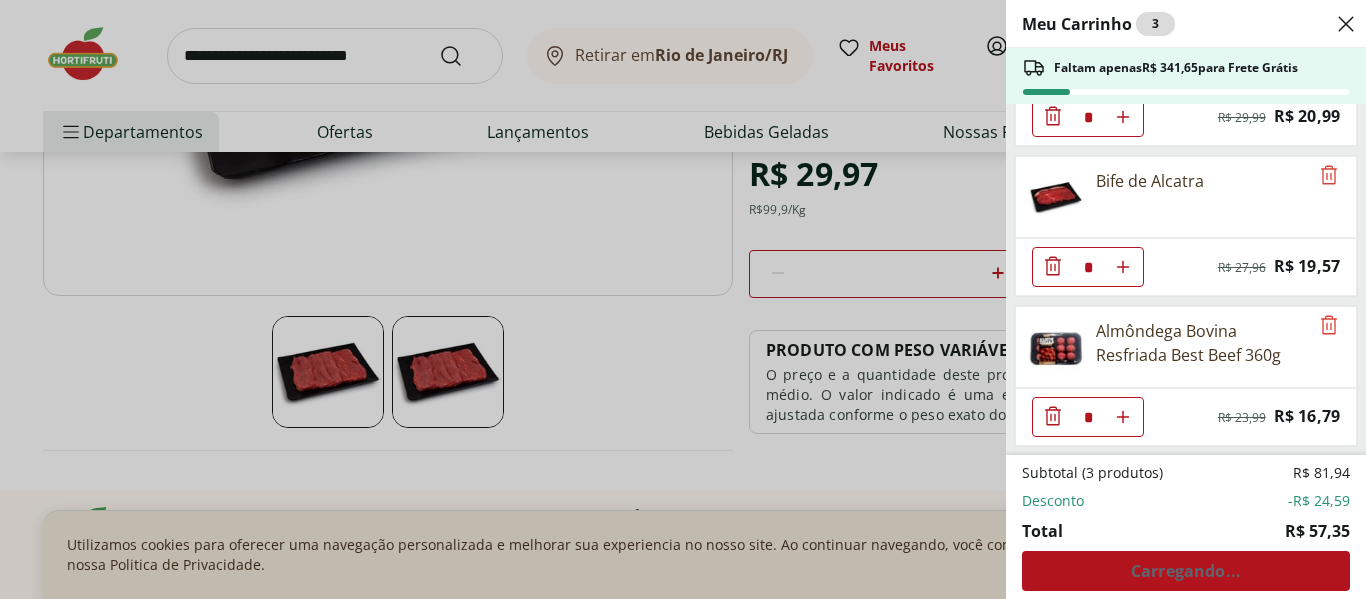 click on "Meu Carrinho 3 Faltam apenas R$ 341,65 para Frete Grátis Carne Moída Patinho Resfriada Natural da Terra 500g * Original price: R$ 29,99 Price: R$ 20,99 Bife de Alcatra * Original price: R$ 27,96 Price: R$ 19,57 Almôndega Bovina Resfriada Best Beef 360g * Original price: R$ 23,99 Price: R$ 16,79 Subtotal (3 produtos) R$ 81,94 Desconto -R$ 24,59 Total R$ 57,35 Carregando..." at bounding box center [683, 299] 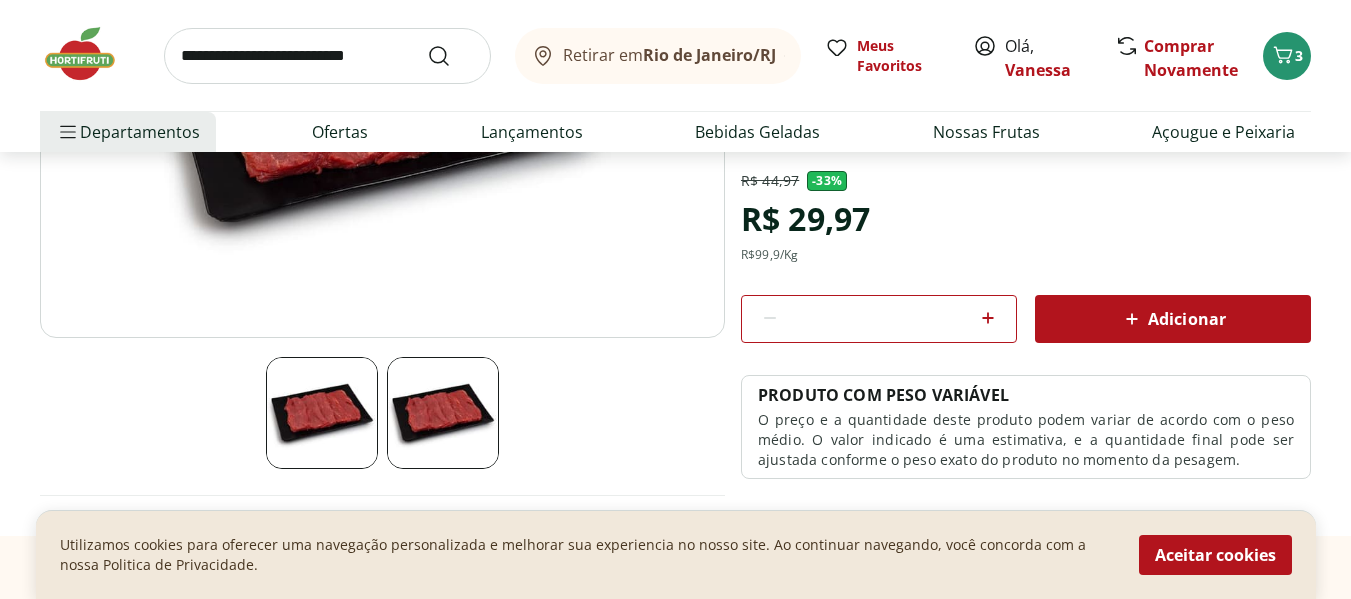 scroll, scrollTop: 405, scrollLeft: 0, axis: vertical 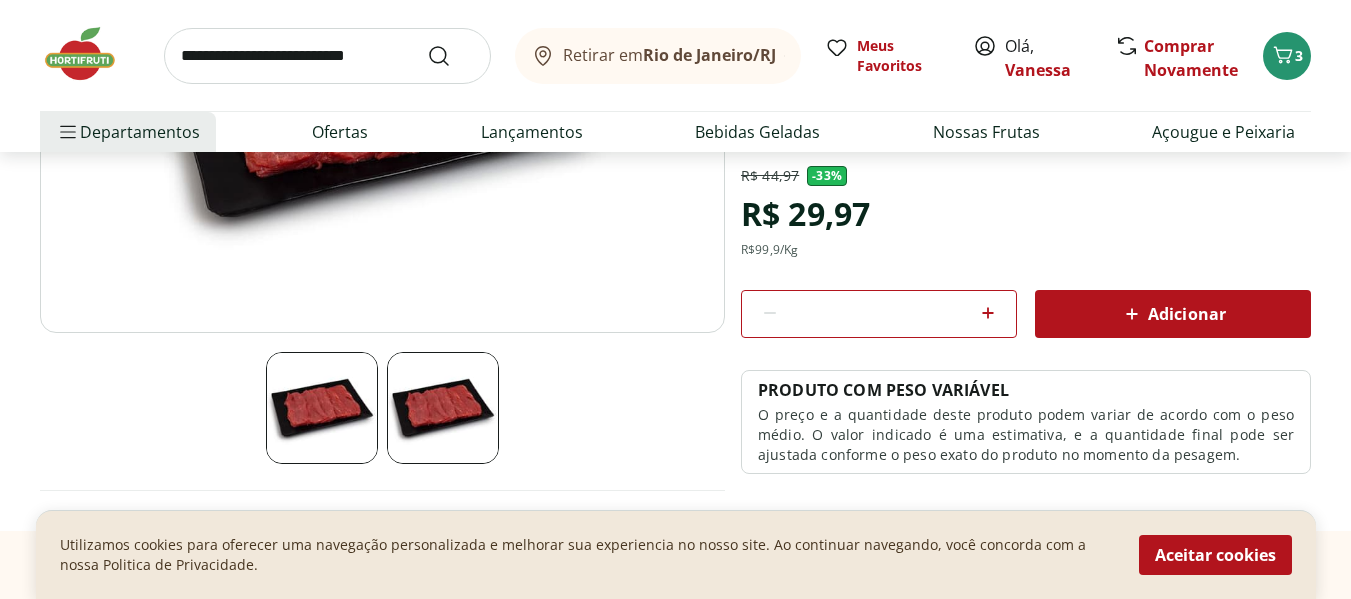 click on "Adicionar" at bounding box center [1173, 314] 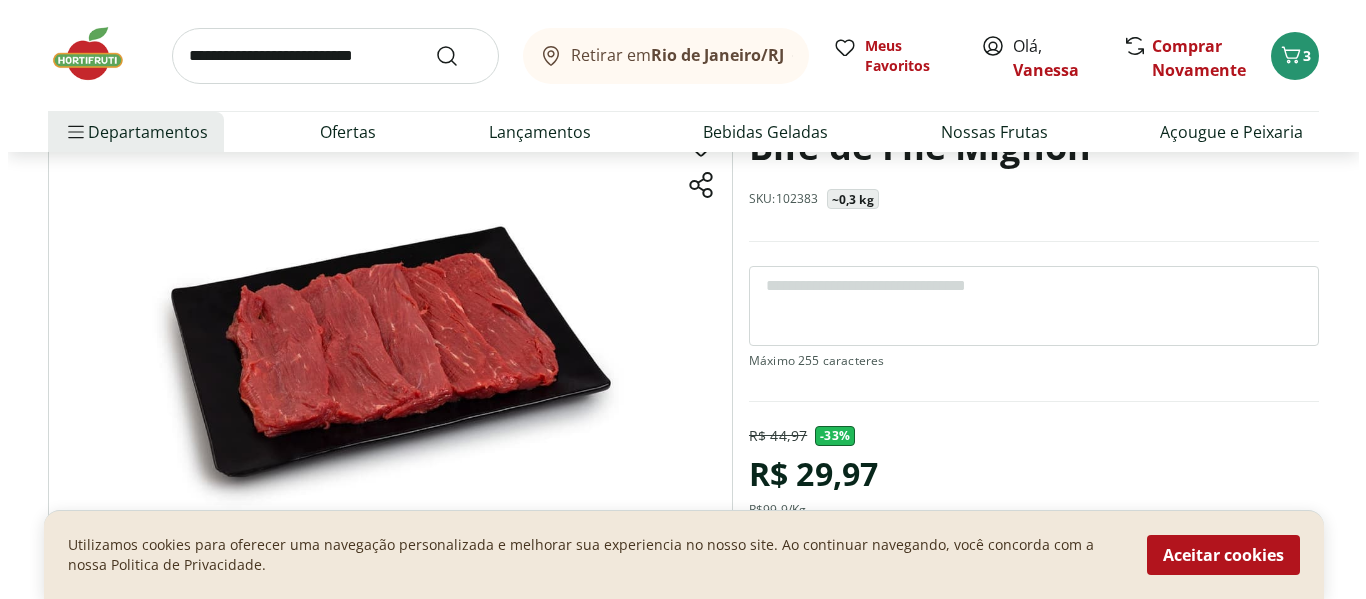scroll, scrollTop: 0, scrollLeft: 0, axis: both 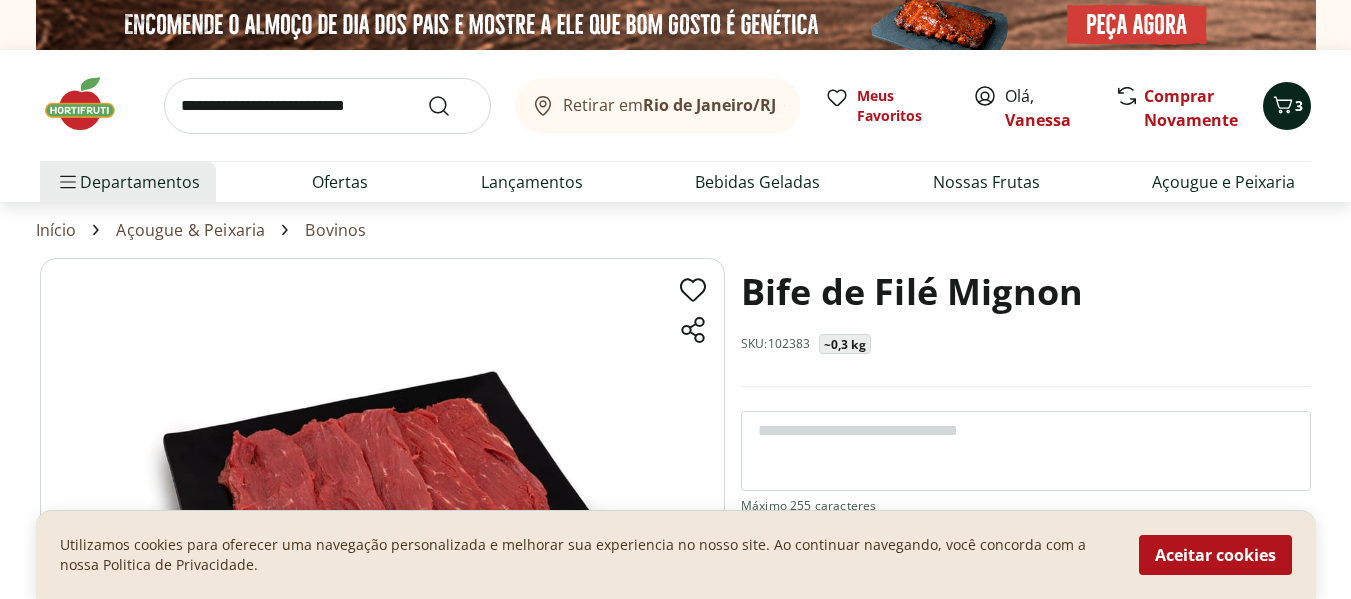 click 